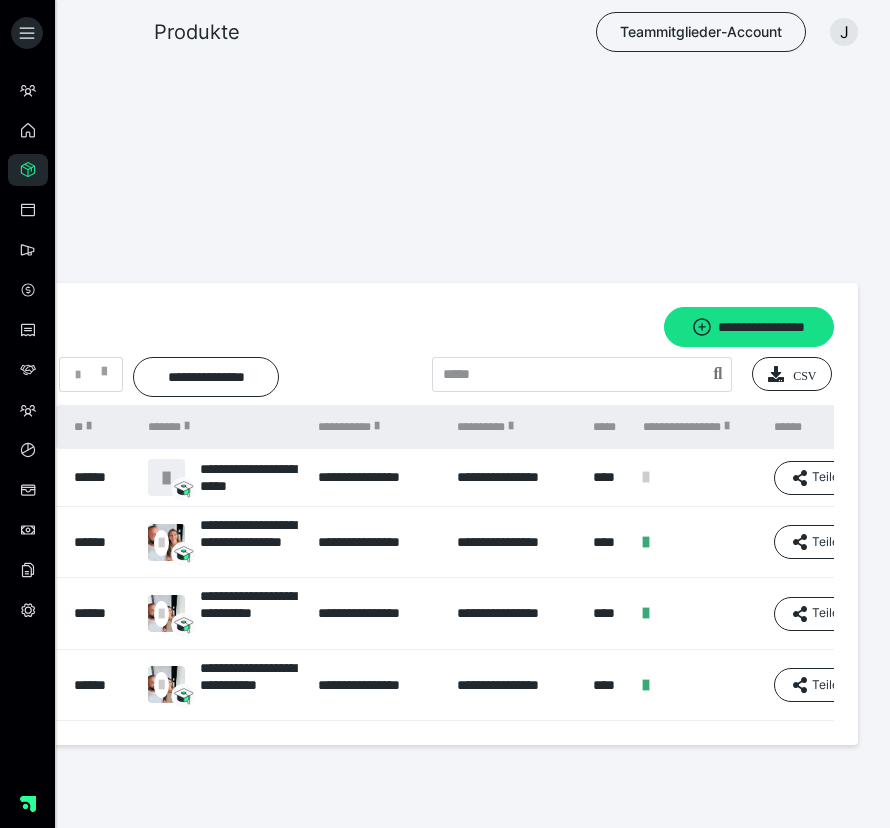 scroll, scrollTop: 0, scrollLeft: 0, axis: both 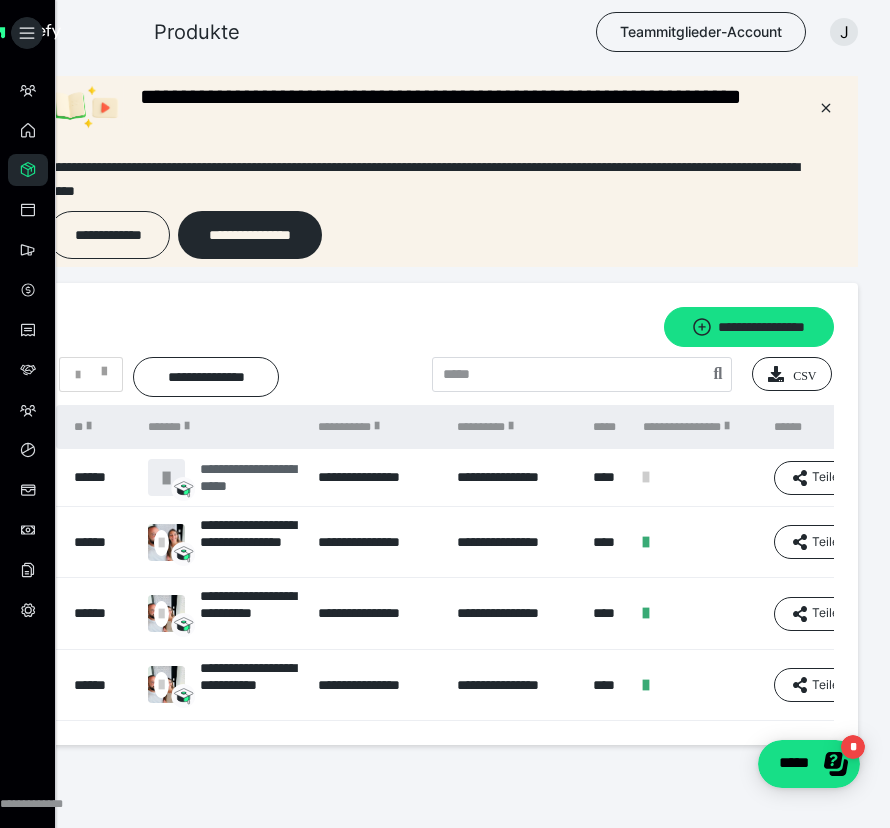 click on "**********" at bounding box center (249, 478) 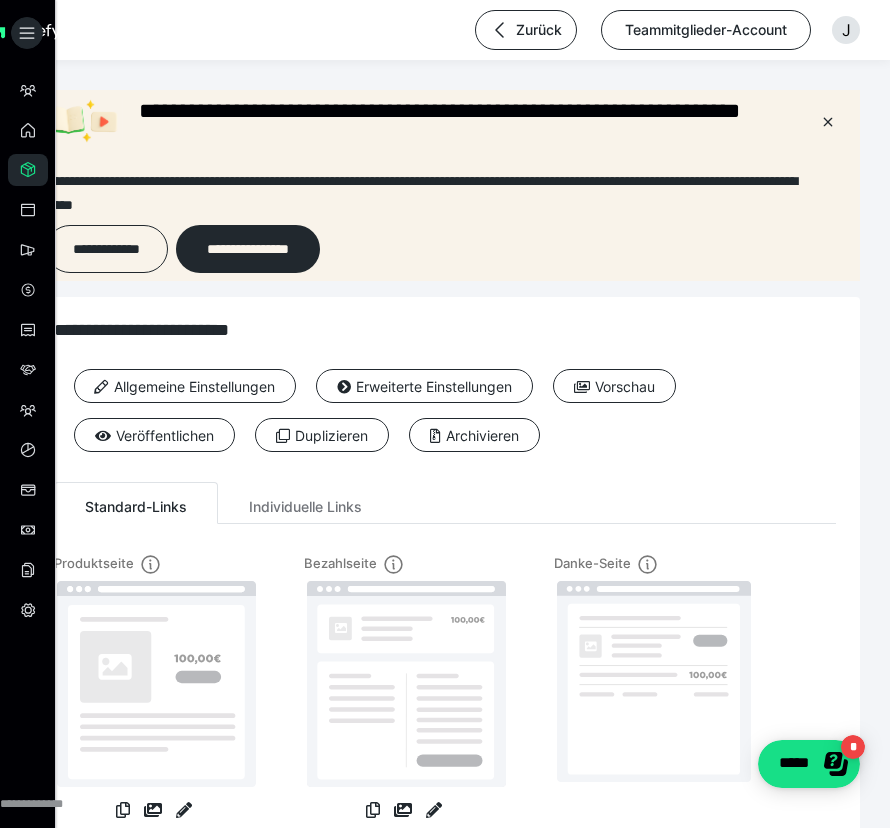 scroll, scrollTop: 0, scrollLeft: 0, axis: both 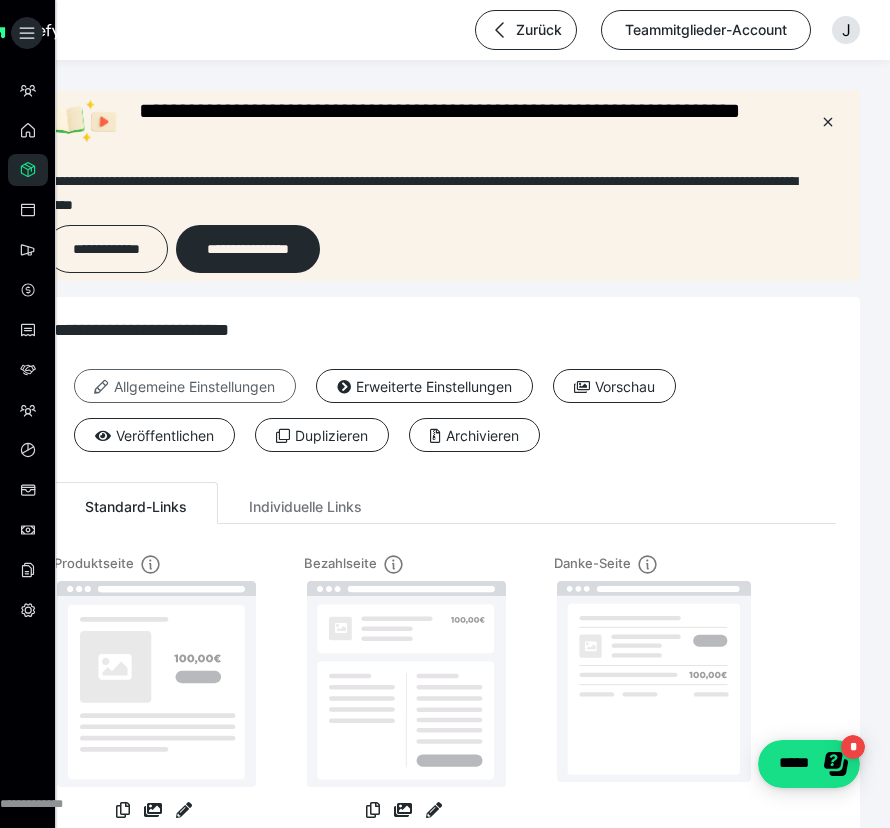 click on "Allgemeine Einstellungen" at bounding box center (185, 386) 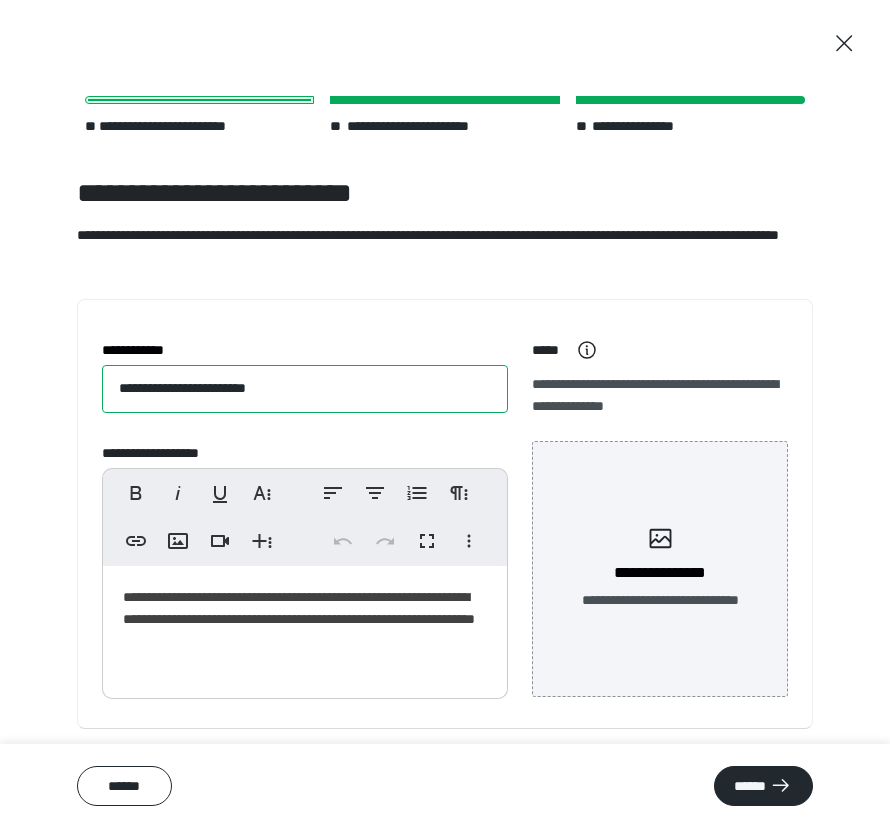 click on "**********" at bounding box center [305, 389] 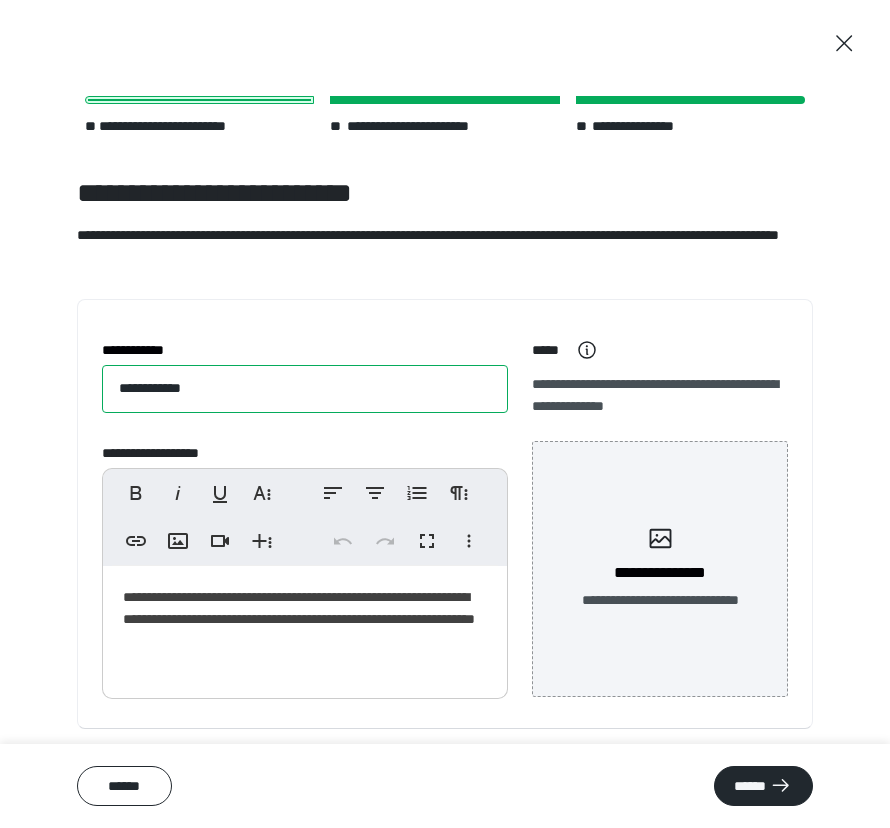 type on "**********" 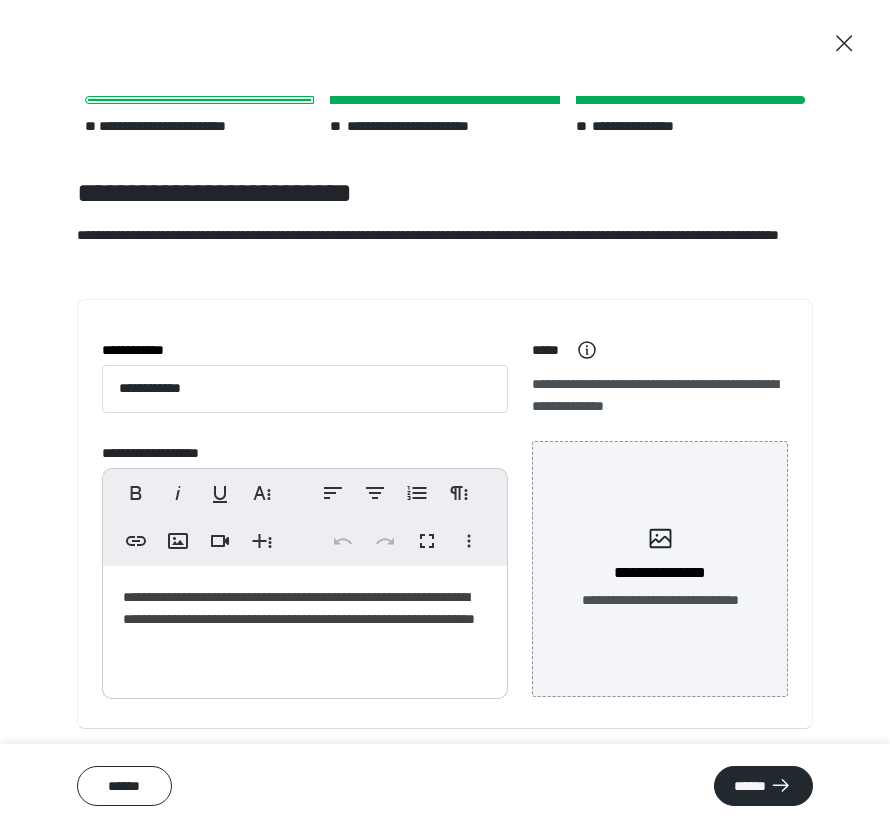click on "**********" at bounding box center [305, 619] 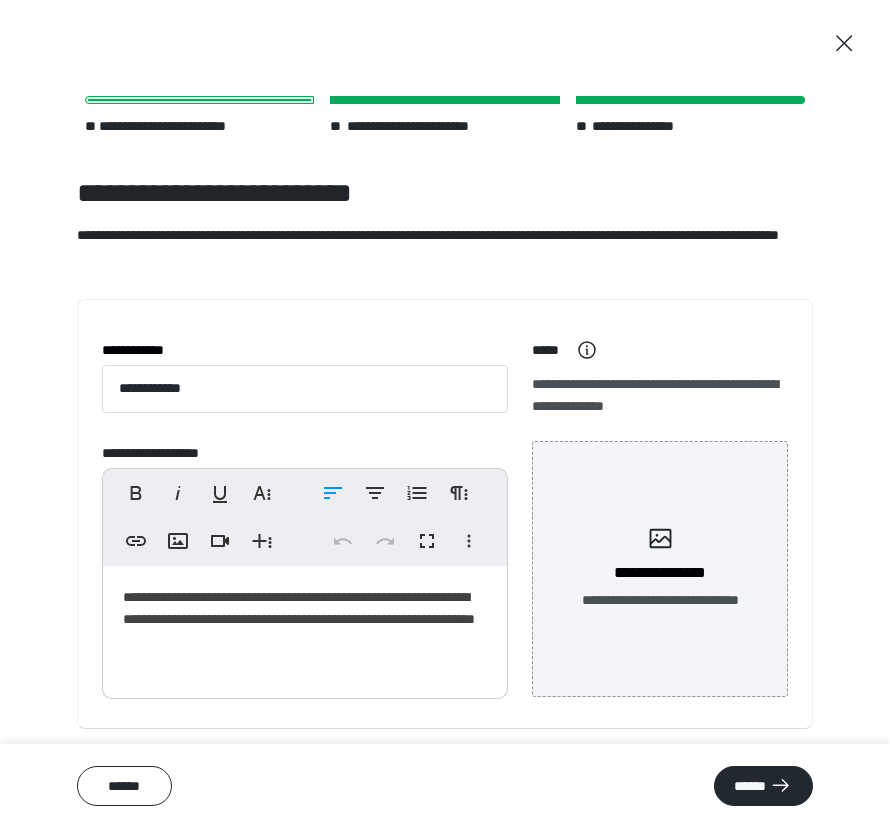 click on "**********" at bounding box center [305, 619] 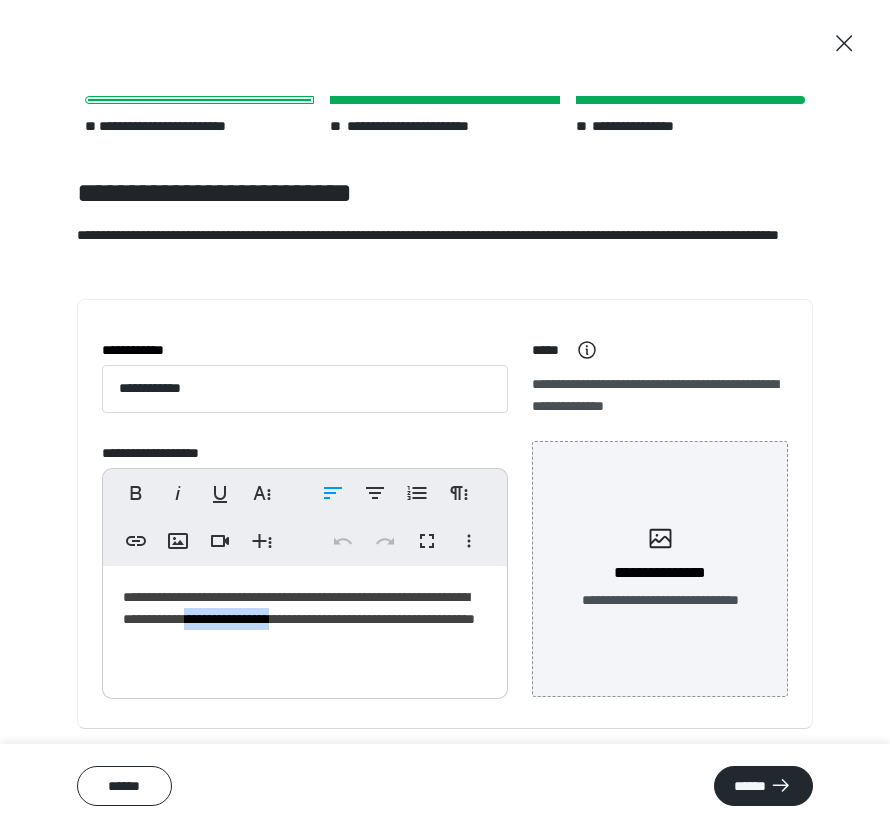 drag, startPoint x: 263, startPoint y: 616, endPoint x: 376, endPoint y: 622, distance: 113.15918 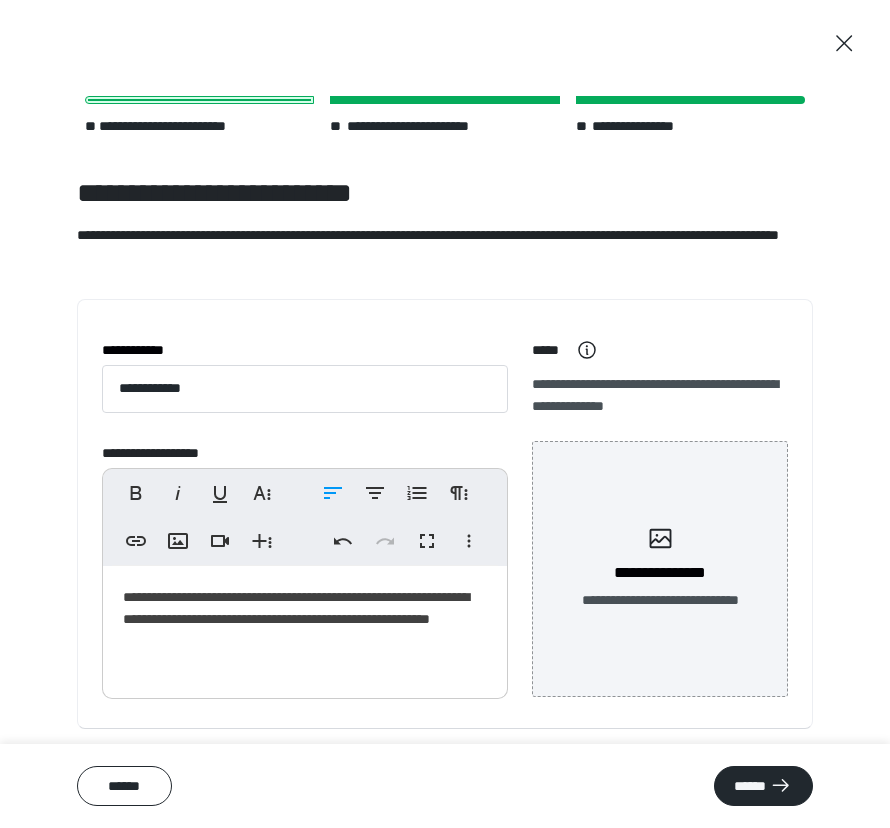 click on "**********" at bounding box center [305, 619] 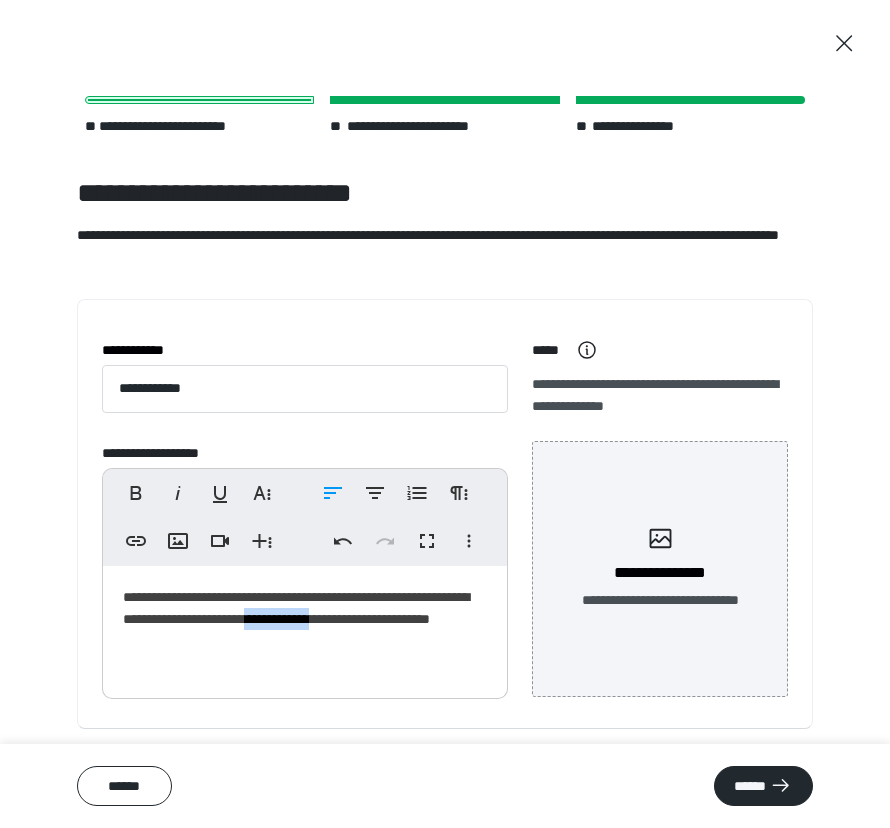 click on "**********" at bounding box center [305, 619] 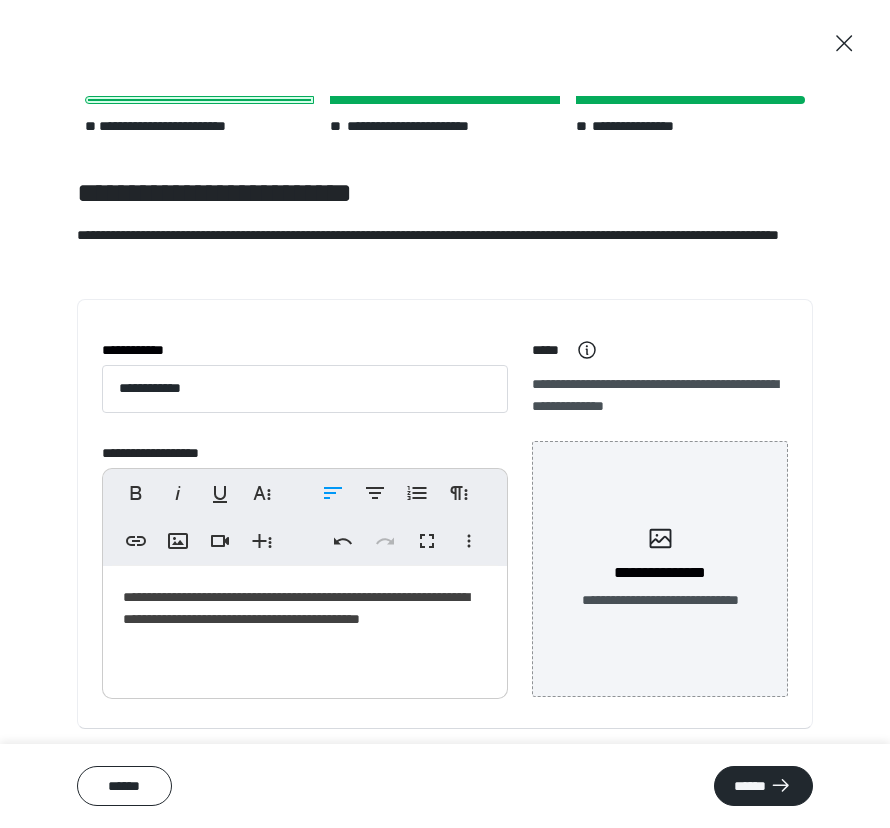 click on "**********" at bounding box center (305, 619) 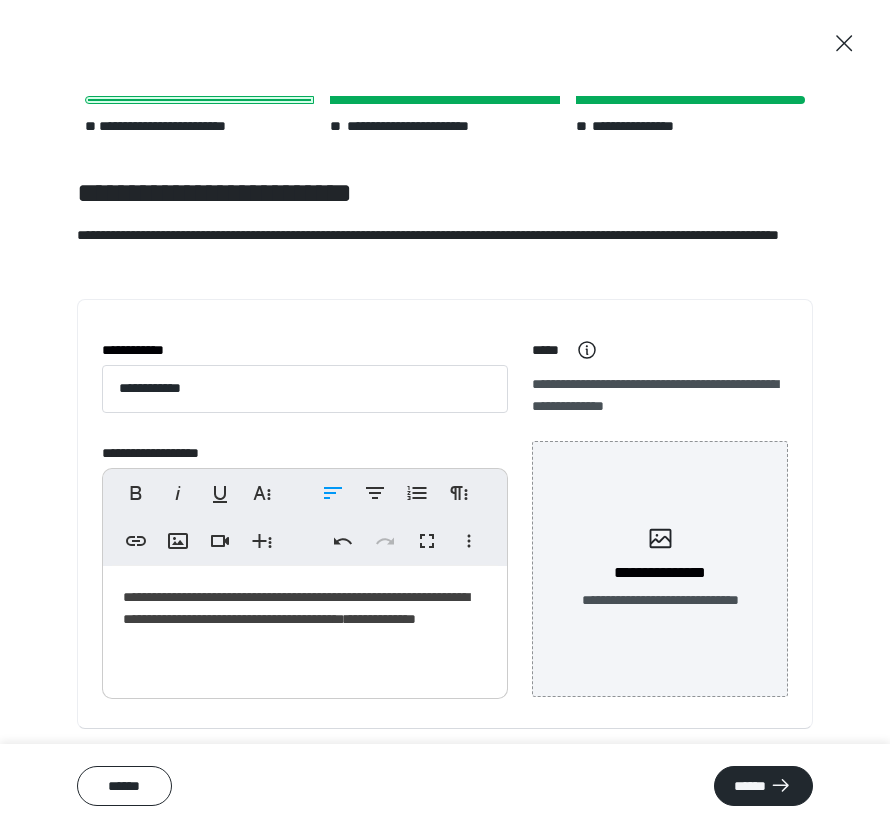 click on "**********" at bounding box center (305, 619) 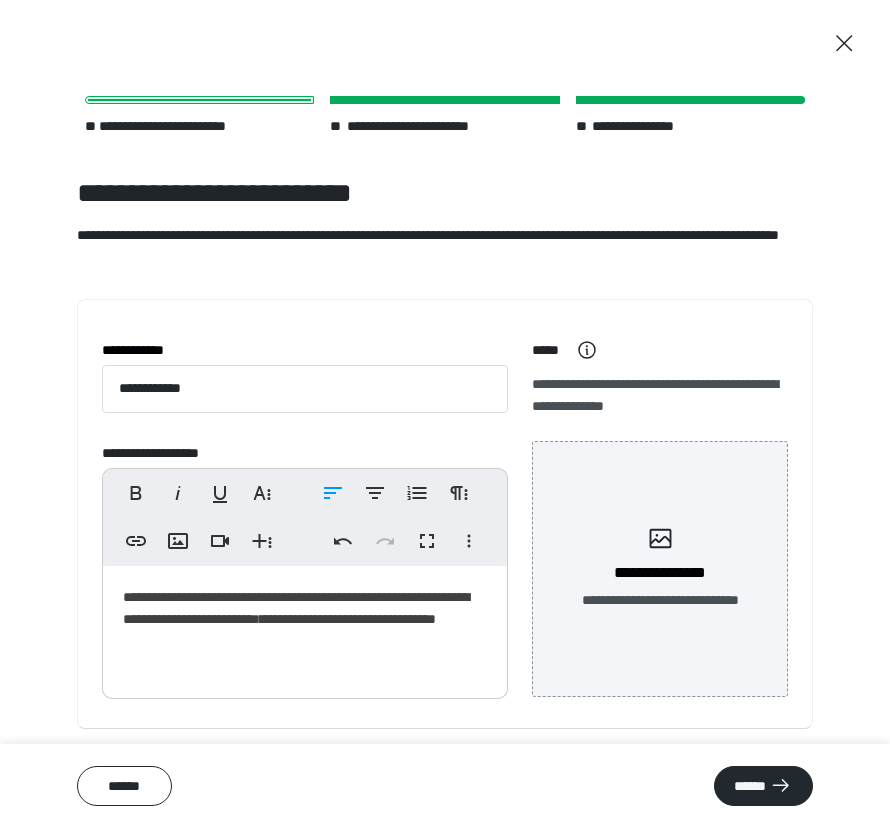 click on "**********" at bounding box center [305, 619] 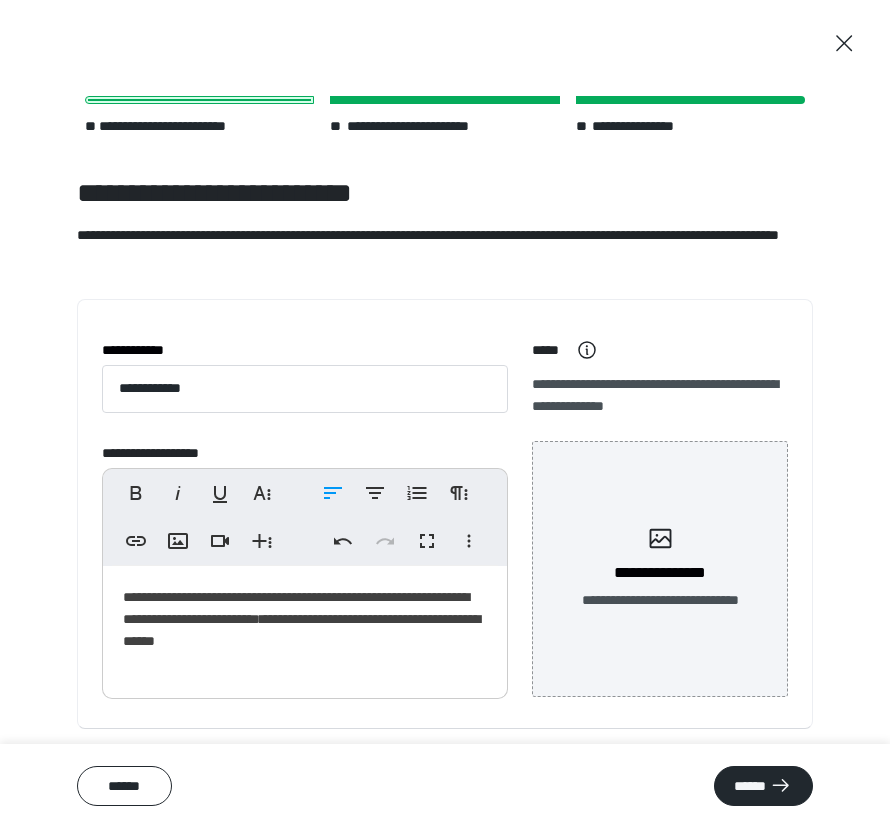 click on "**********" at bounding box center [305, 619] 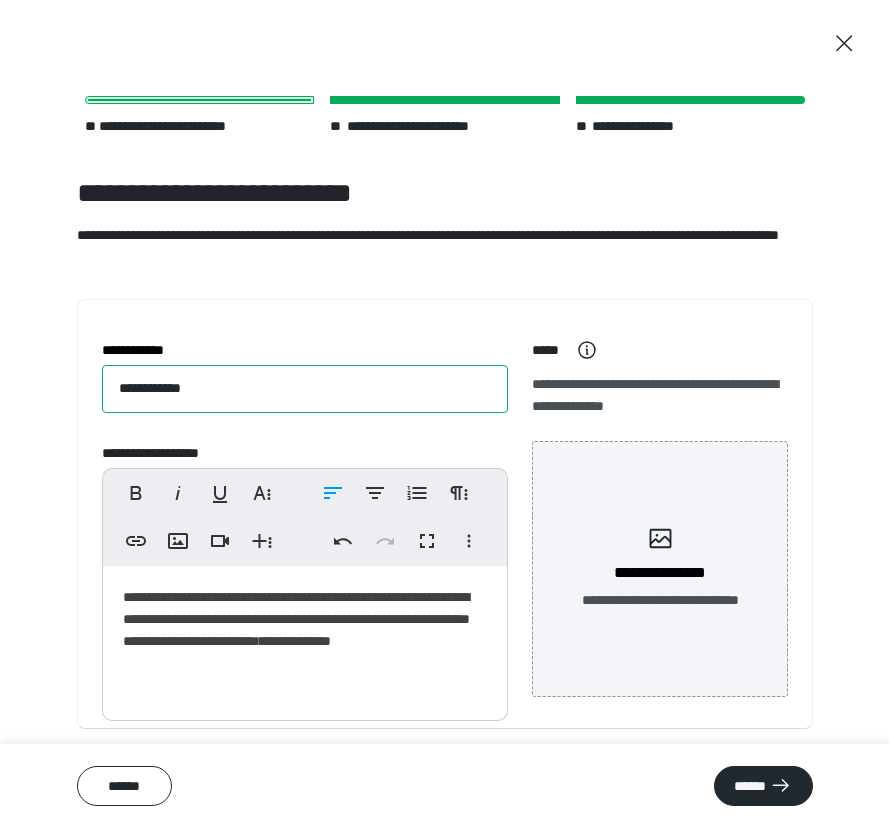 click on "**********" at bounding box center (305, 389) 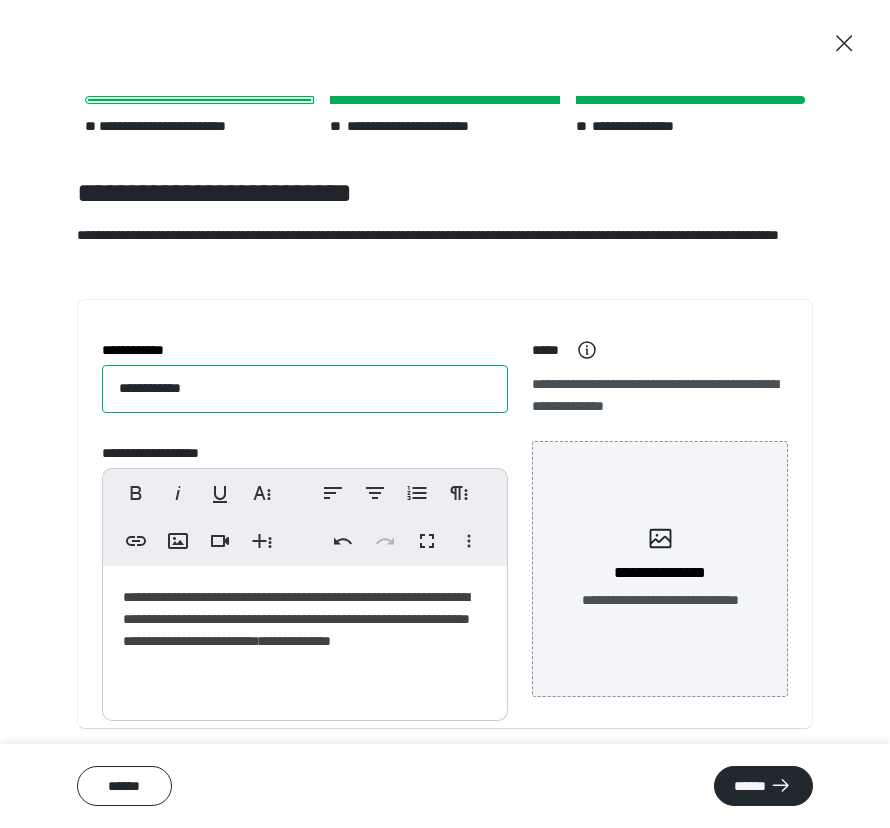 drag, startPoint x: 218, startPoint y: 387, endPoint x: 94, endPoint y: 366, distance: 125.765656 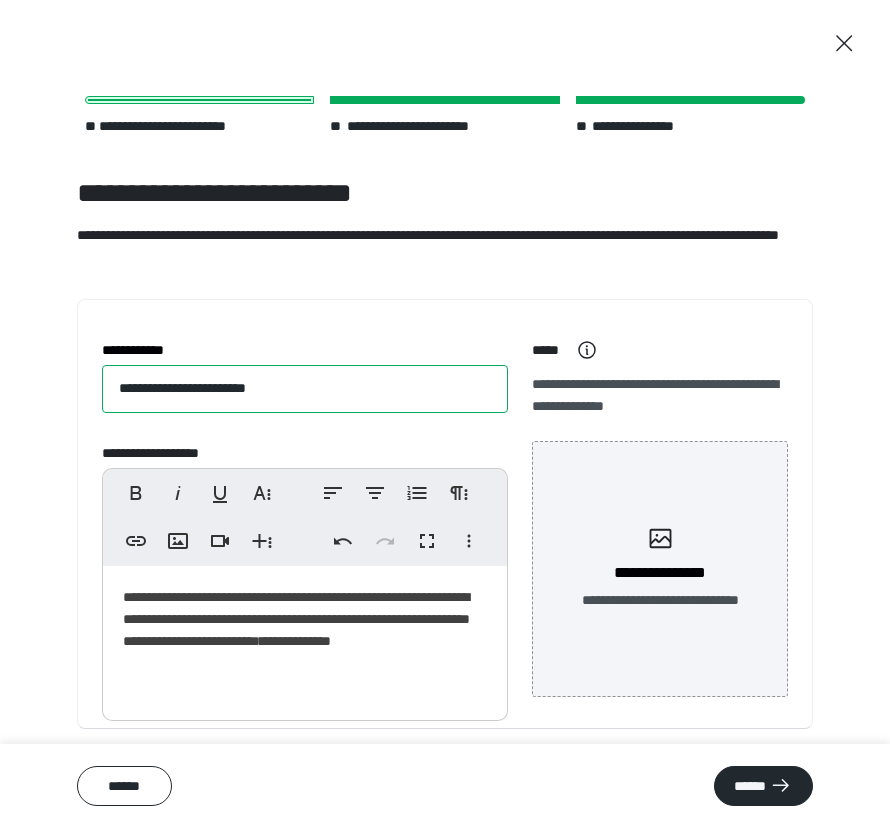 scroll, scrollTop: 33, scrollLeft: 0, axis: vertical 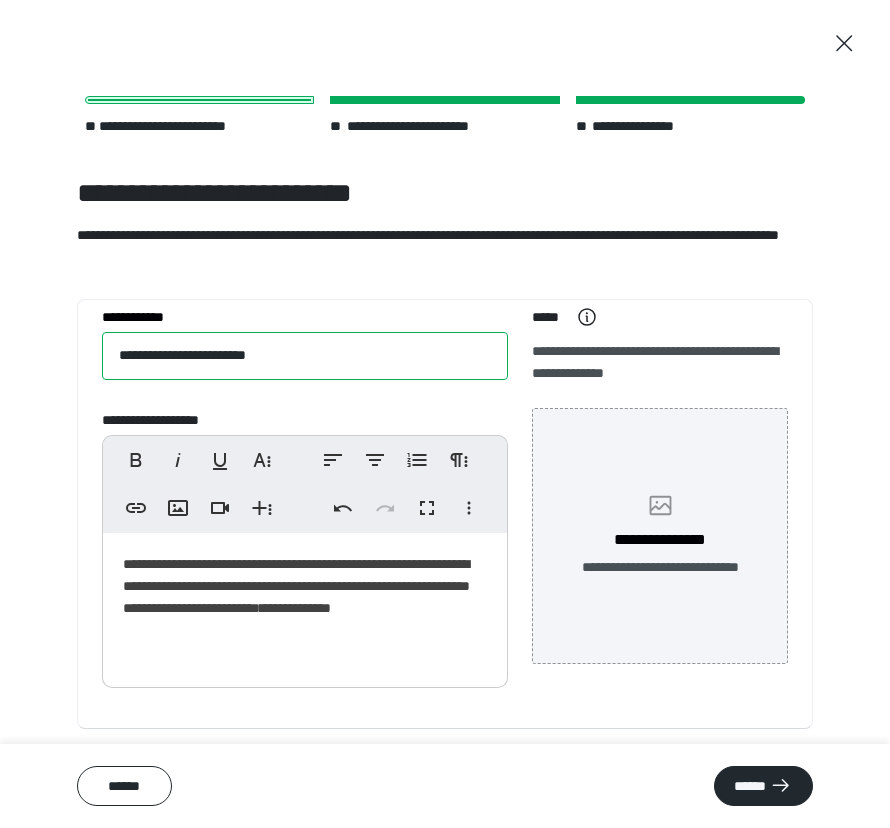 type on "**********" 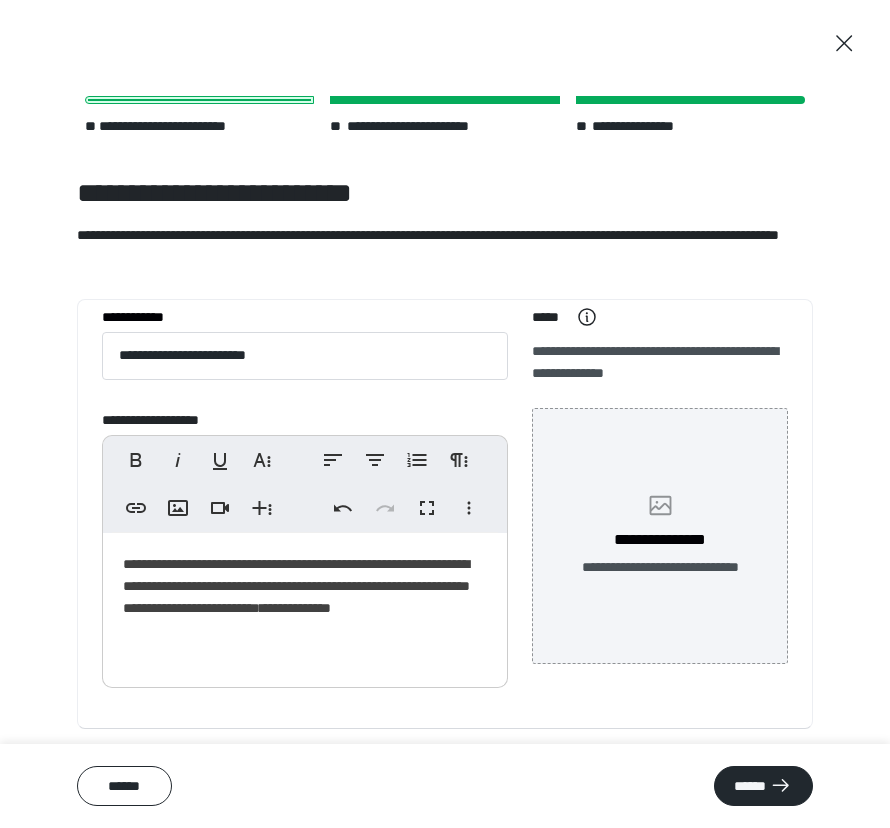 click 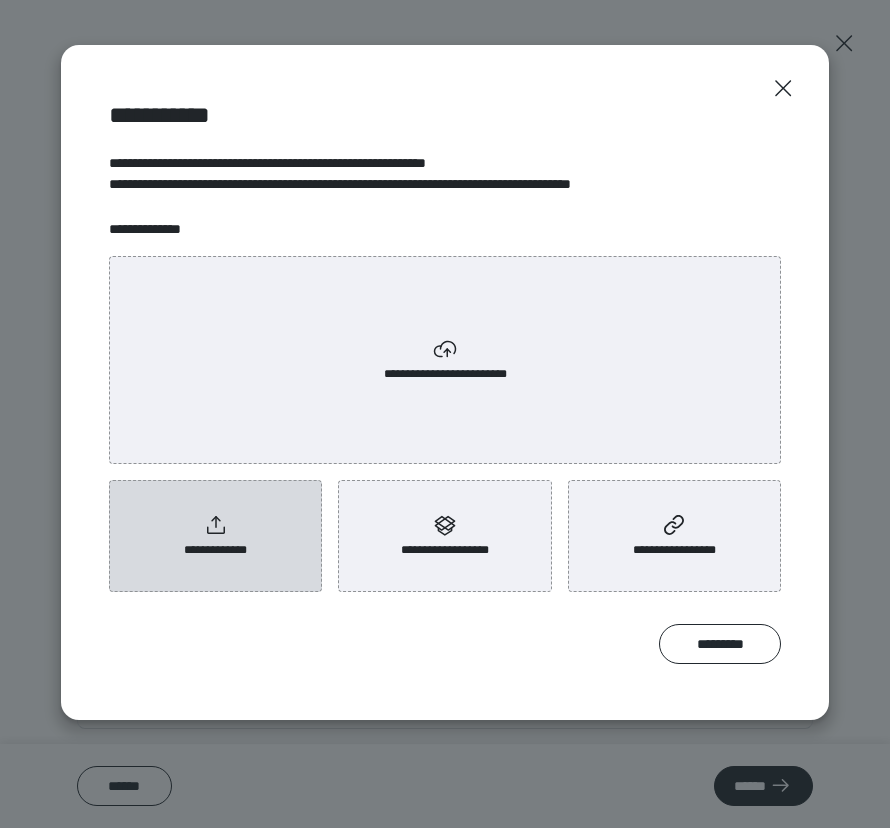 click 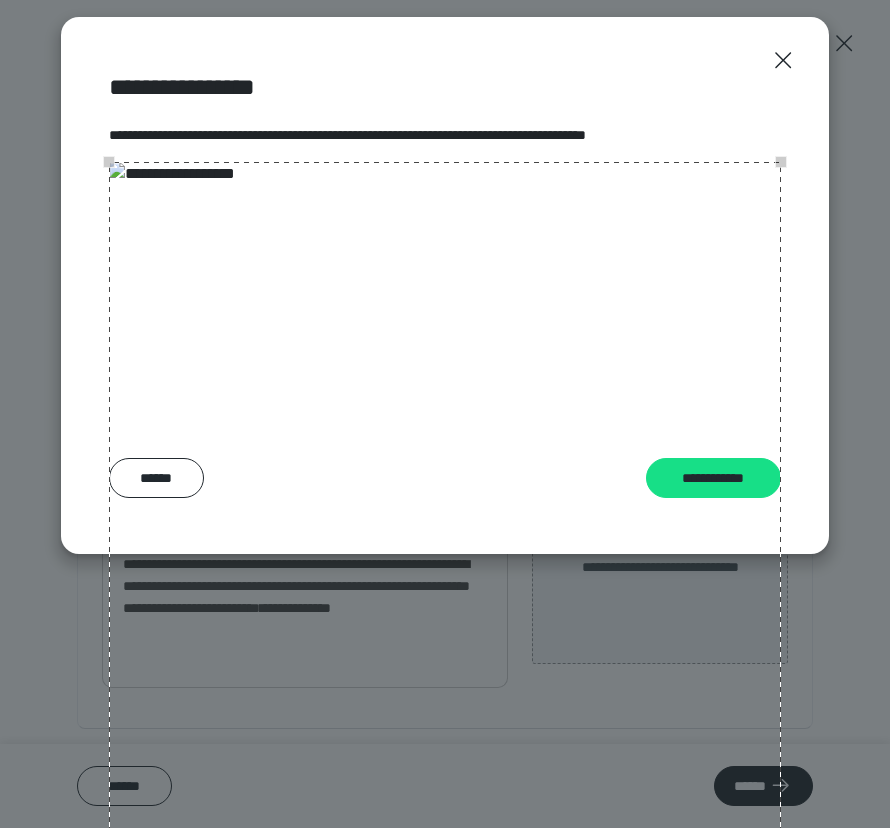 scroll, scrollTop: 41, scrollLeft: 0, axis: vertical 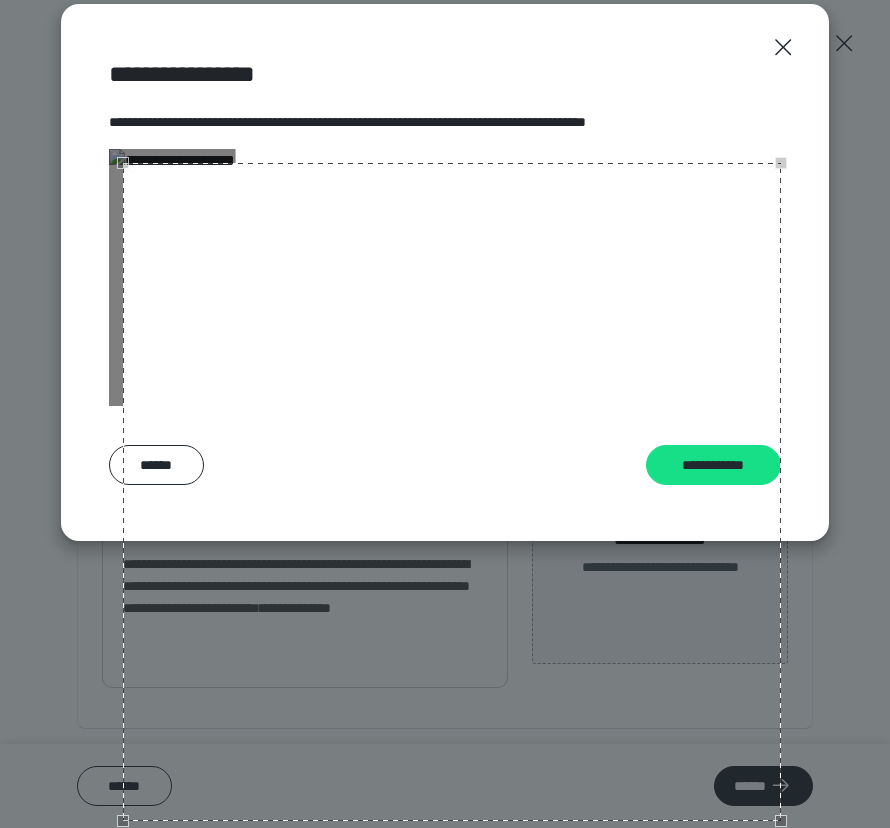 click at bounding box center (452, 492) 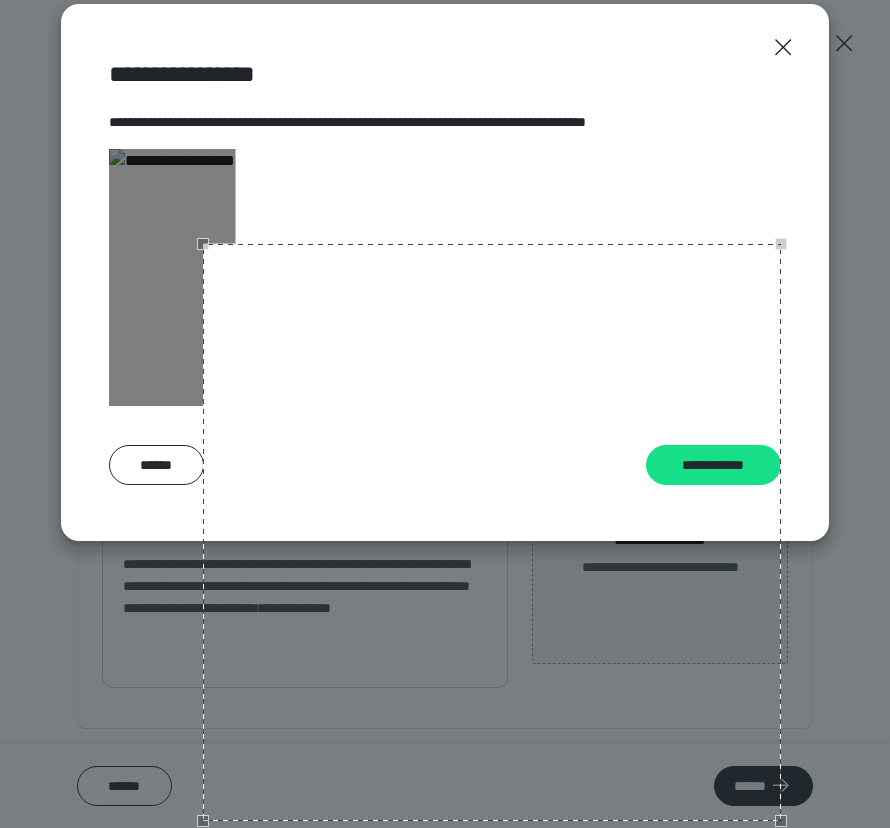 click at bounding box center [492, 533] 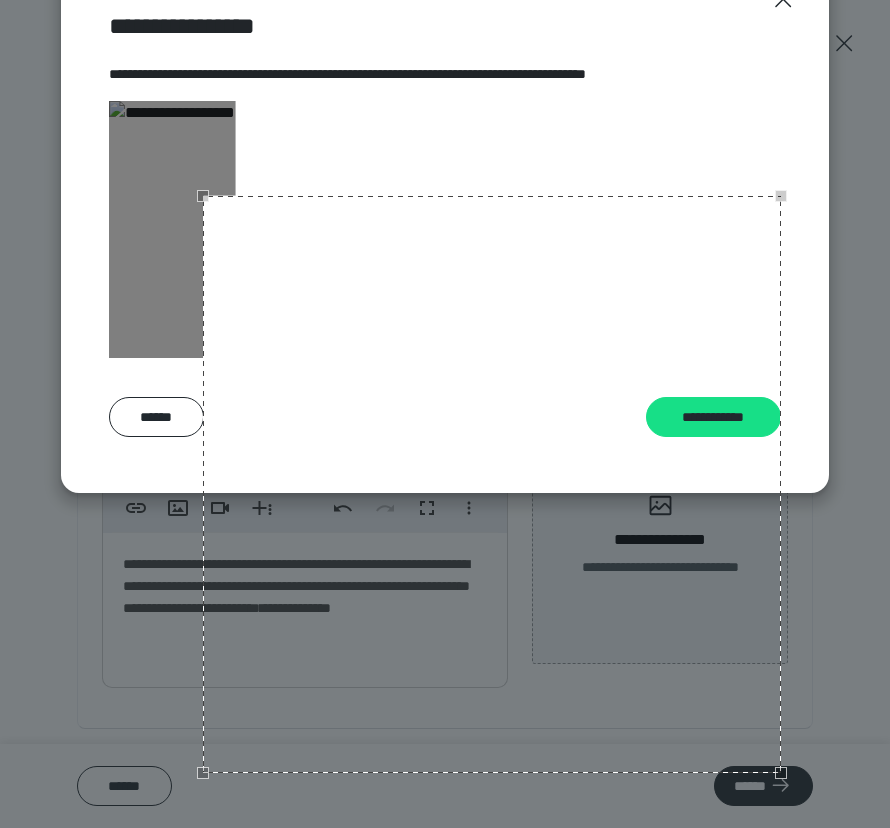 scroll, scrollTop: 335, scrollLeft: 0, axis: vertical 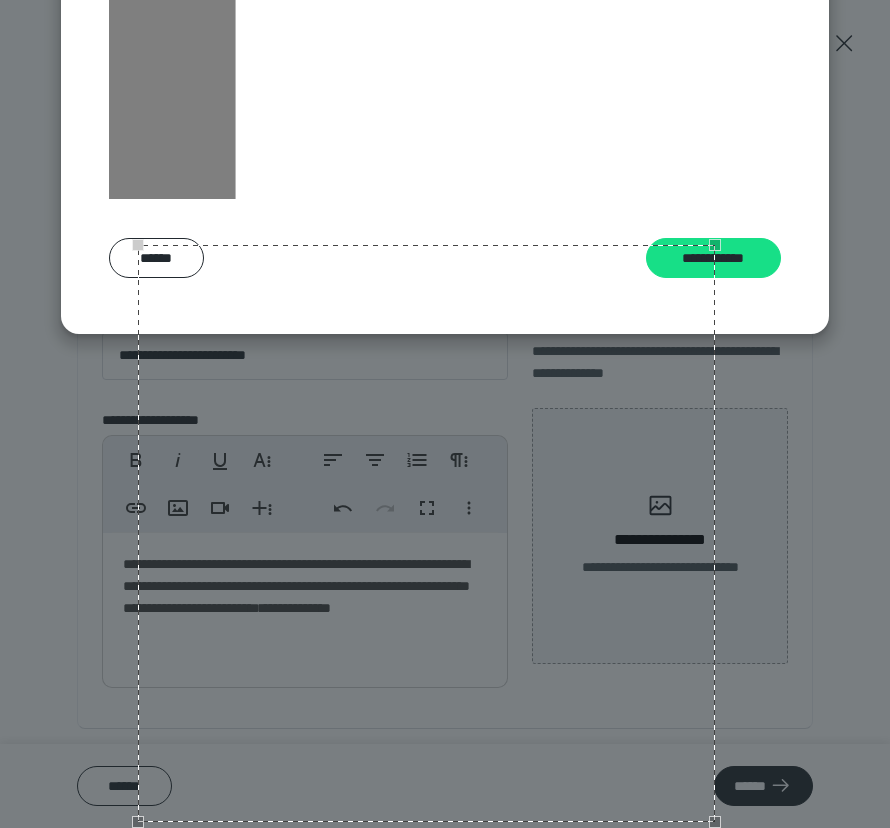 click at bounding box center (427, 534) 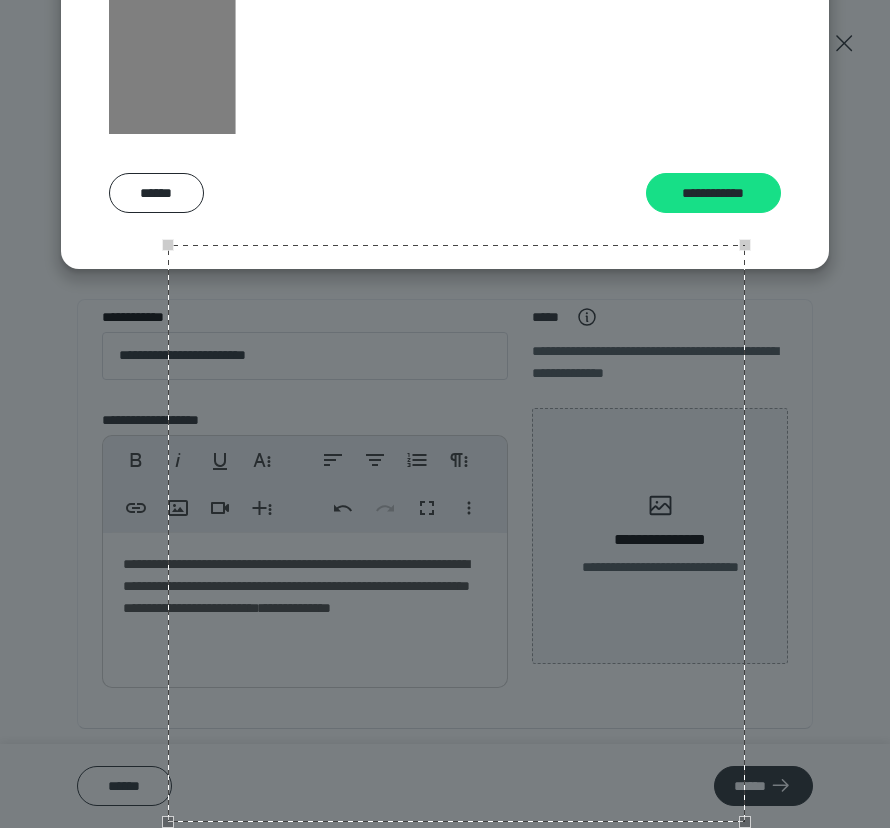 click at bounding box center (457, 534) 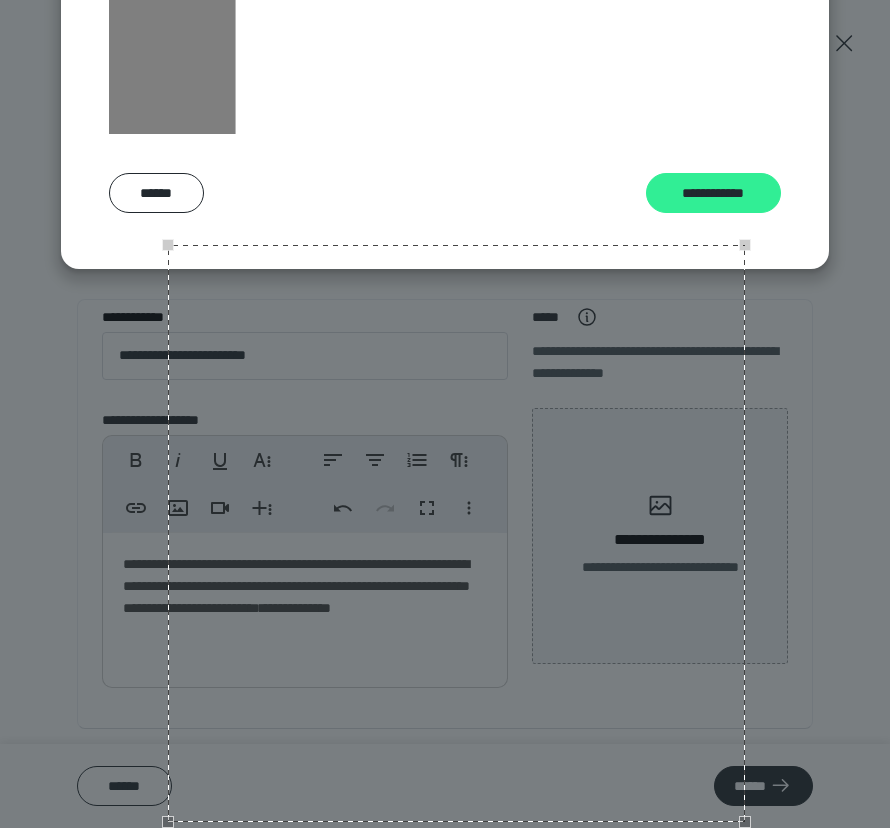 click on "**********" at bounding box center (714, 193) 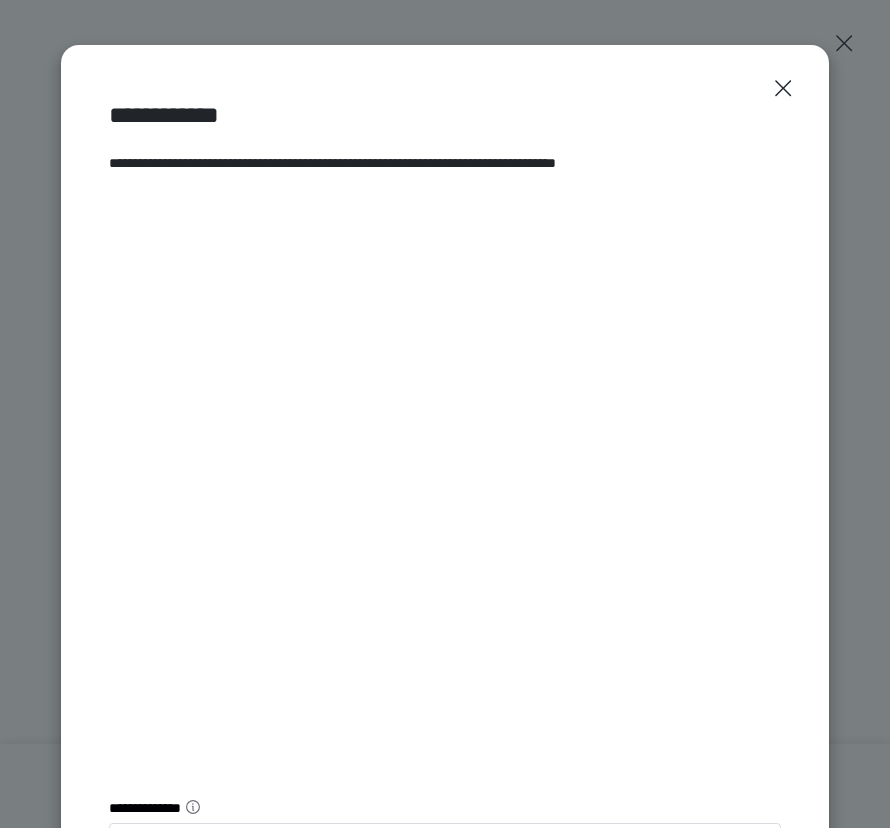 scroll, scrollTop: 169, scrollLeft: 0, axis: vertical 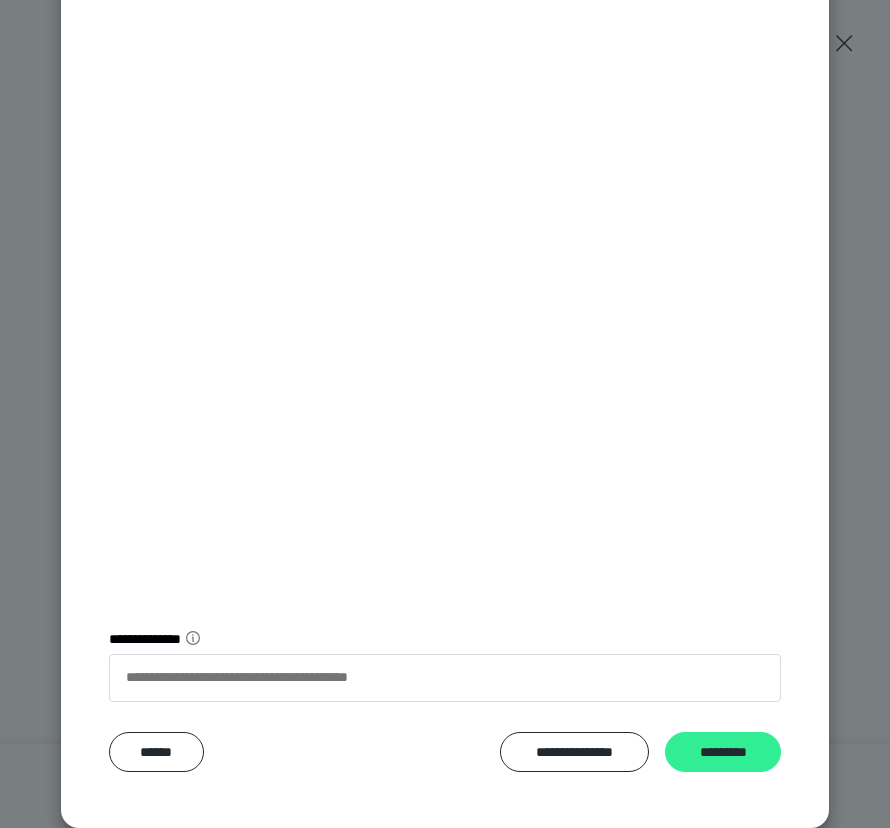click on "*********" at bounding box center [723, 752] 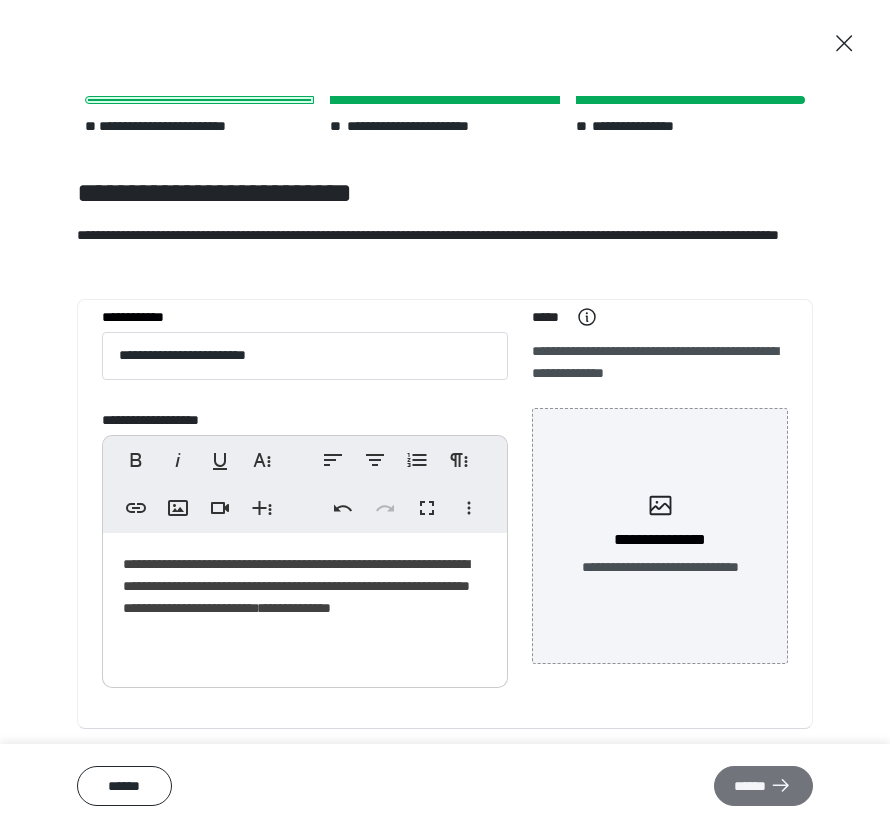 click on "******" at bounding box center [763, 786] 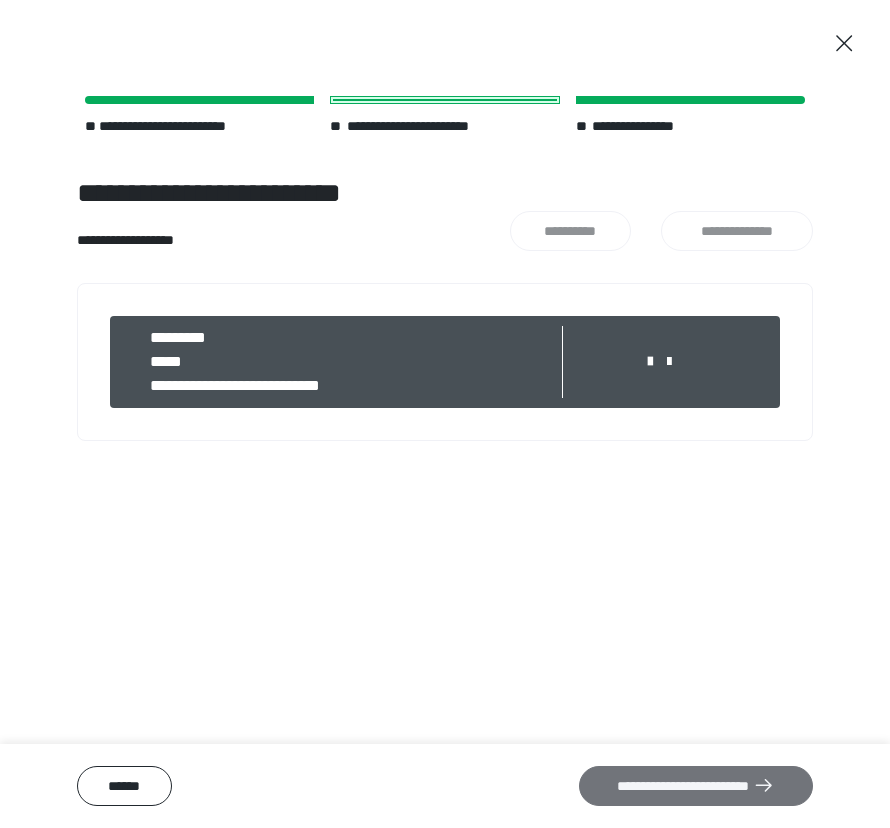 click on "**********" at bounding box center (696, 786) 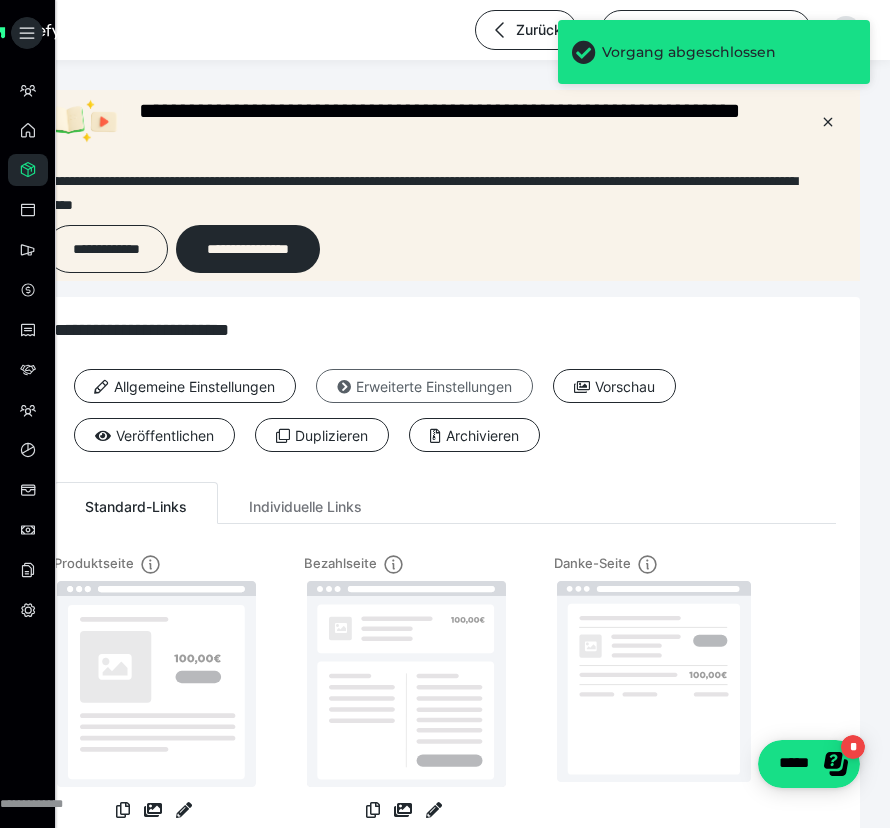 click on "Erweiterte Einstellungen" at bounding box center [424, 386] 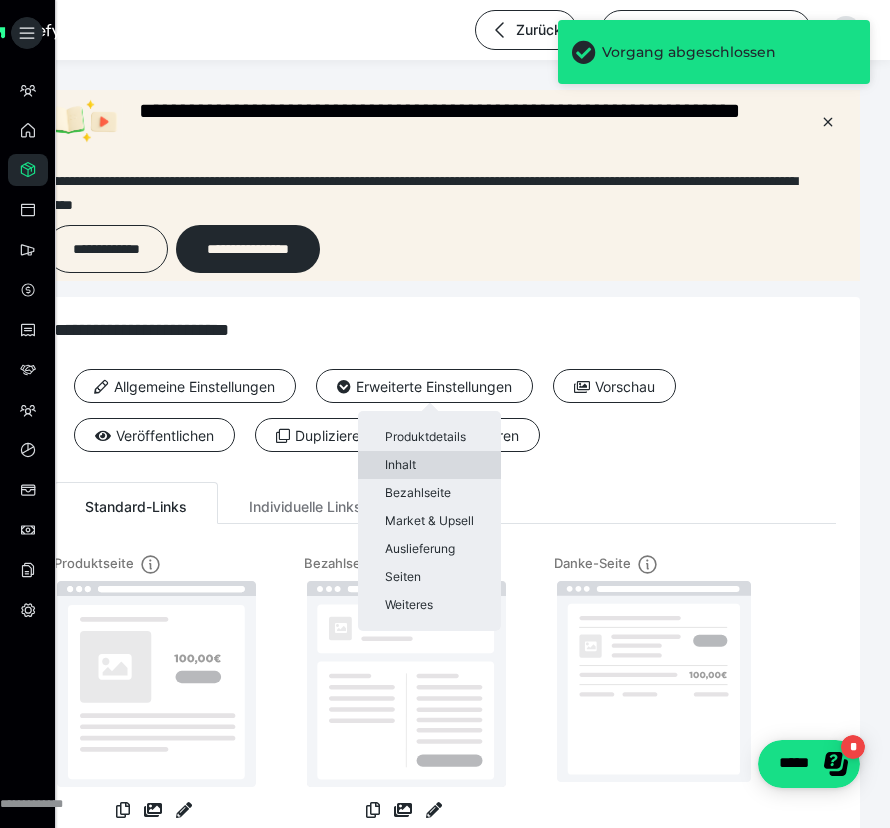 click on "Inhalt" at bounding box center [429, 465] 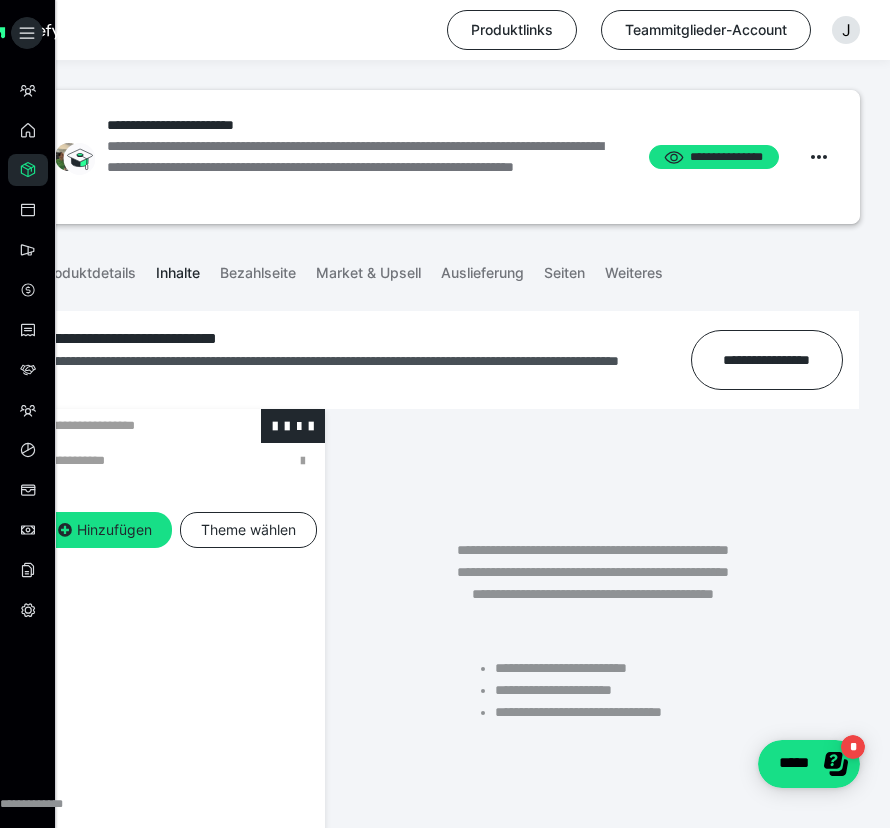 click at bounding box center [125, 426] 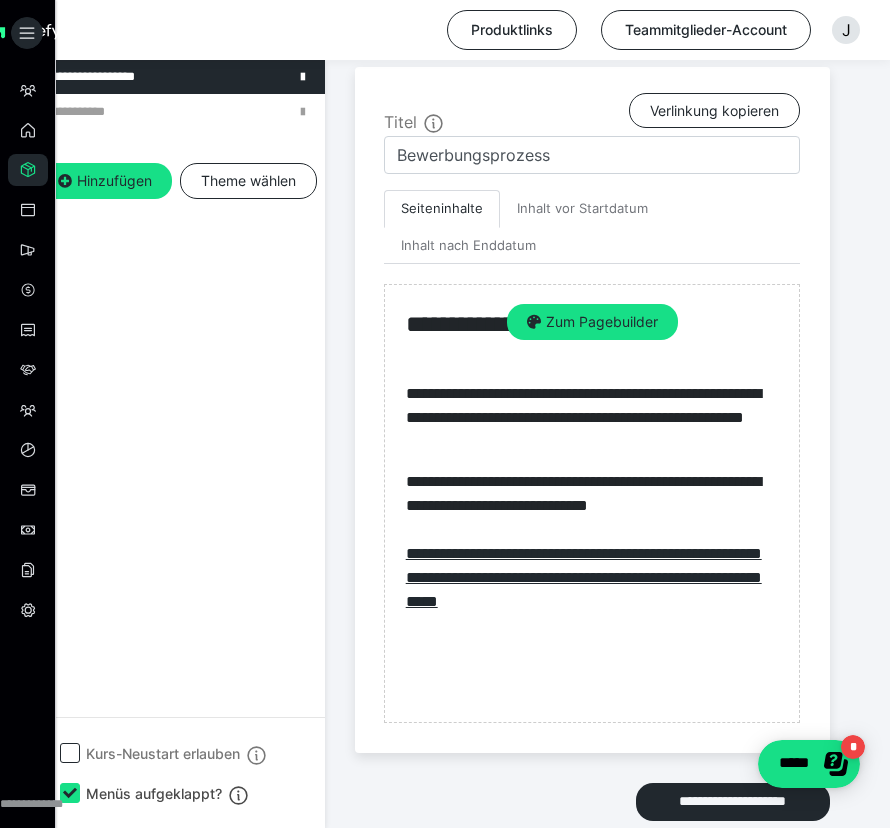 scroll, scrollTop: 455, scrollLeft: 0, axis: vertical 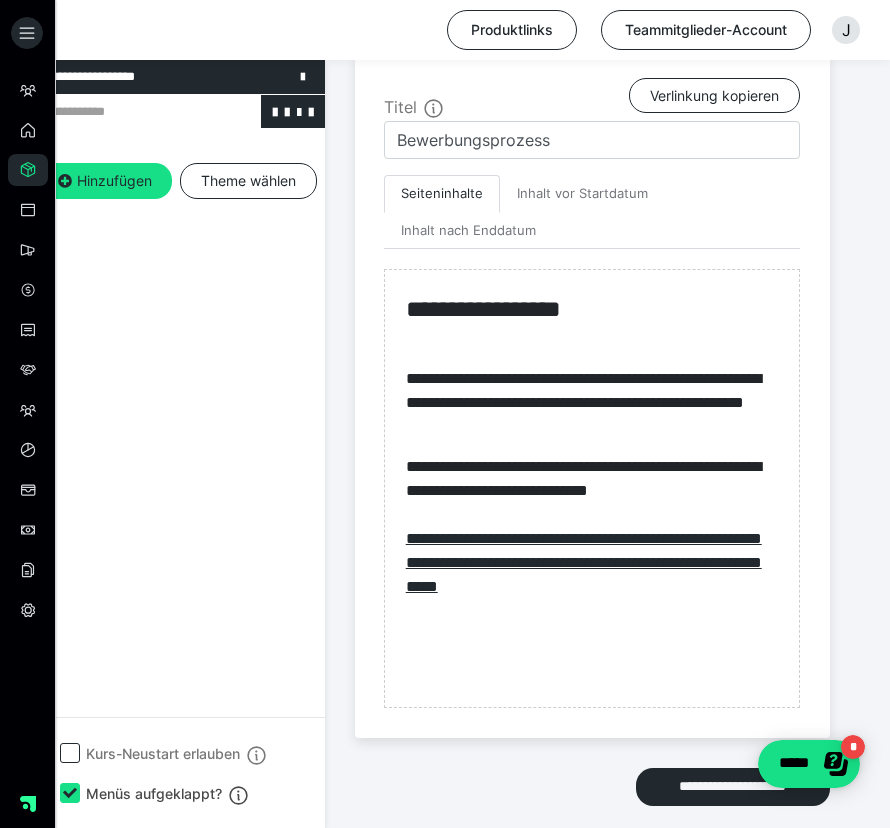 click at bounding box center [125, 112] 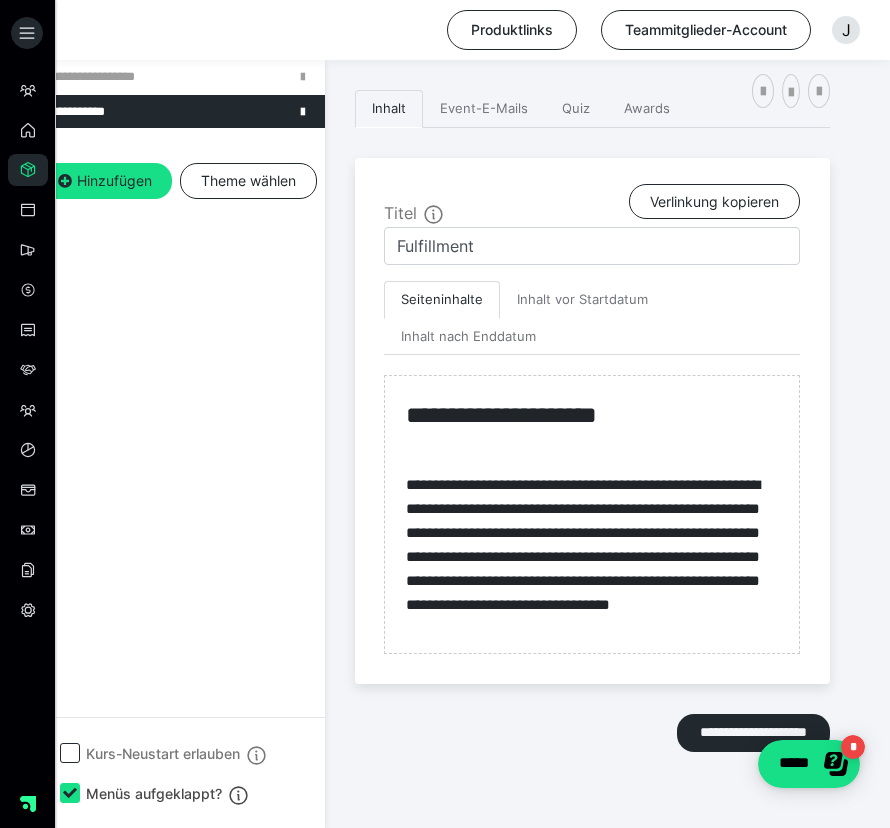 scroll, scrollTop: 421, scrollLeft: 0, axis: vertical 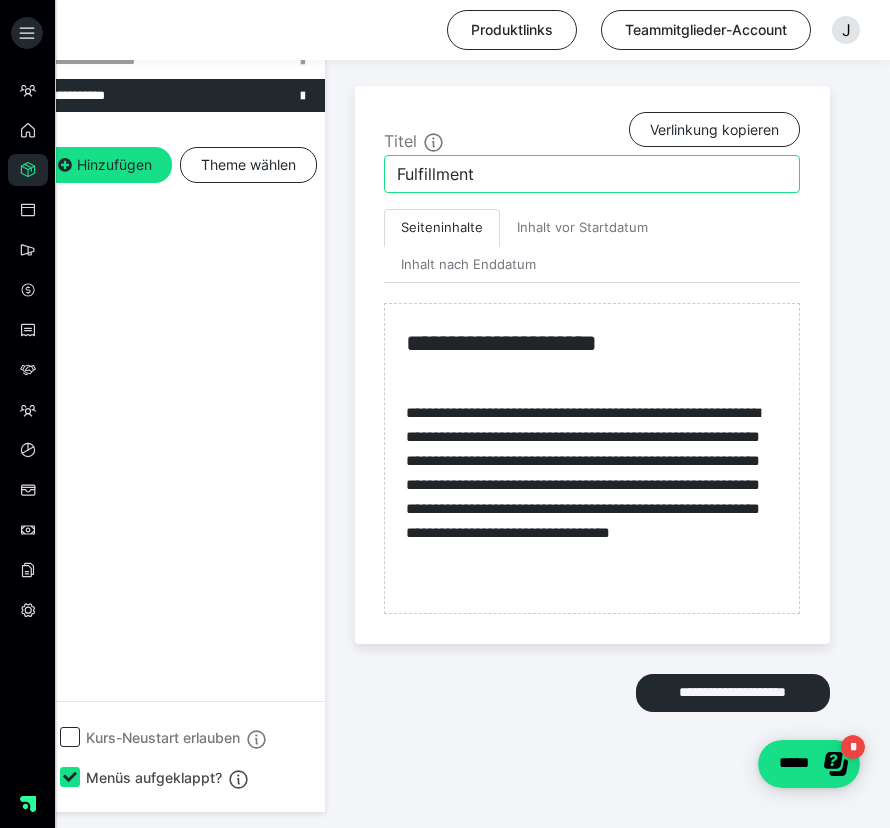 click on "Fulfillment" at bounding box center (592, 174) 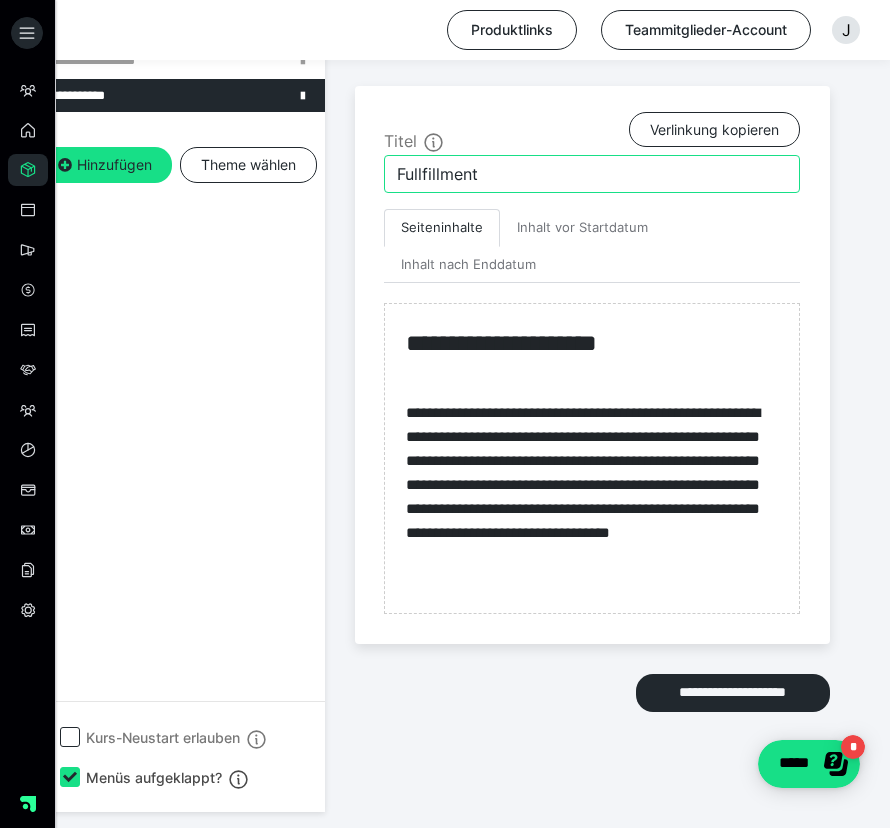type on "Fulfillment" 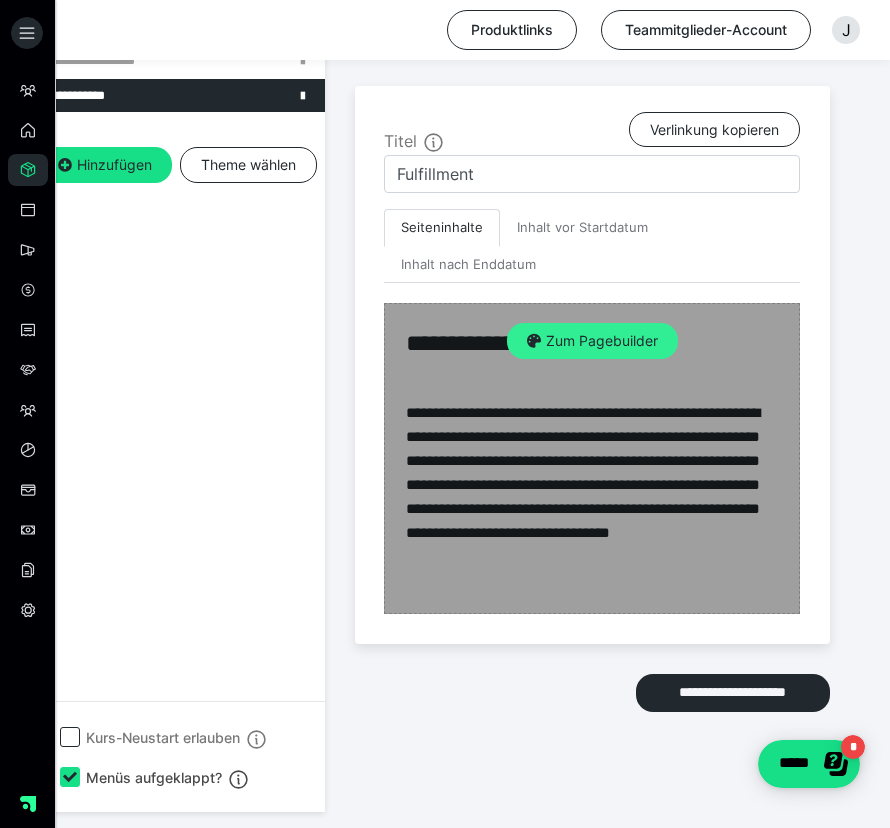 click on "Zum Pagebuilder" at bounding box center [592, 341] 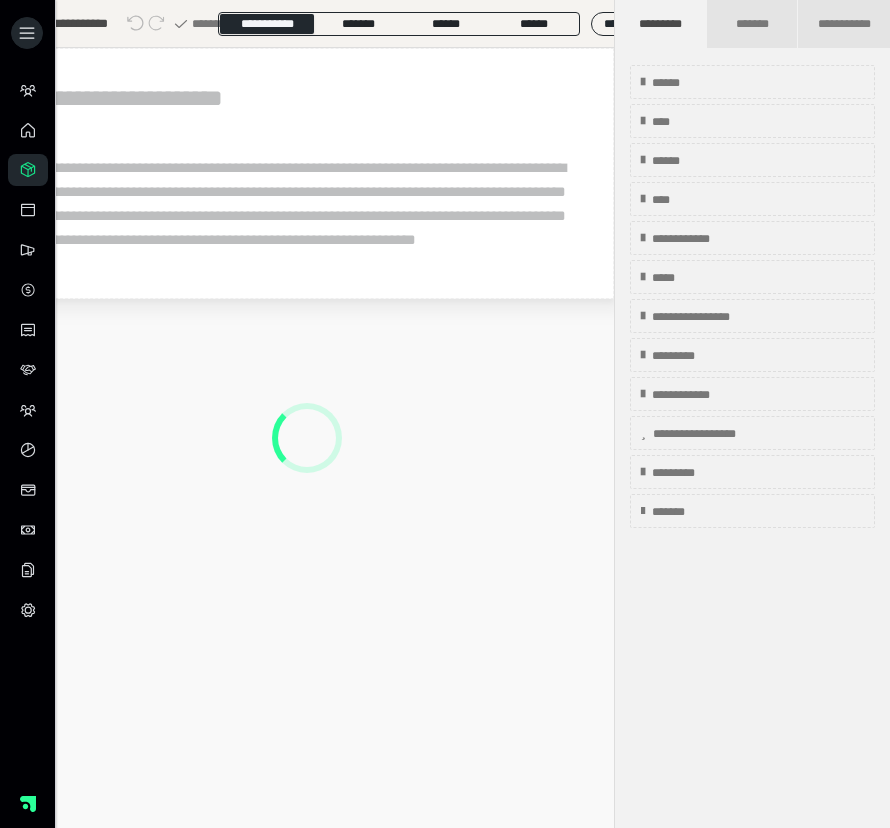 scroll, scrollTop: 349, scrollLeft: 0, axis: vertical 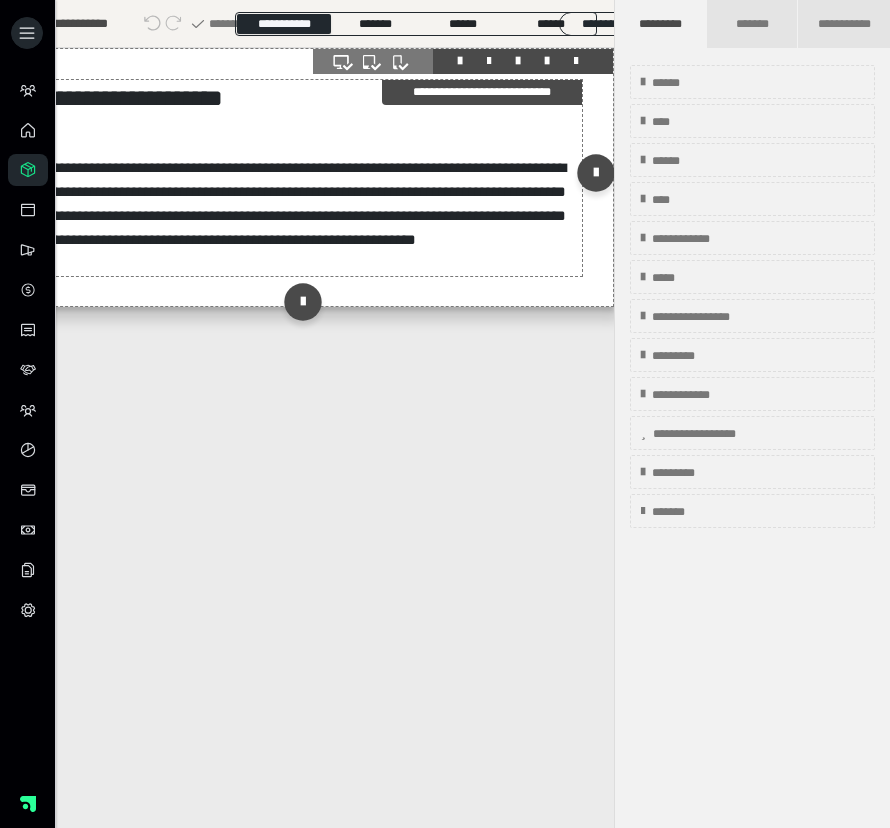 click on "**********" at bounding box center (299, 203) 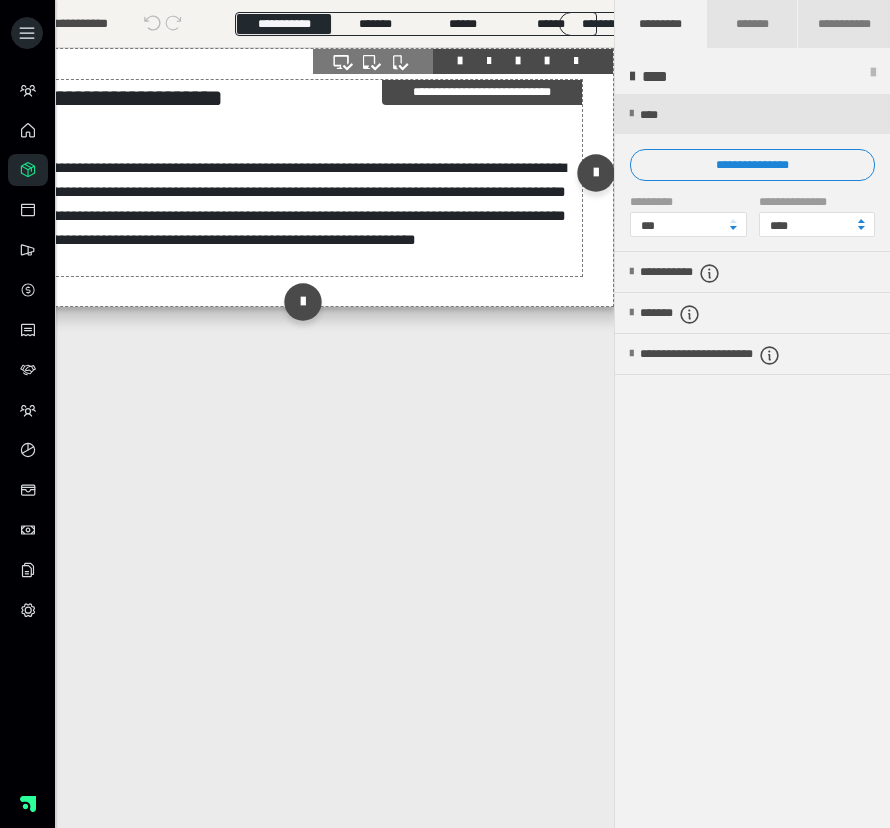 click on "**********" at bounding box center (299, 203) 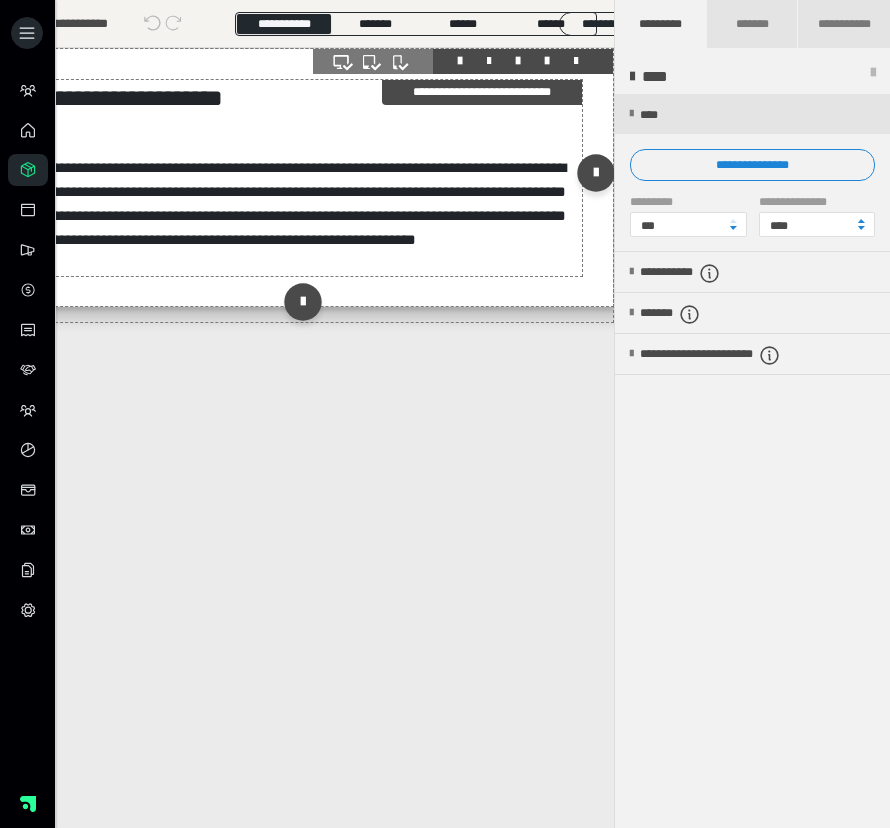 click on "**********" at bounding box center (299, 203) 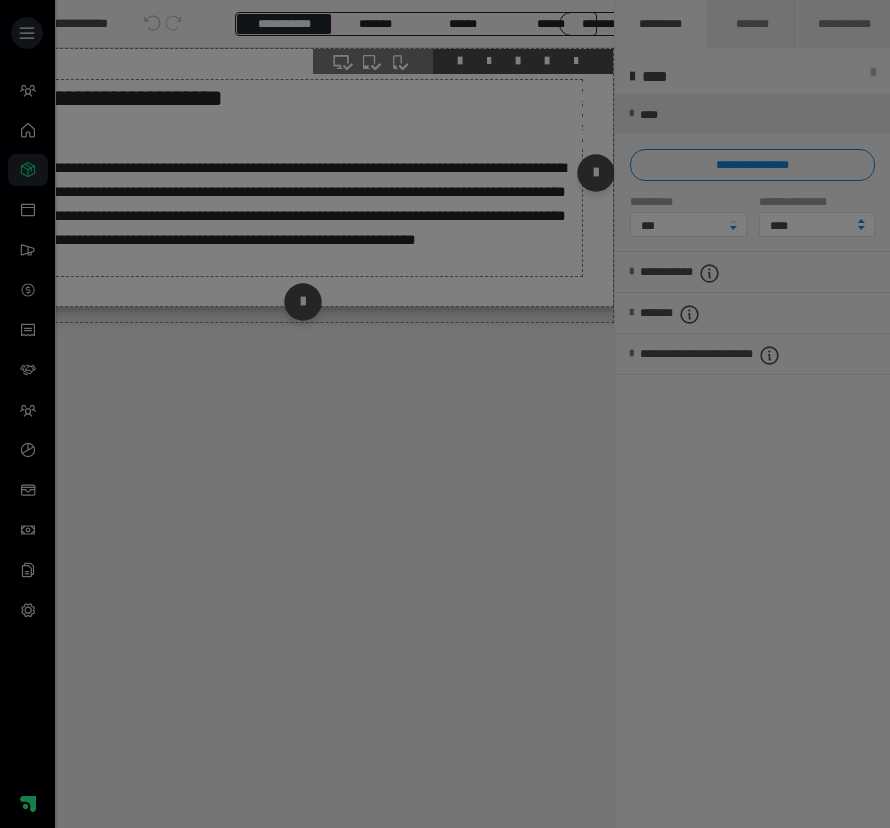 click on "**********" at bounding box center (445, 285) 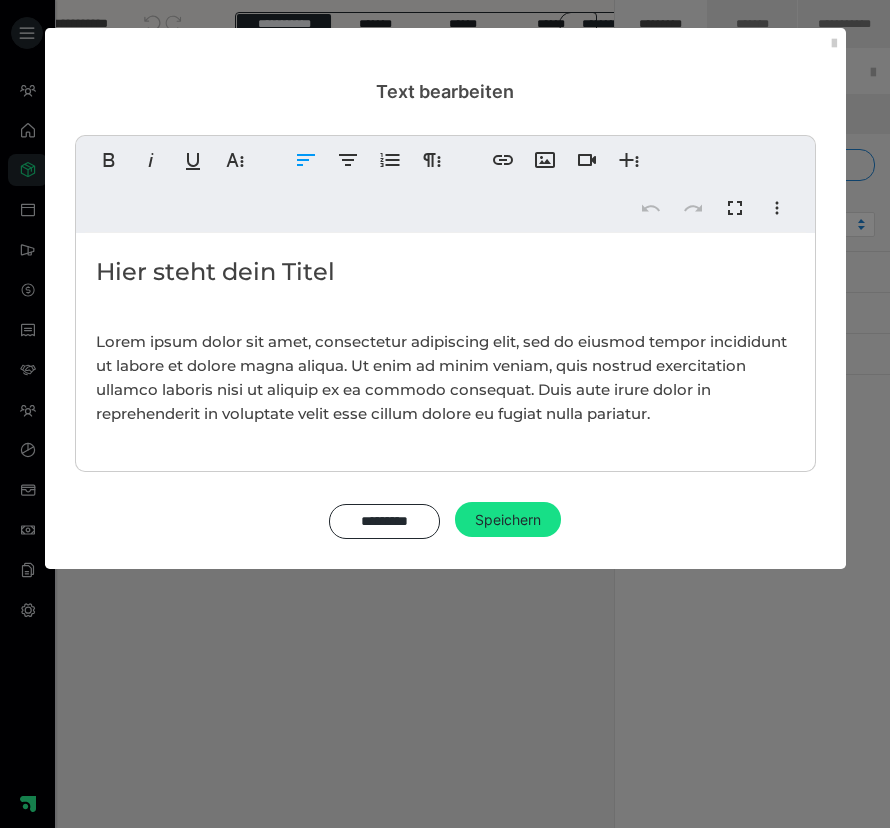 click on "Lorem ipsum dolor sit amet, consectetur adipiscing elit, sed do eiusmod tempor incididunt ut labore et dolore magna aliqua. Ut enim ad minim veniam, quis nostrud exercitation ullamco laboris nisi ut aliquip ex ea commodo consequat. Duis aute irure dolor in reprehenderit in voluptate velit esse cillum dolore eu fugiat nulla pariatur." at bounding box center (445, 378) 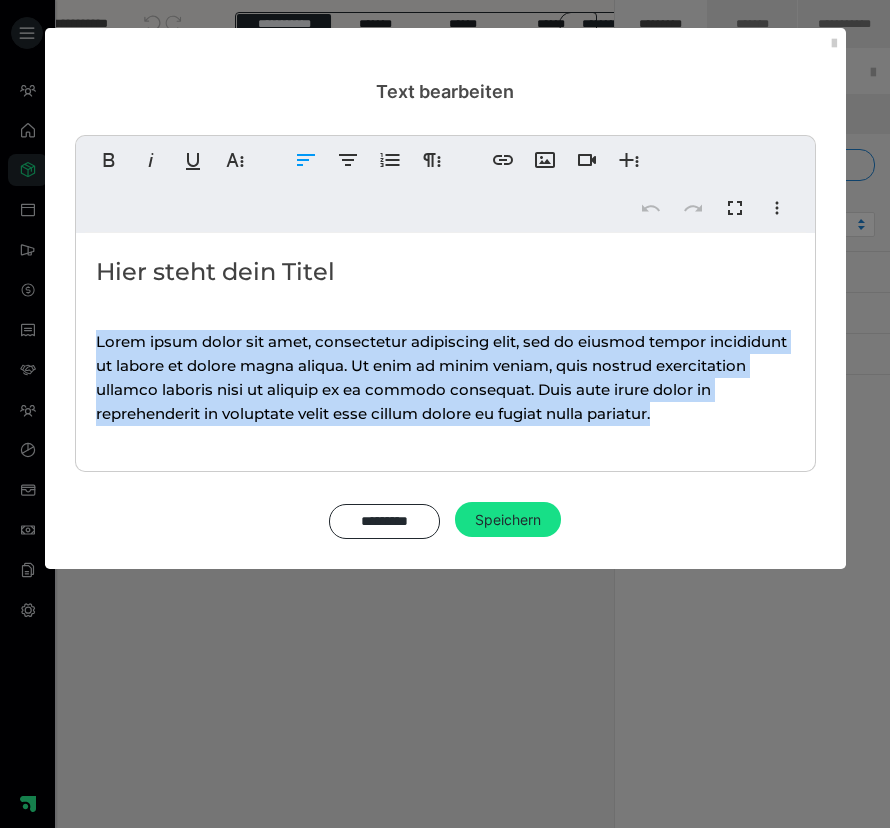 drag, startPoint x: 657, startPoint y: 415, endPoint x: 79, endPoint y: 338, distance: 583.1063 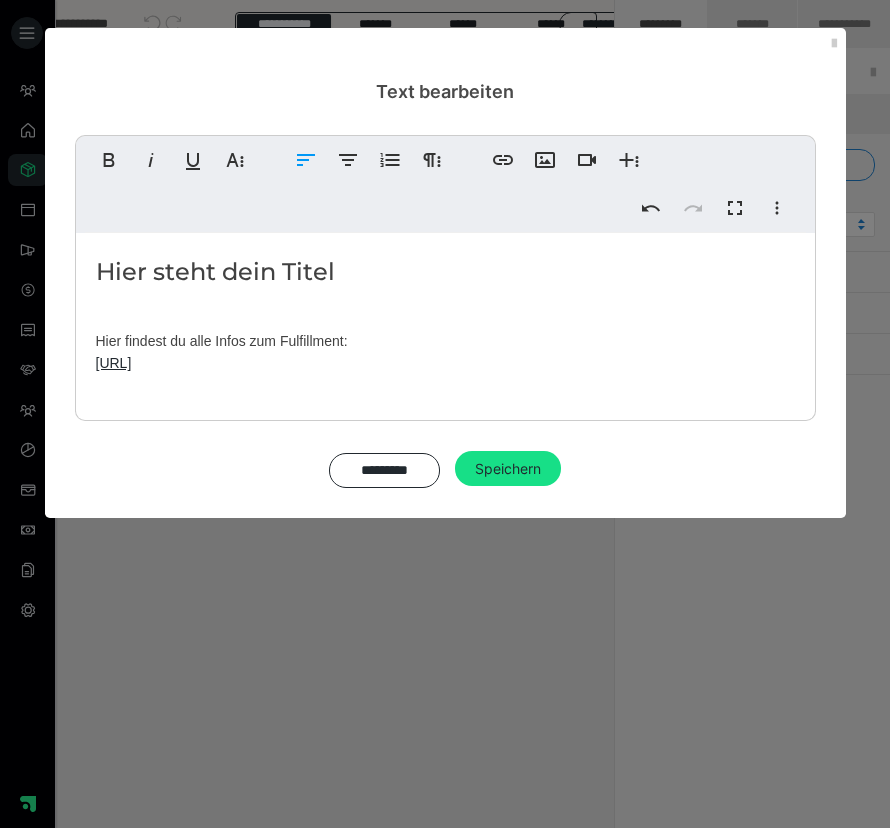 scroll, scrollTop: 1621, scrollLeft: 7, axis: both 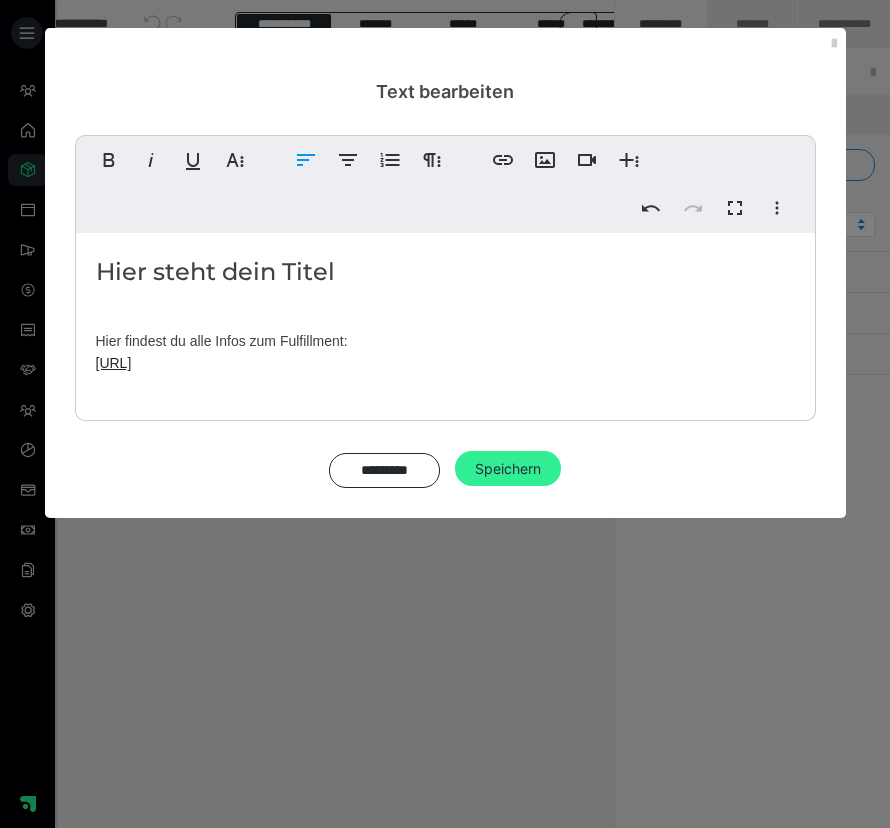 click on "Speichern" at bounding box center [508, 469] 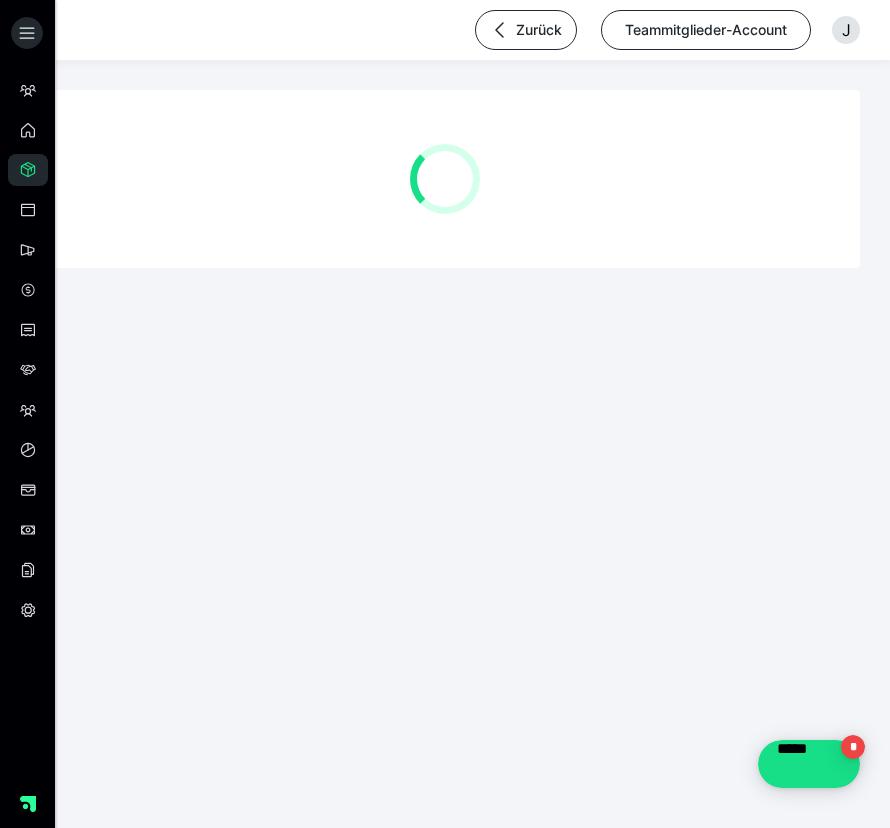 scroll, scrollTop: 0, scrollLeft: 0, axis: both 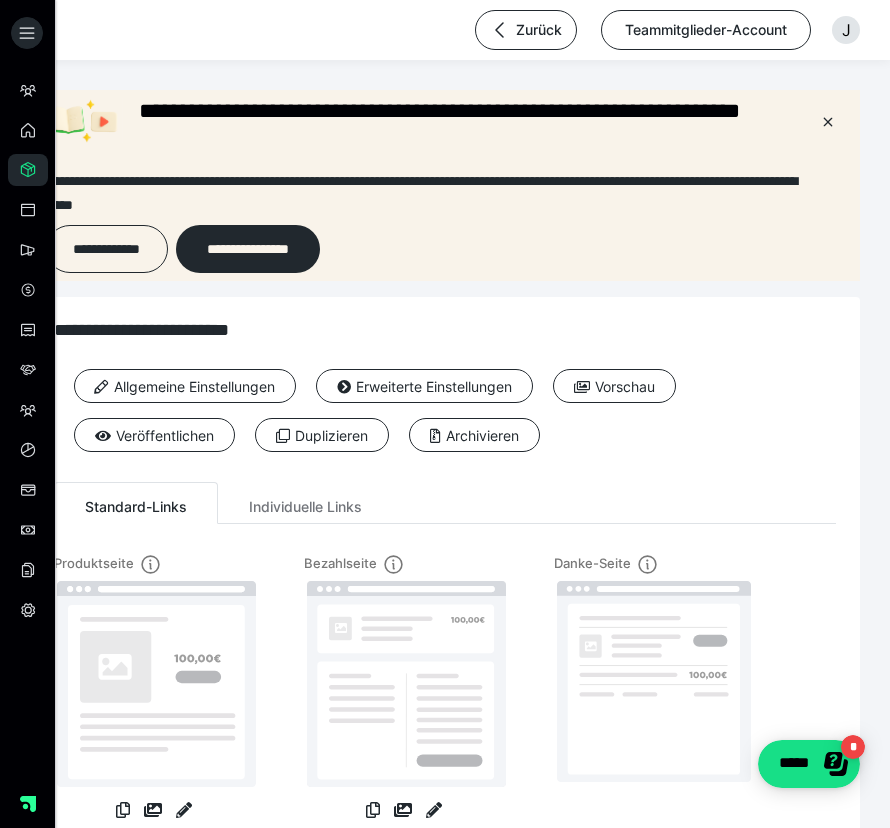 click on "**********" at bounding box center (445, 401) 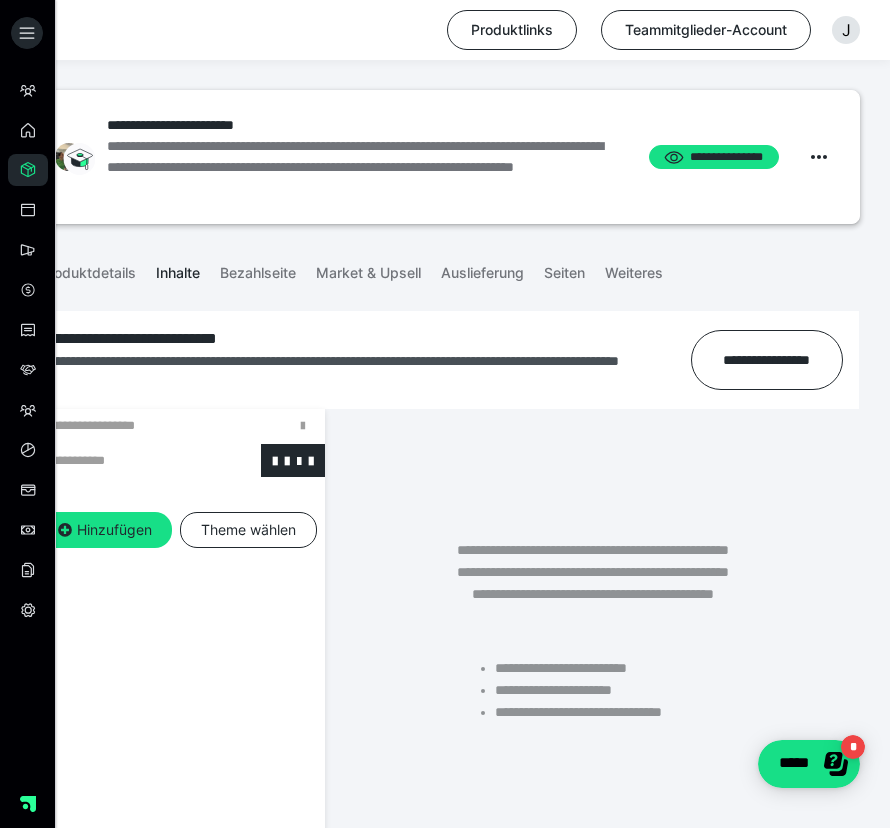 click at bounding box center [125, 461] 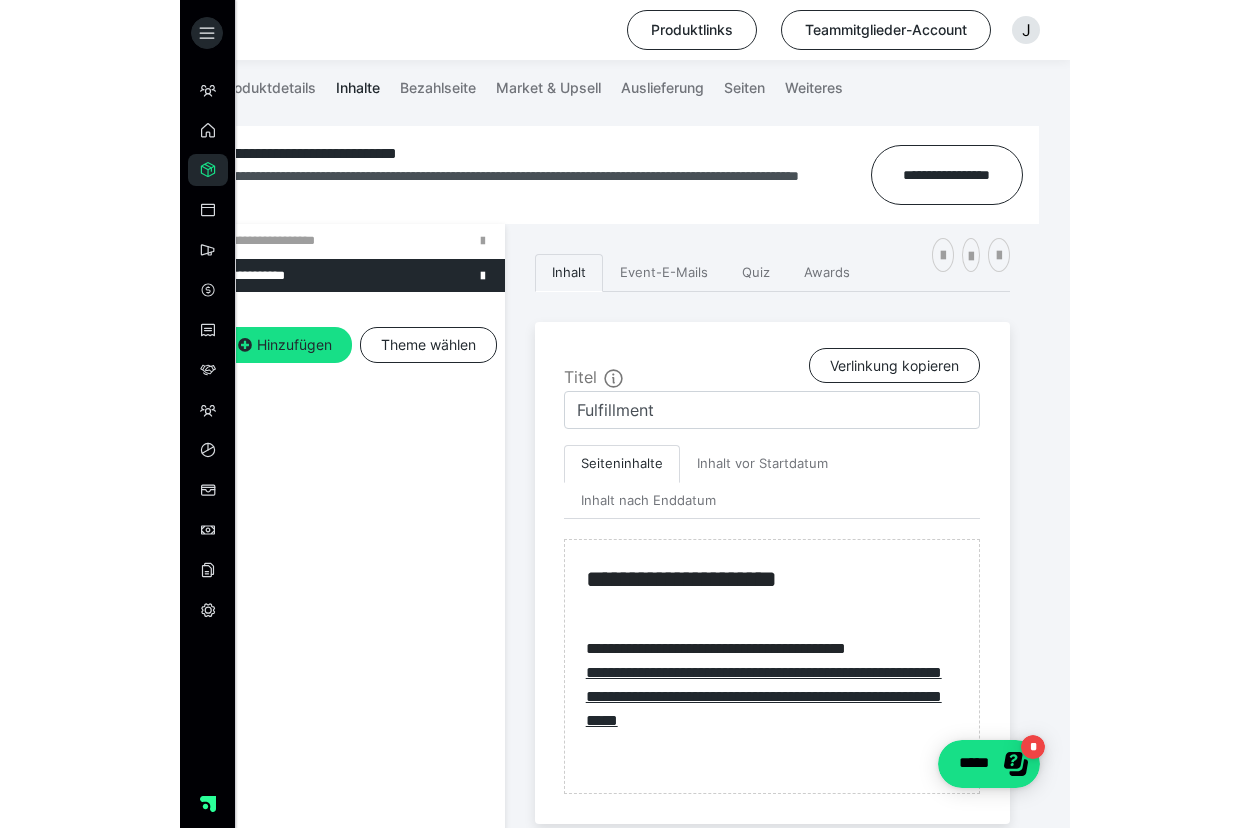 scroll, scrollTop: 197, scrollLeft: 0, axis: vertical 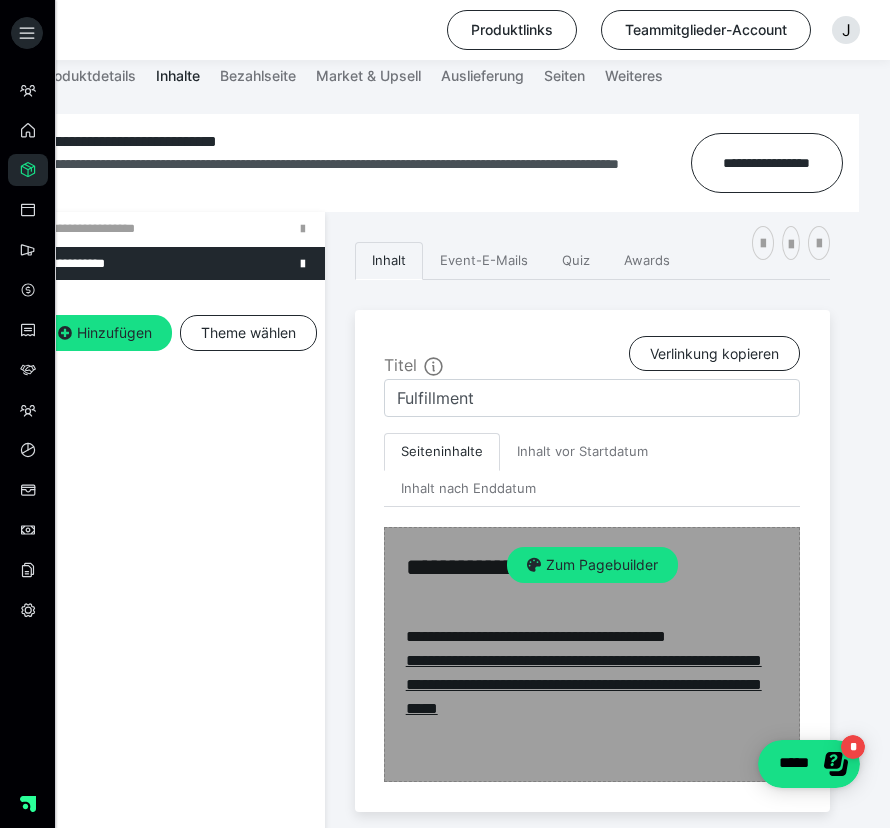 click on "Zum Pagebuilder" at bounding box center (592, 654) 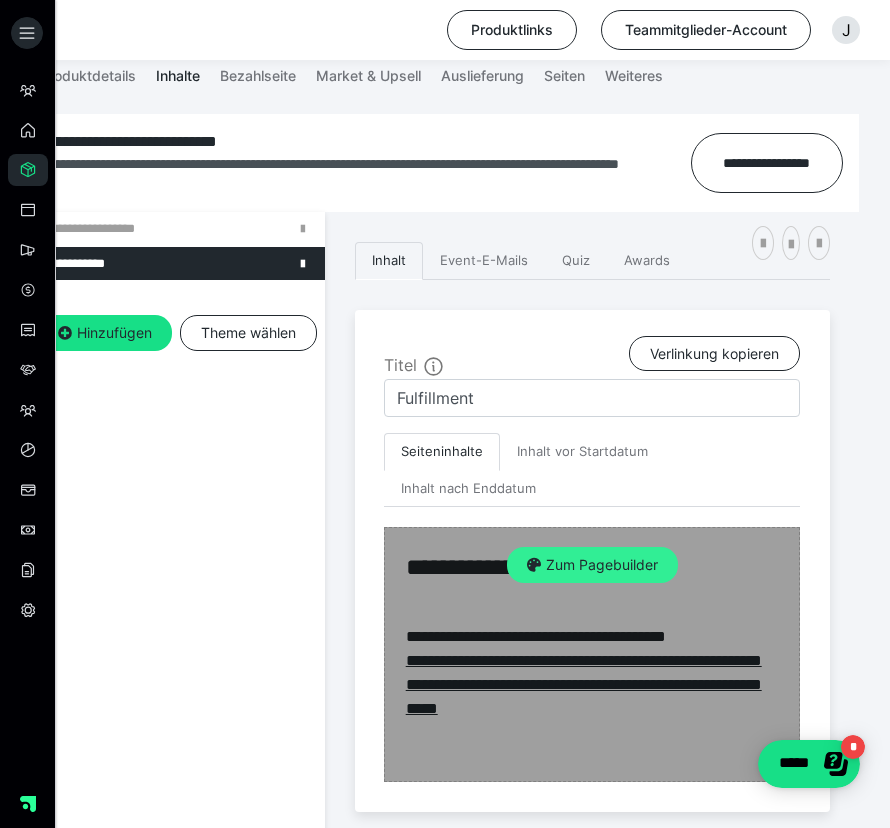 click on "Zum Pagebuilder" at bounding box center (592, 565) 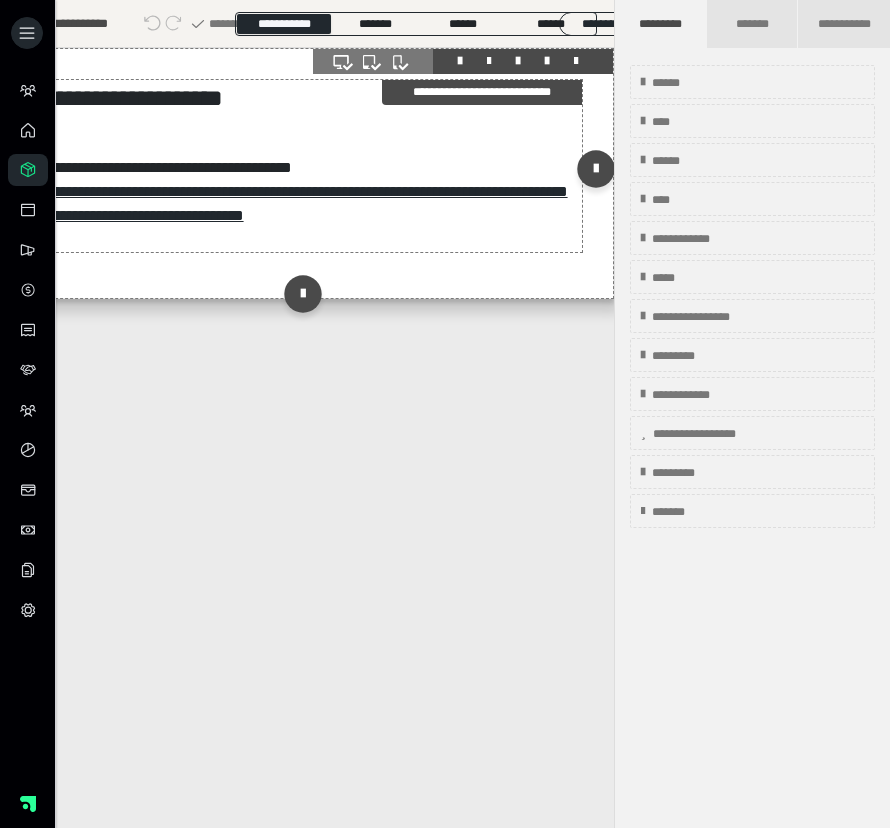 click on "**********" at bounding box center (307, 98) 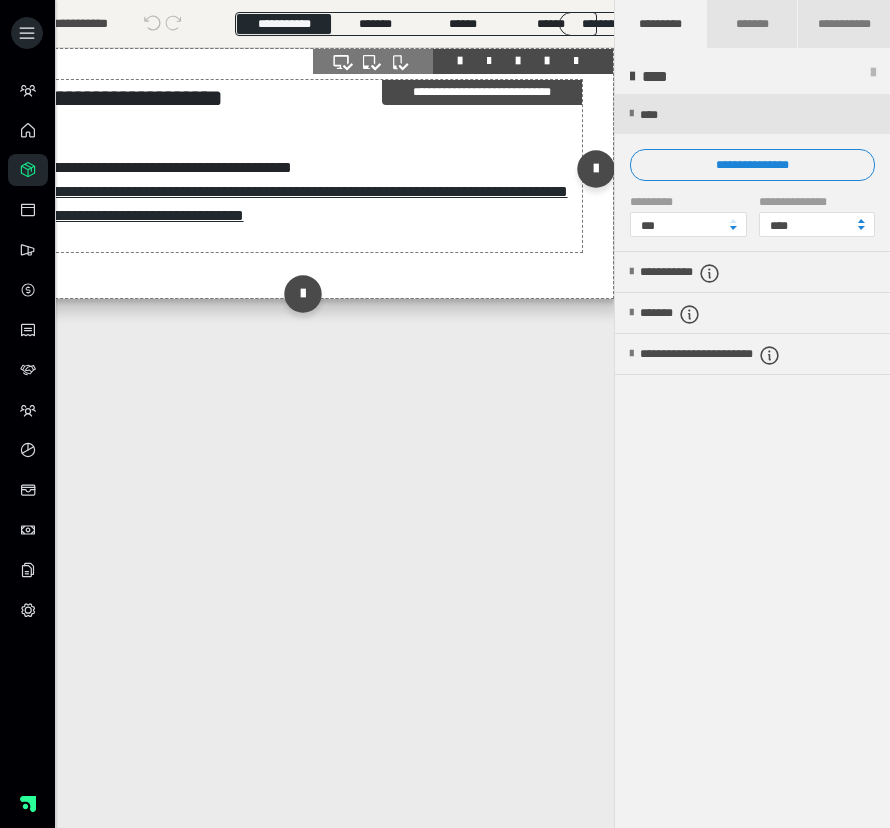 click on "**********" at bounding box center (307, 98) 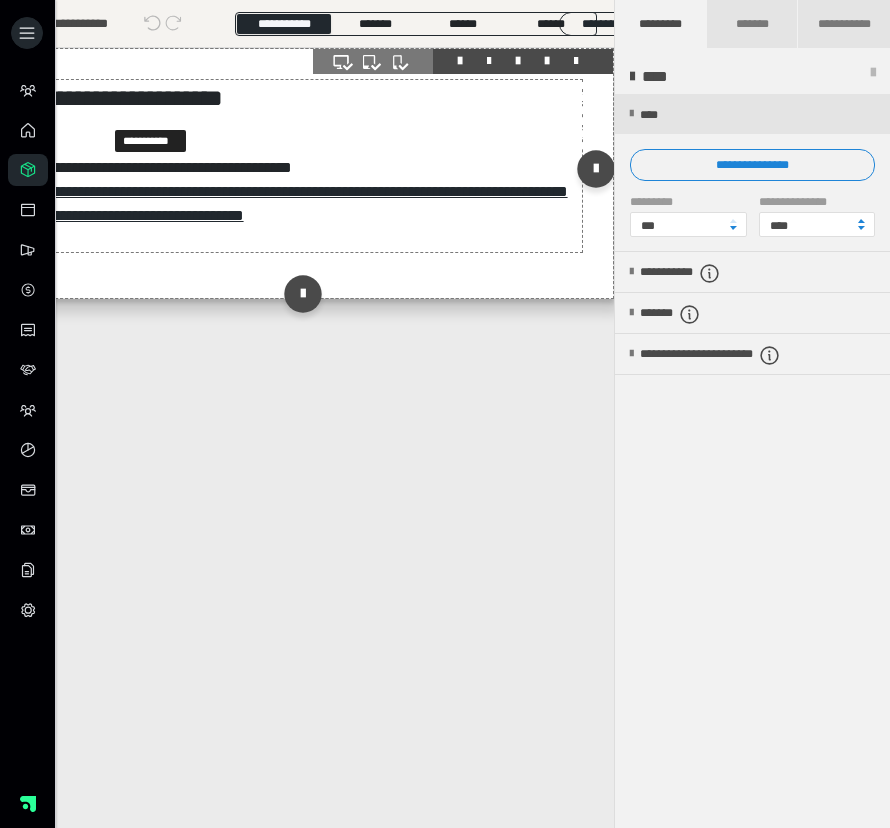 click on "******" at bounding box center [151, 110] 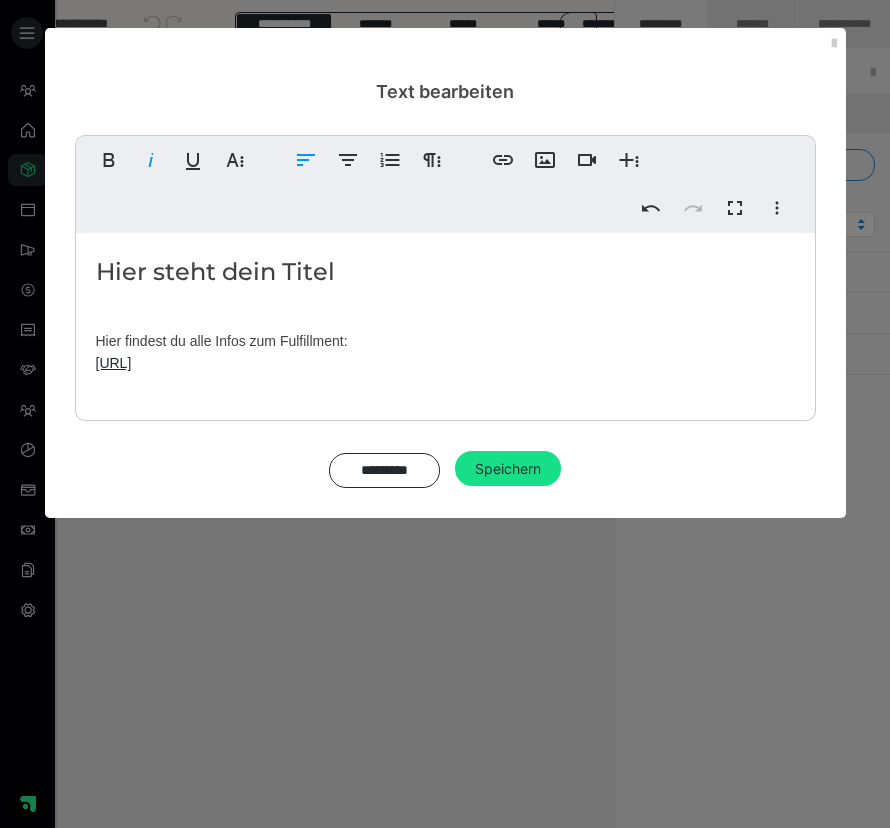 click on "​ Hier steht dein Titel" at bounding box center (445, 272) 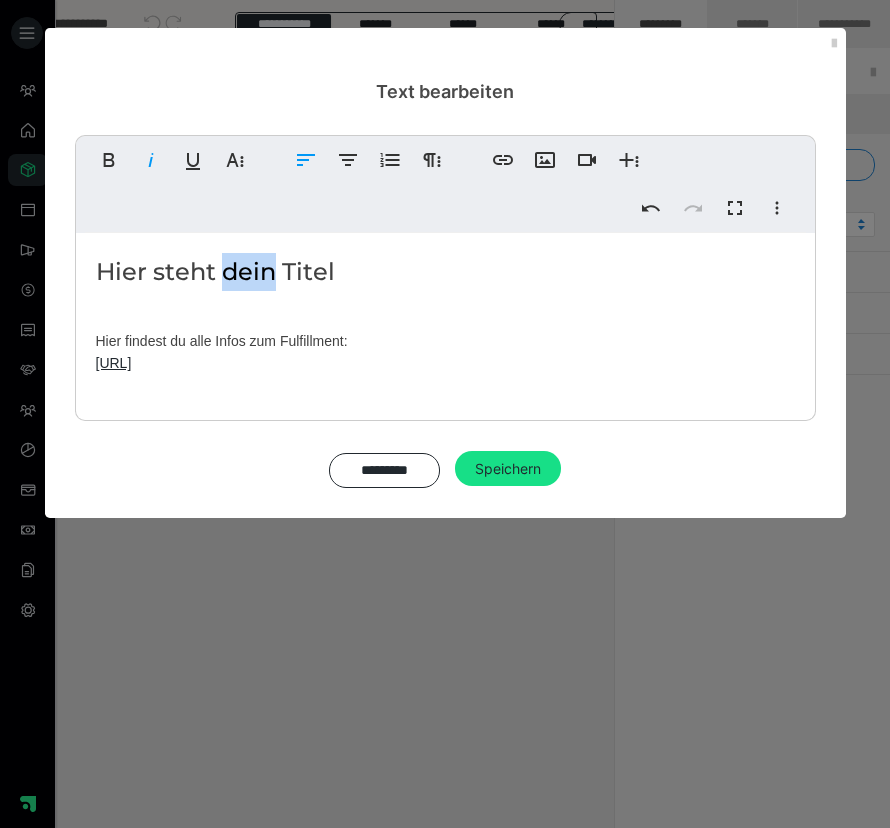 click on "​ Hier steht dein Titel" at bounding box center (445, 272) 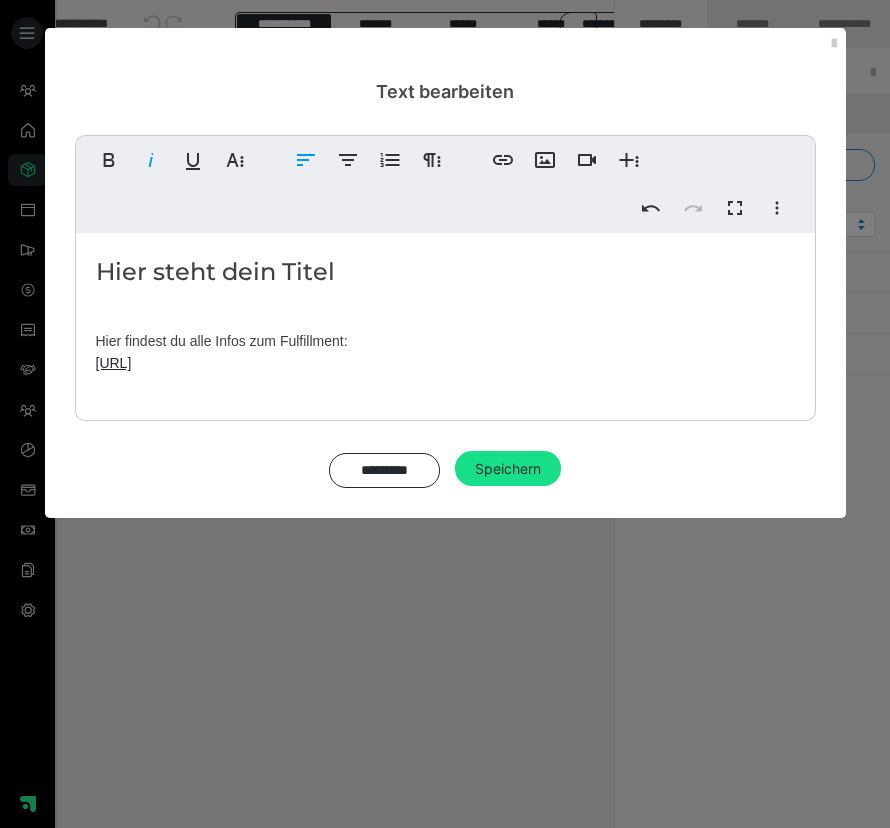 click on "​ Hier steht dein Titel" at bounding box center (445, 272) 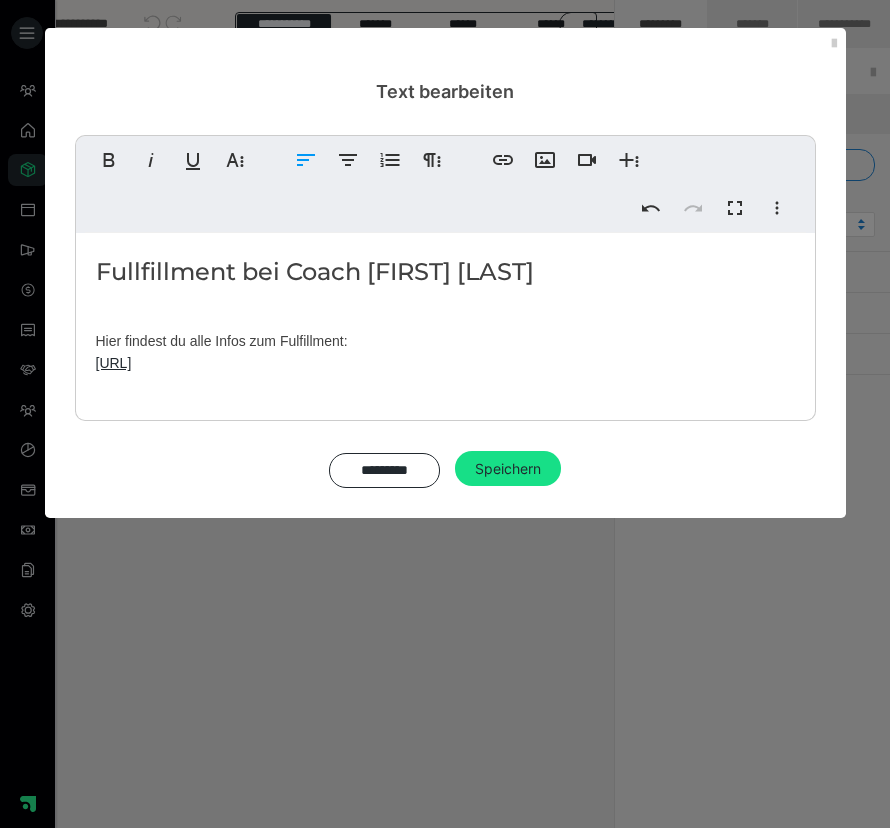 click on "Fullfillment bei Coach [FIRST] [LAST]" at bounding box center [445, 272] 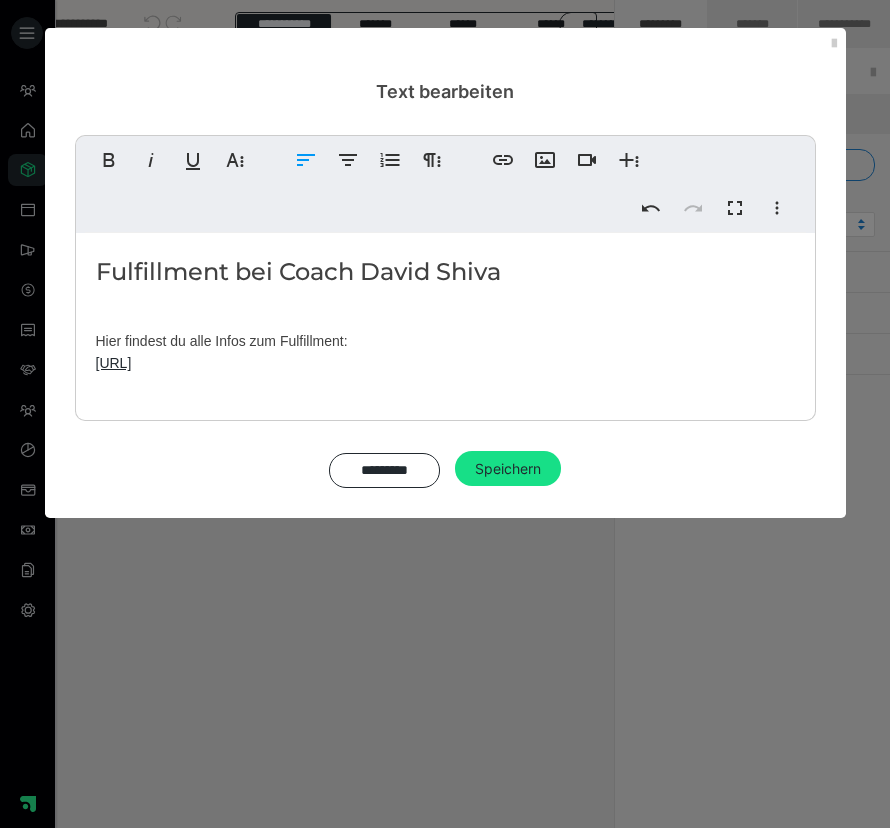 click on "Hier findest du alle Infos zum Fulfillment: [URL]" at bounding box center (445, 352) 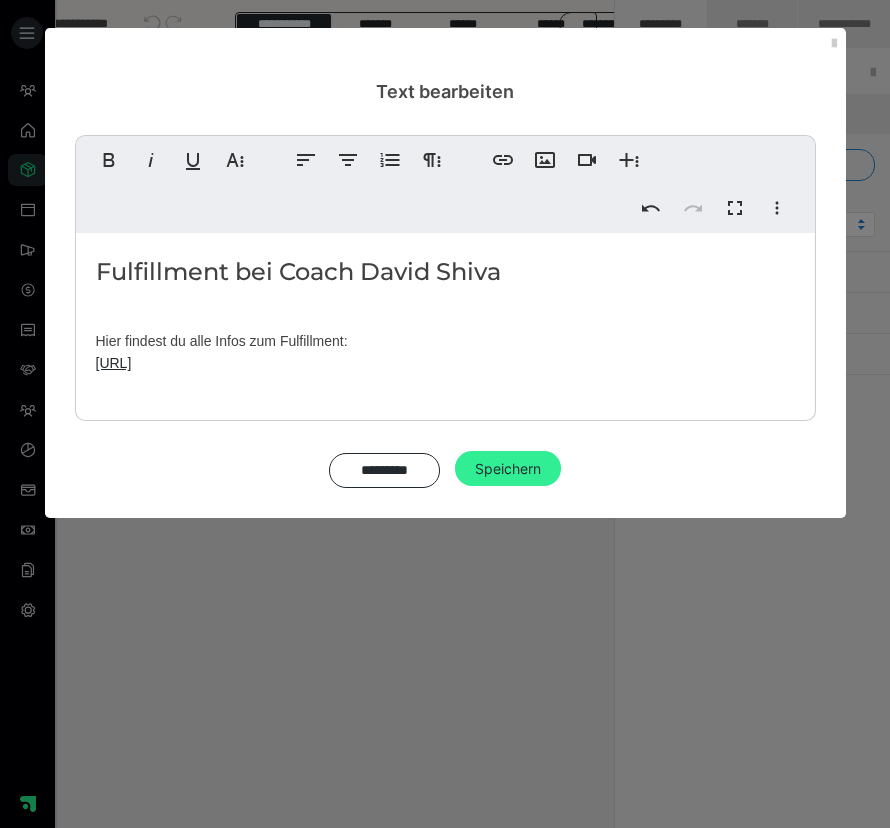click on "Speichern" at bounding box center (508, 469) 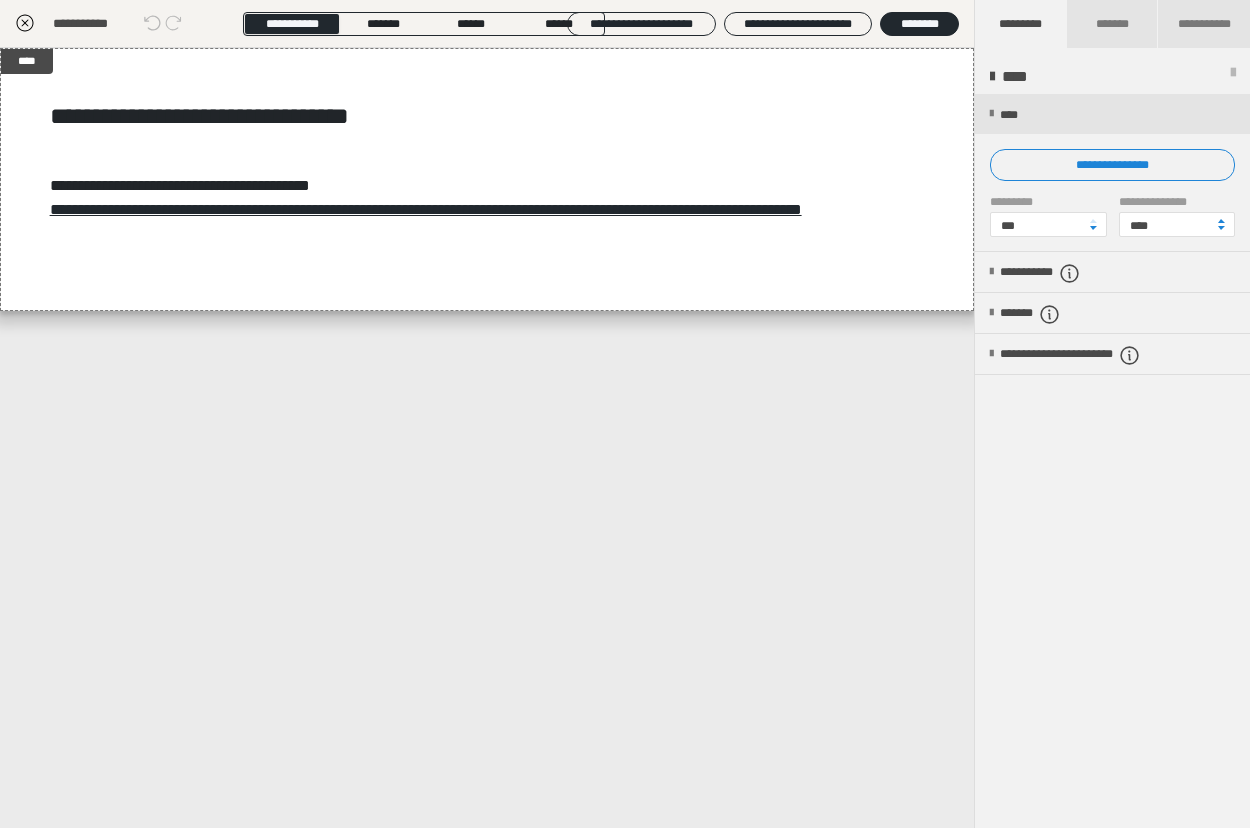 click 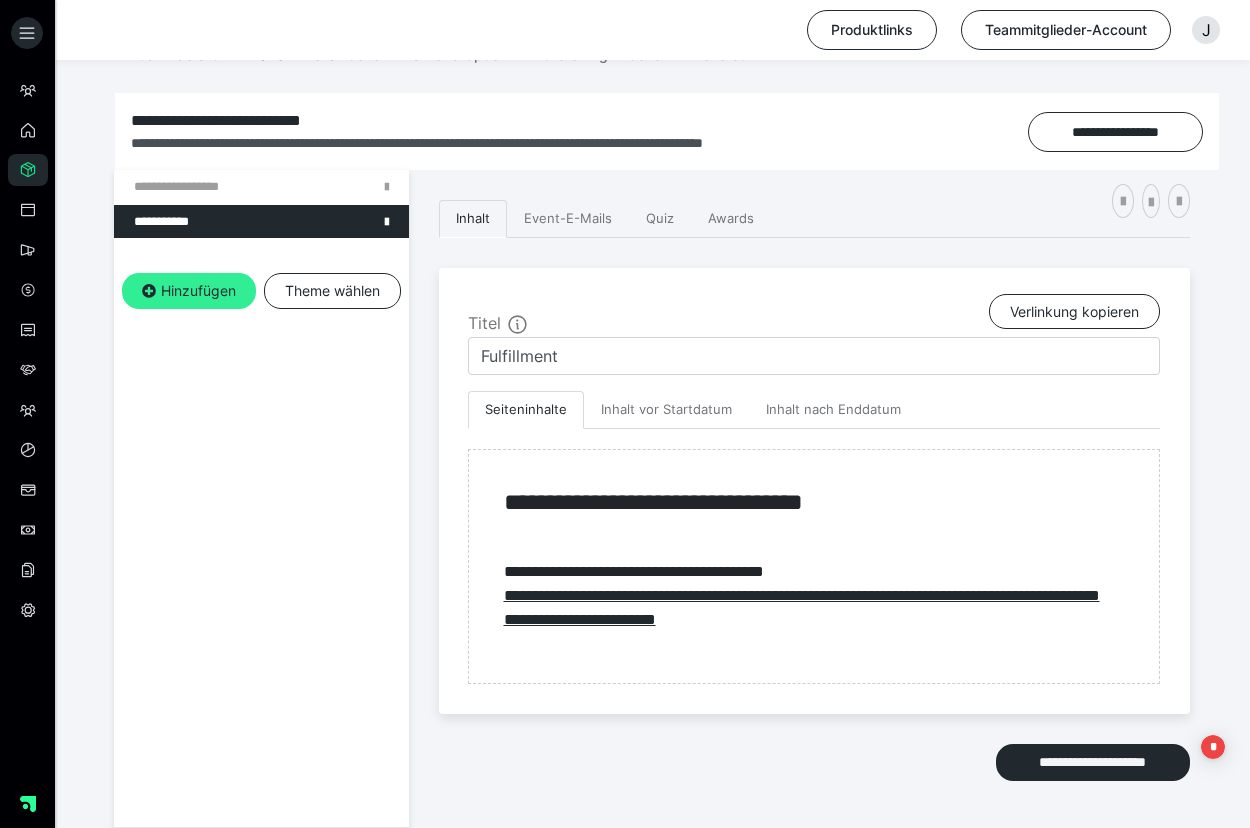 click on "Hinzufügen" at bounding box center (189, 291) 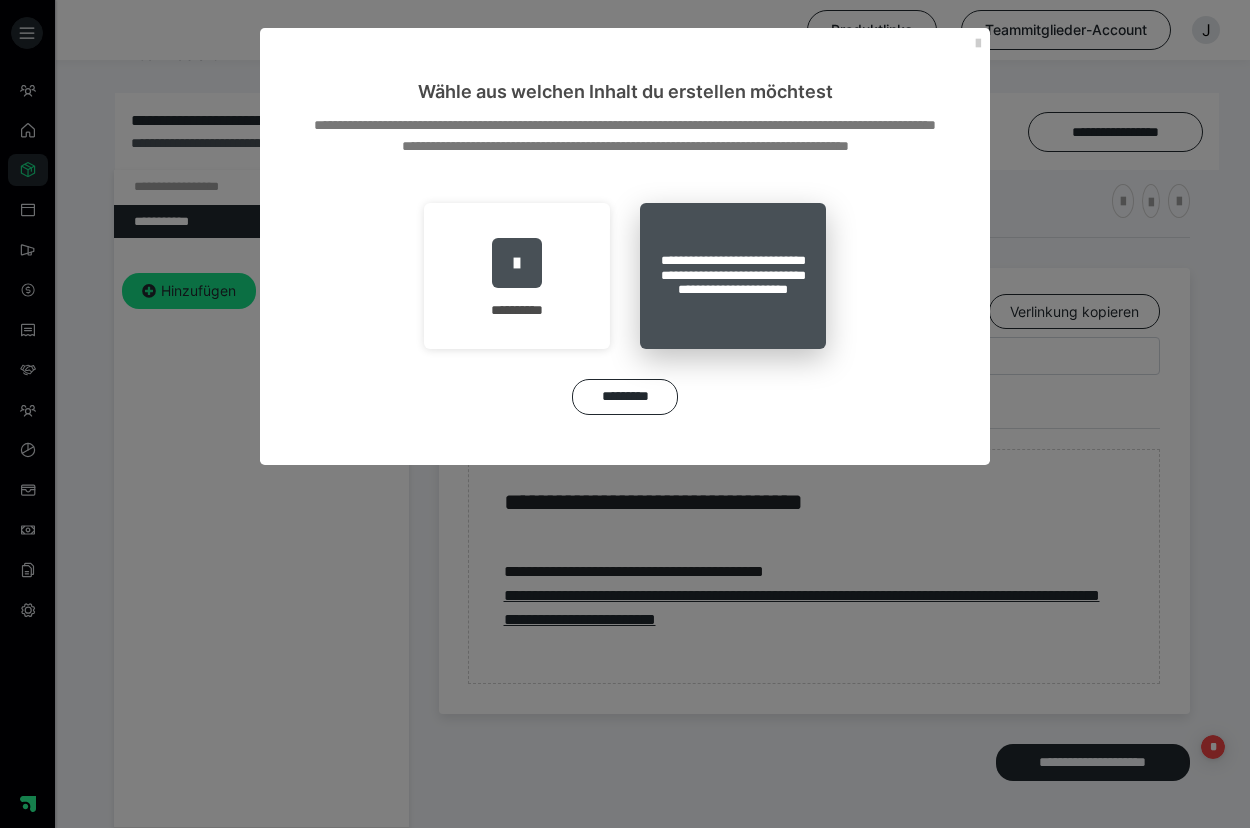 click on "**********" at bounding box center (733, 276) 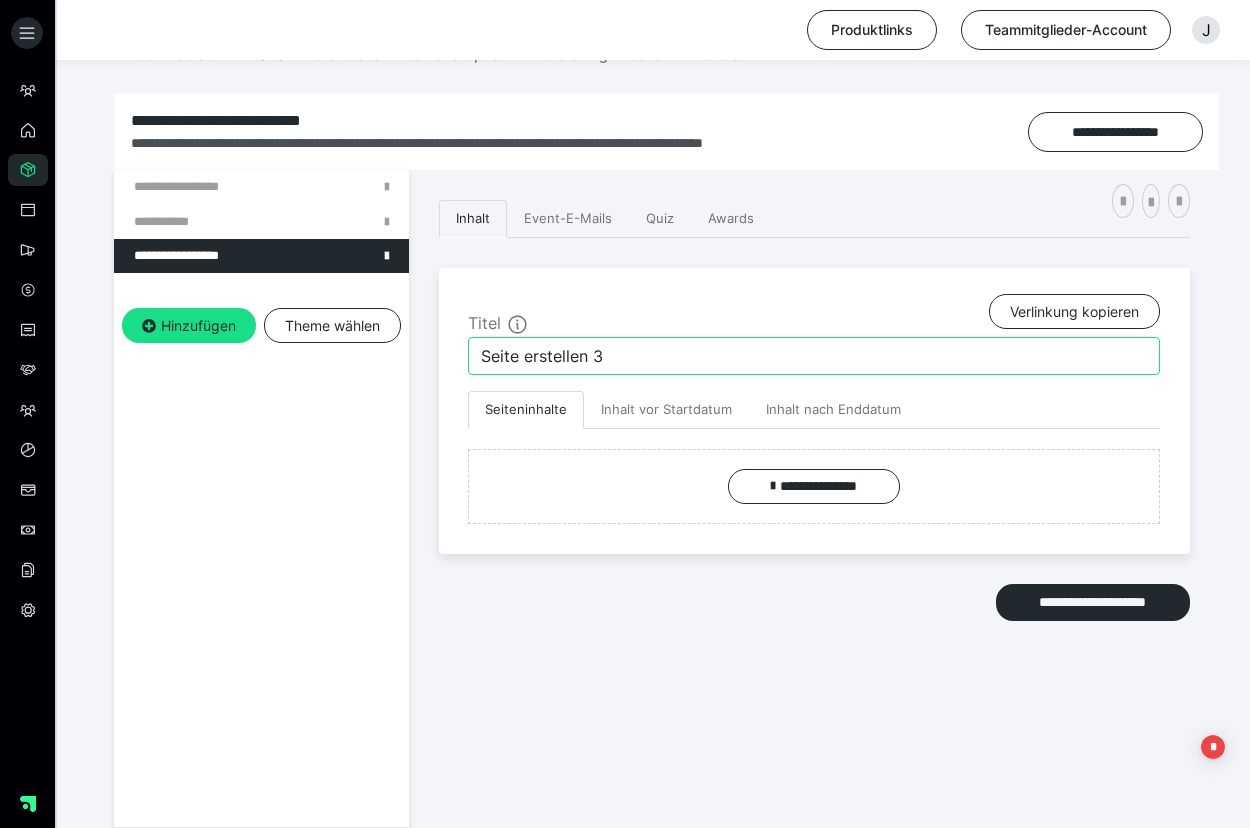 click on "Seite erstellen 3" at bounding box center (814, 356) 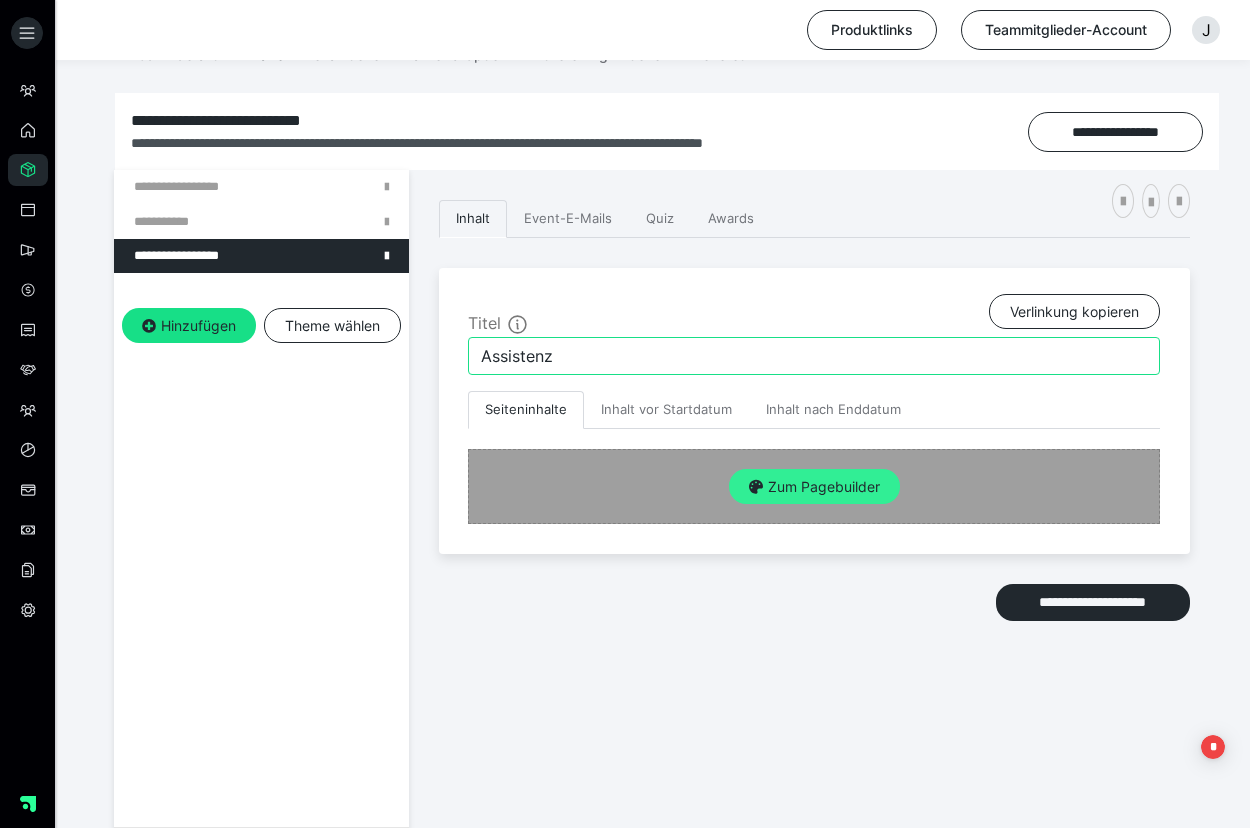 type on "Assistenz" 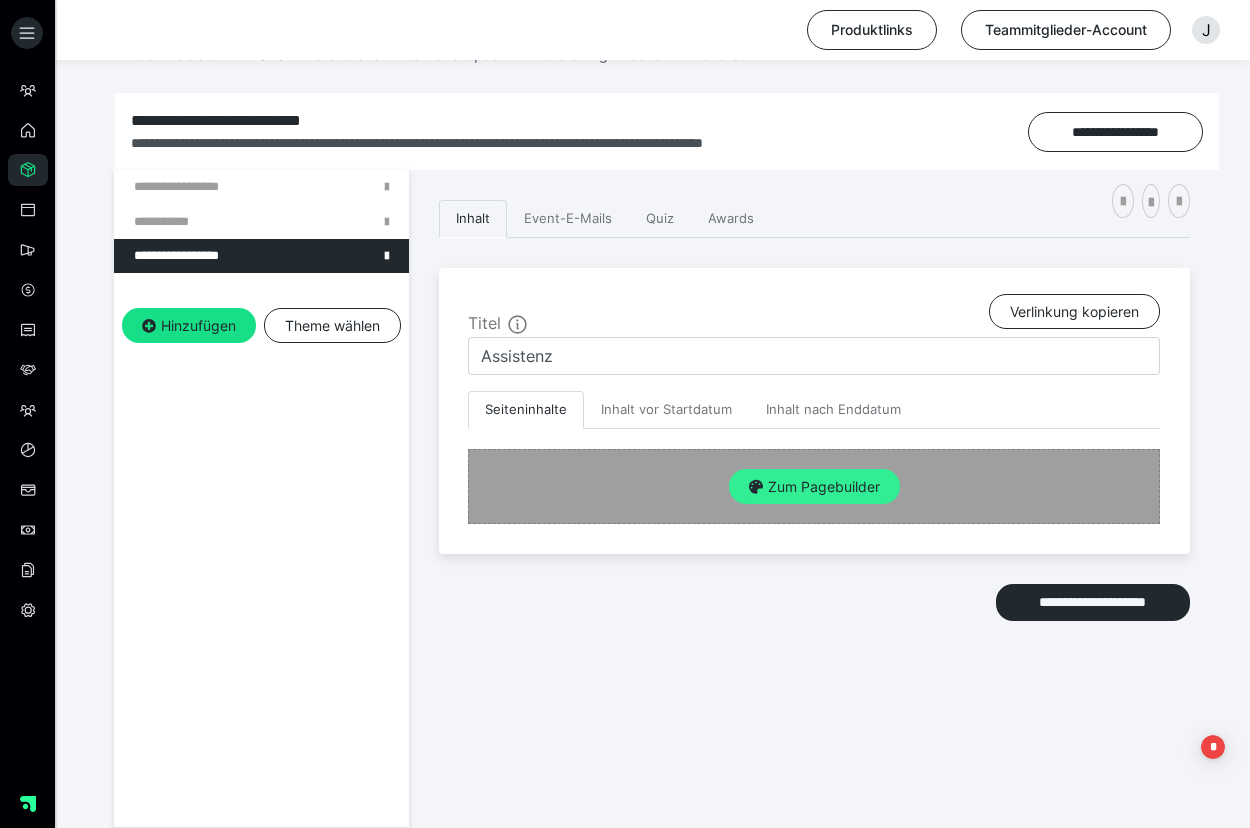 click on "Zum Pagebuilder" at bounding box center [814, 487] 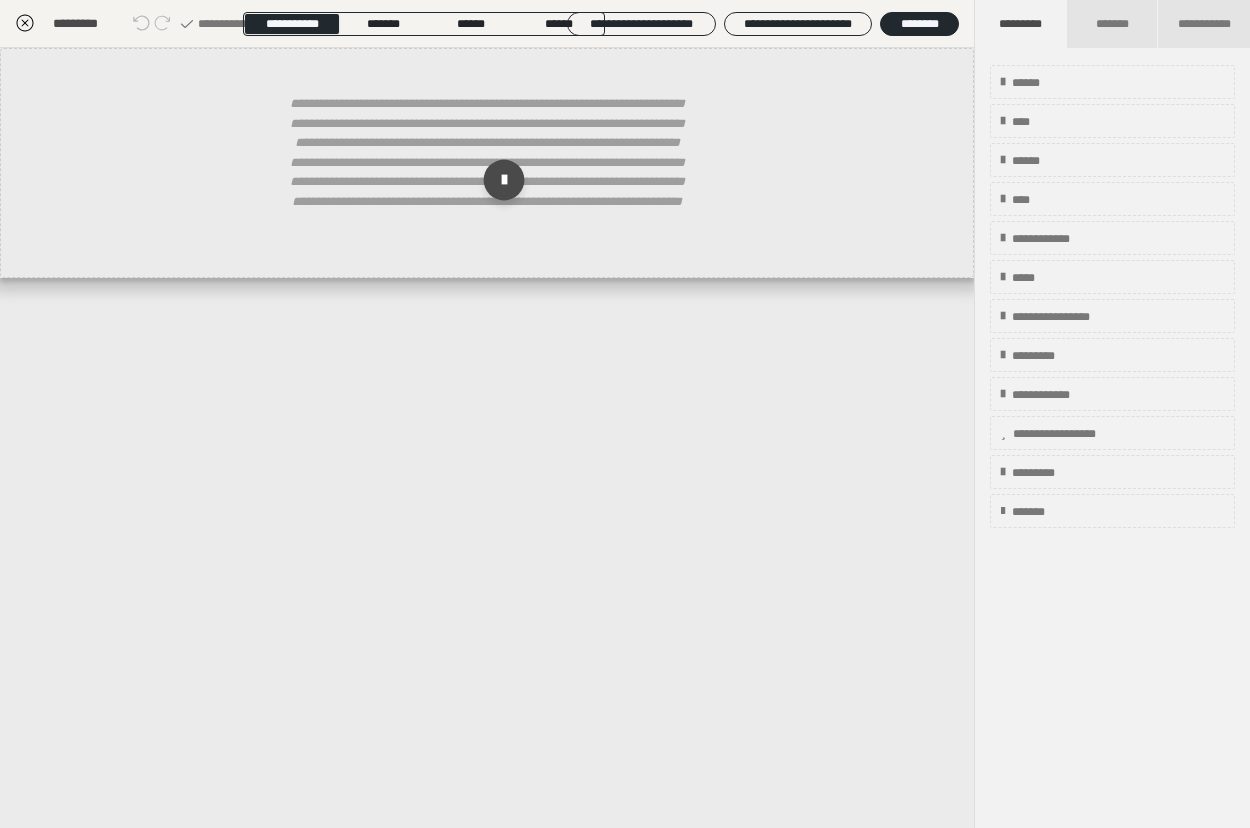 click at bounding box center (504, 180) 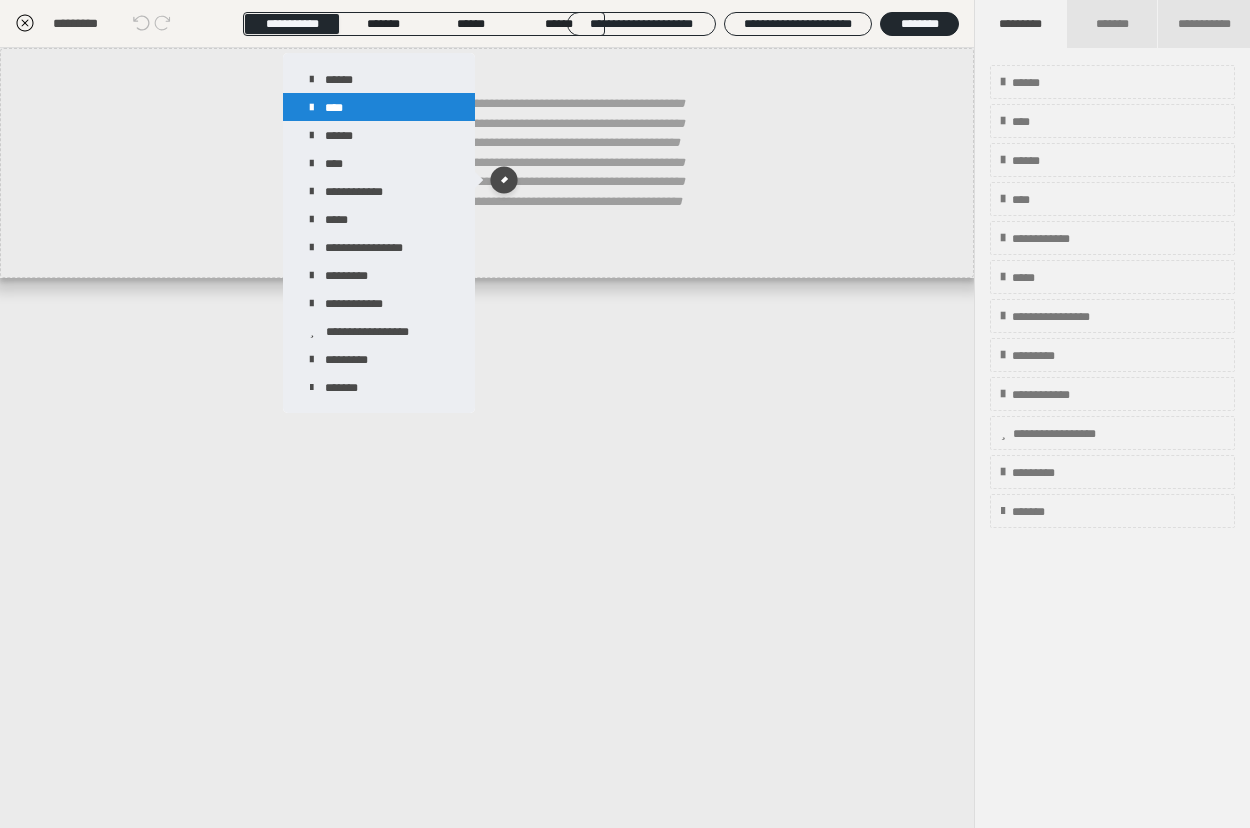 click on "****" at bounding box center (379, 107) 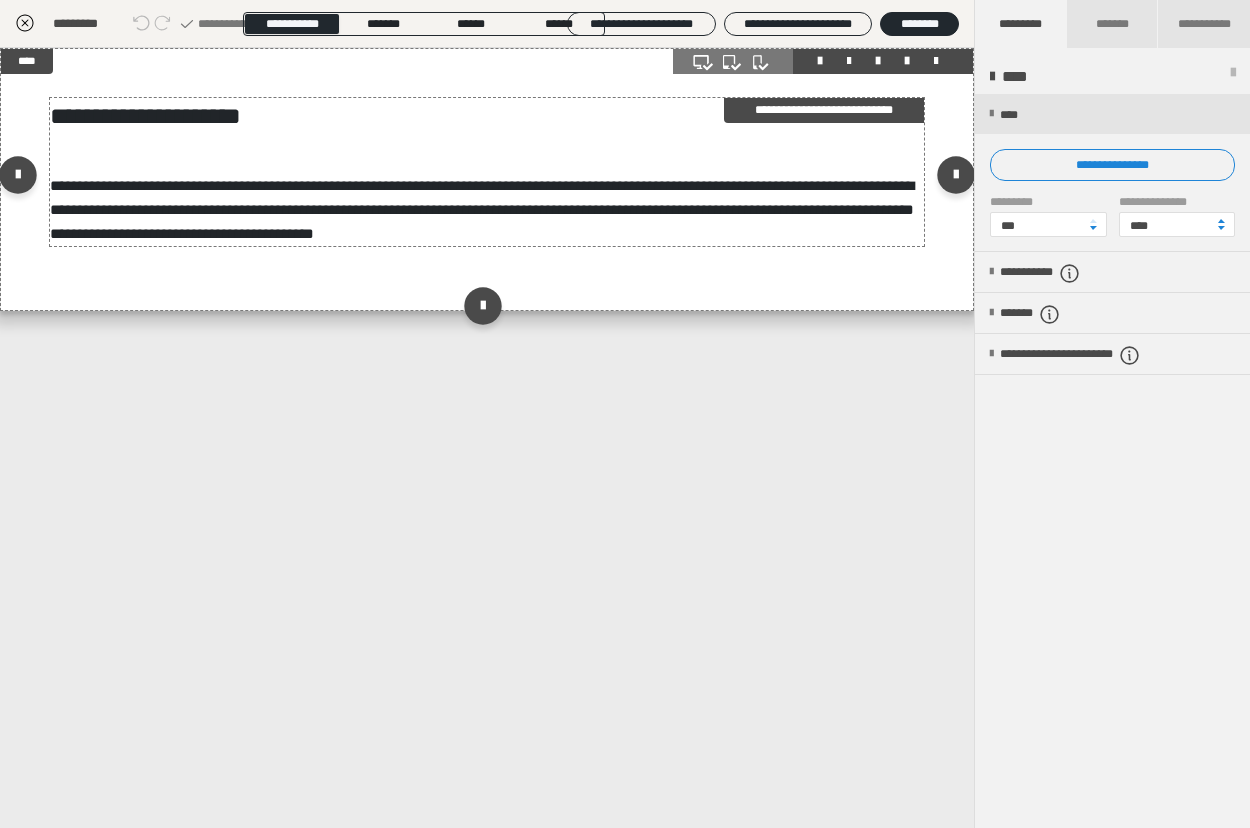 click on "**********" at bounding box center (487, 116) 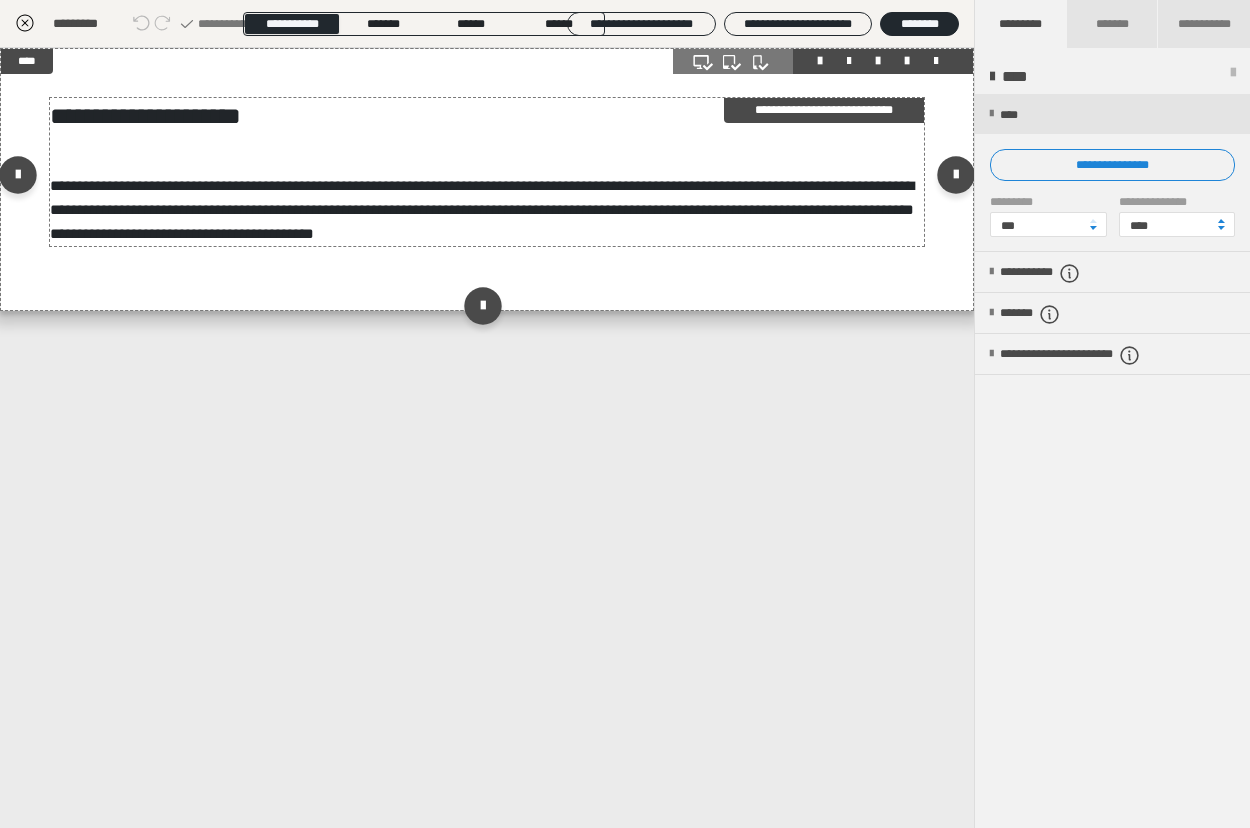 click on "**********" at bounding box center (487, 116) 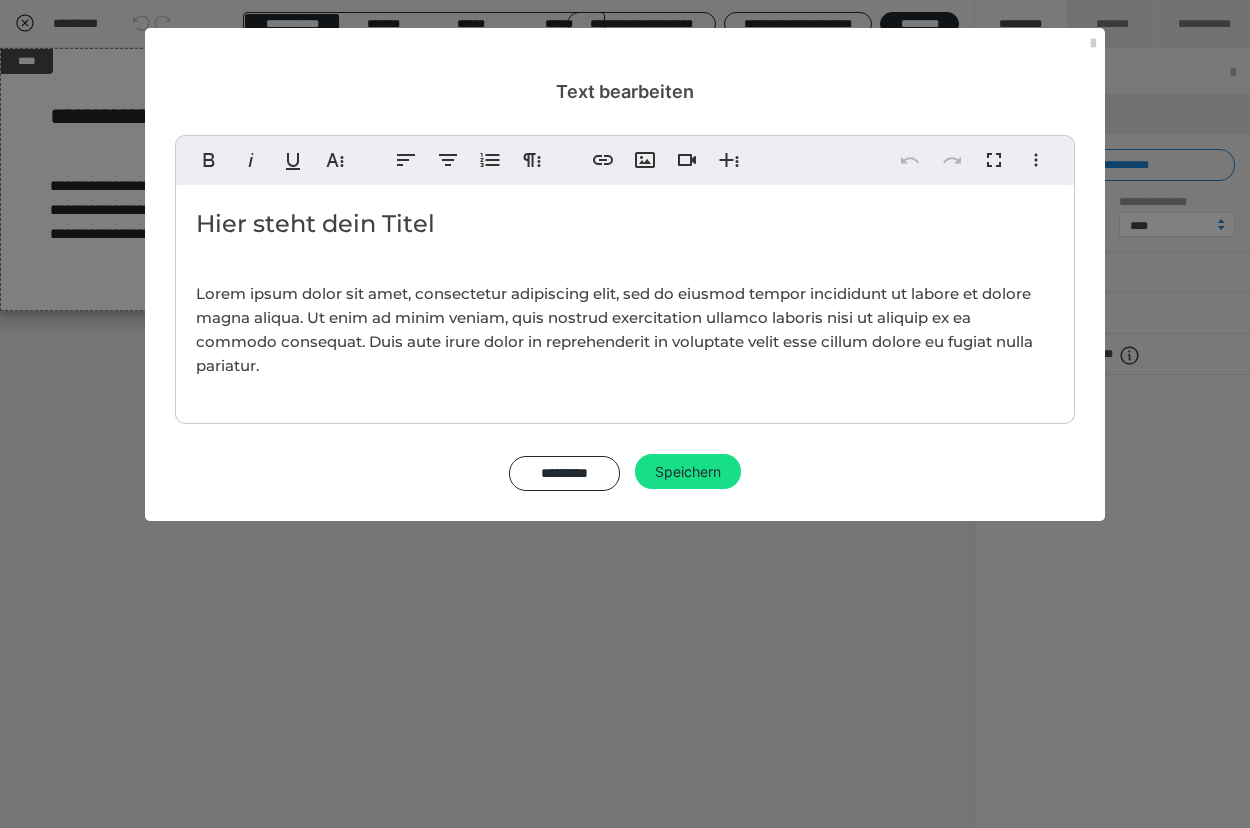 click on "Hier steht dein Titel" at bounding box center [625, 224] 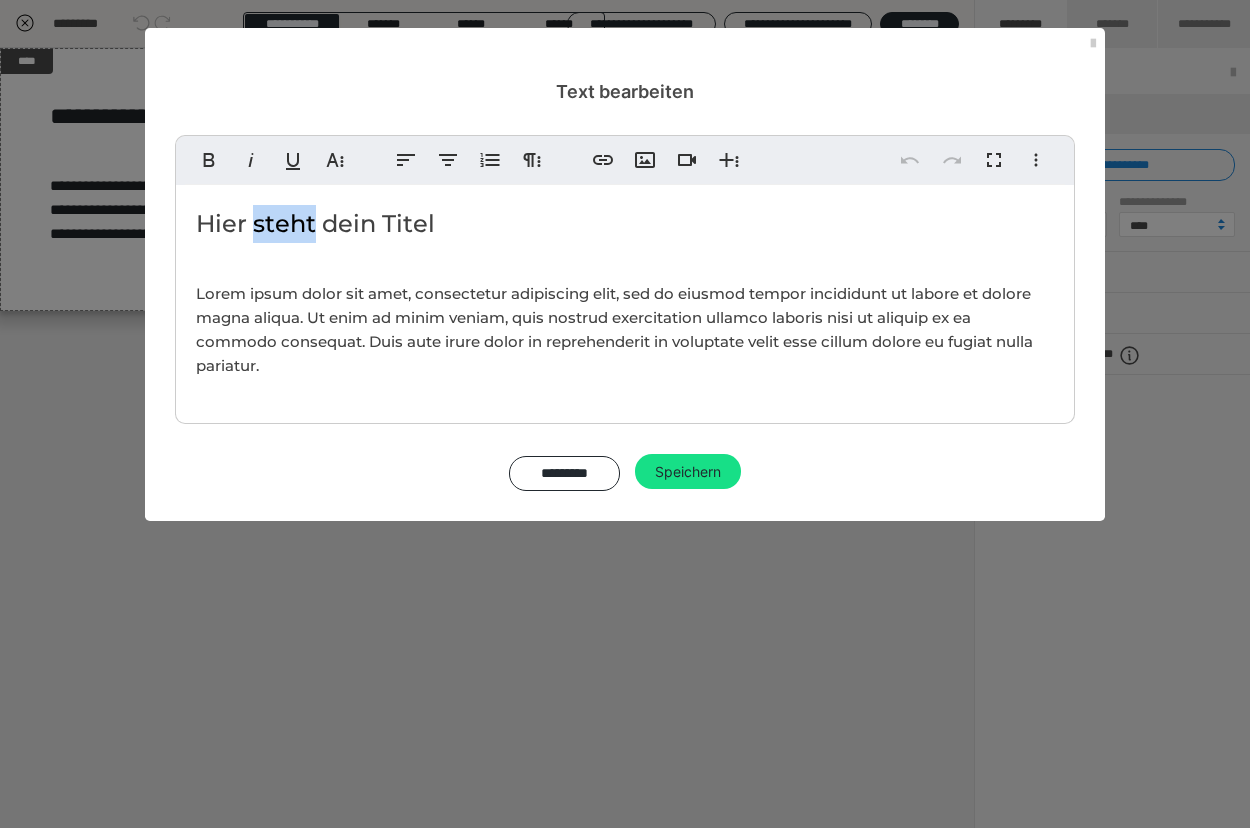 click on "Hier steht dein Titel" at bounding box center (625, 224) 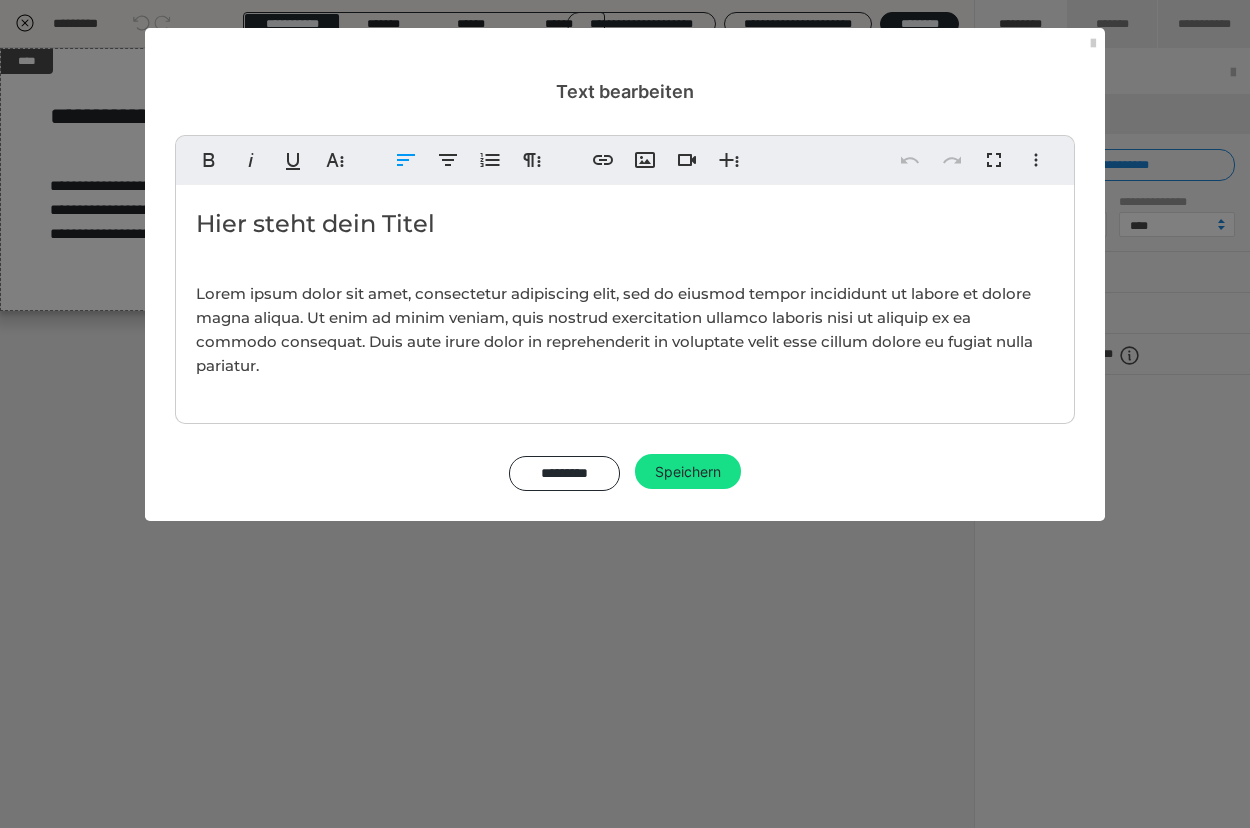 click on "Hier steht dein Titel" at bounding box center [625, 224] 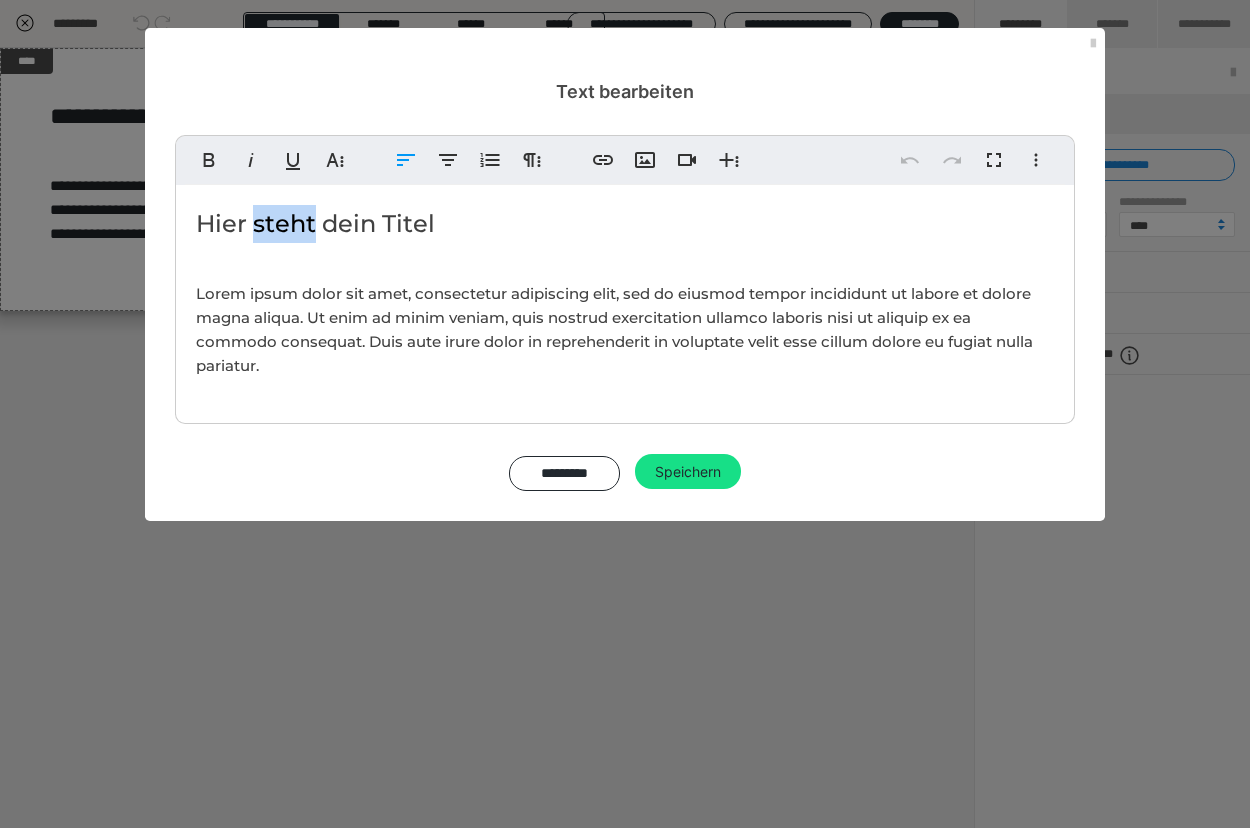 click on "Hier steht dein Titel" at bounding box center [625, 224] 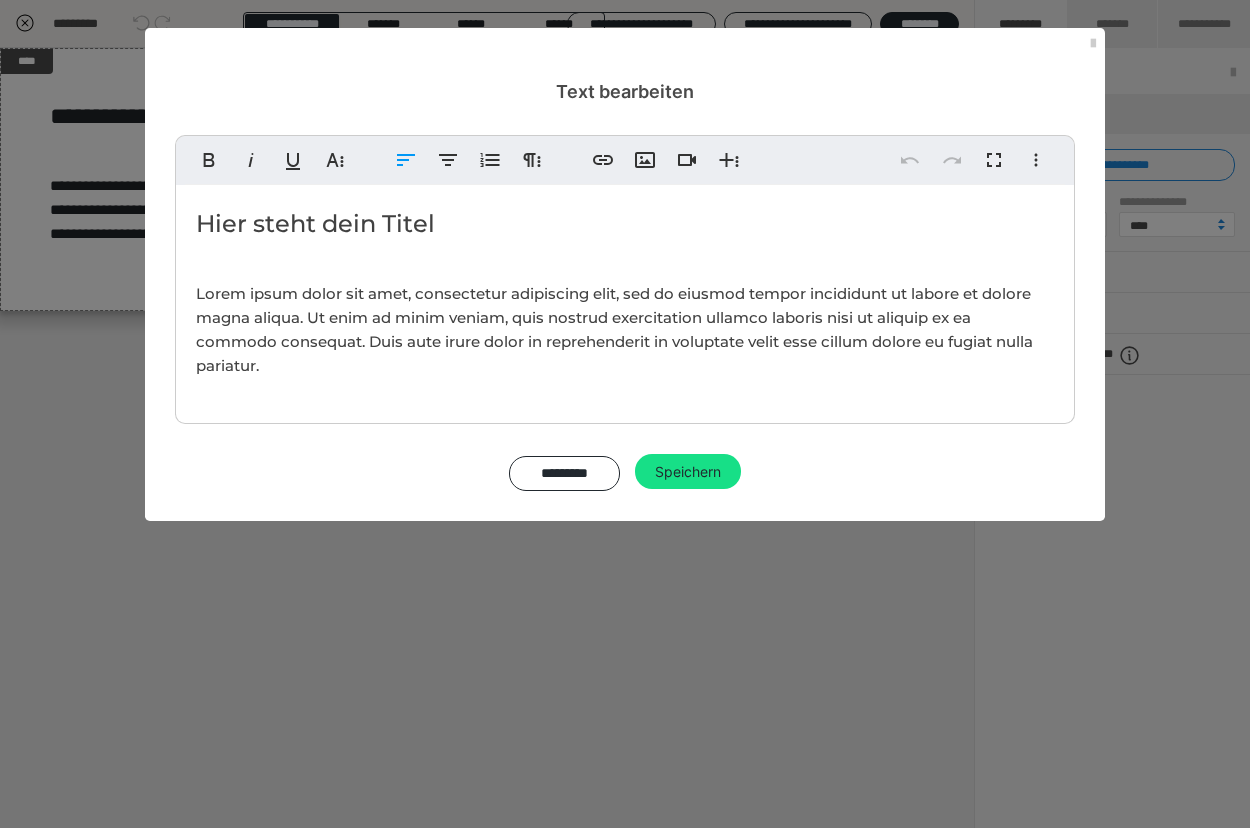 click on "Hier steht dein Titel" at bounding box center (625, 224) 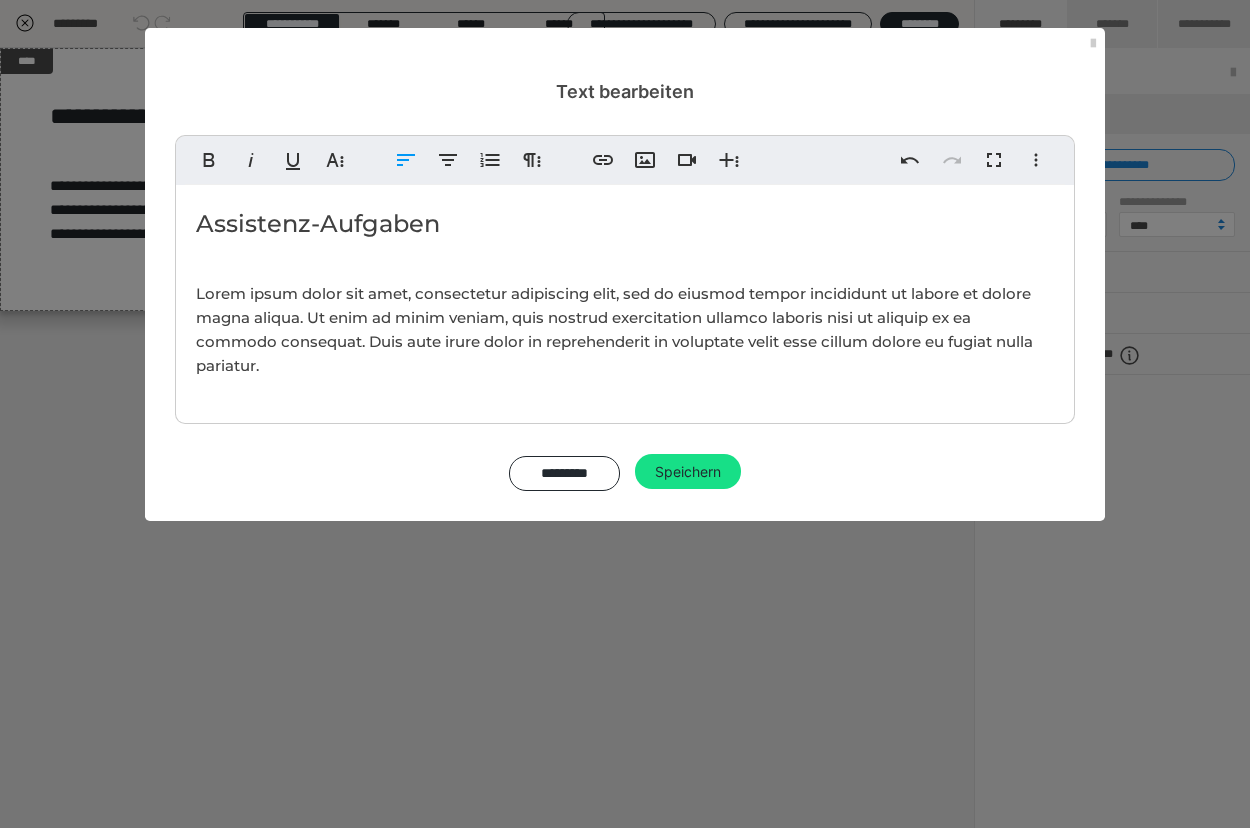 click on "Lorem ipsum dolor sit amet, consectetur adipiscing elit, sed do eiusmod tempor incididunt ut labore et dolore magna aliqua. Ut enim ad minim veniam, quis nostrud exercitation ullamco laboris nisi ut aliquip ex ea commodo consequat. Duis aute irure dolor in reprehenderit in voluptate velit esse cillum dolore eu fugiat nulla pariatur." at bounding box center [614, 329] 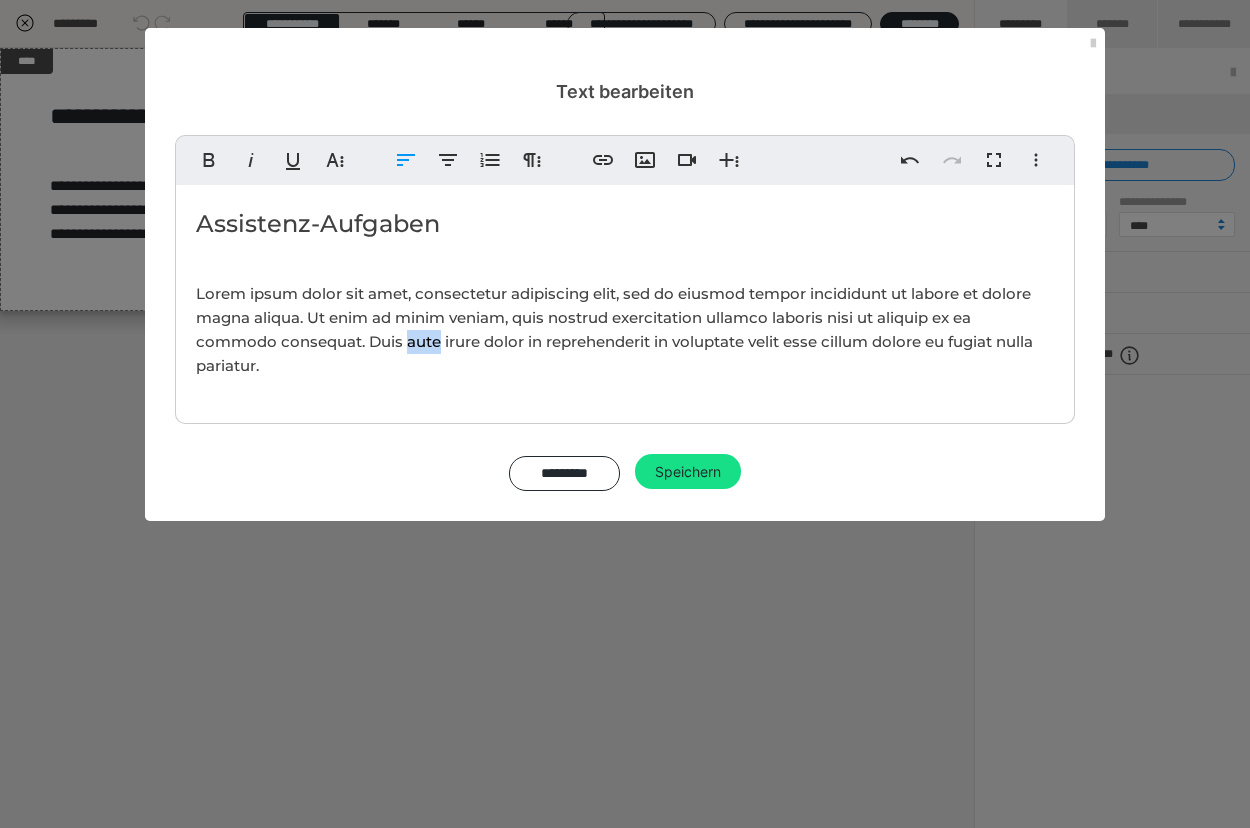 click on "Lorem ipsum dolor sit amet, consectetur adipiscing elit, sed do eiusmod tempor incididunt ut labore et dolore magna aliqua. Ut enim ad minim veniam, quis nostrud exercitation ullamco laboris nisi ut aliquip ex ea commodo consequat. Duis aute irure dolor in reprehenderit in voluptate velit esse cillum dolore eu fugiat nulla pariatur." at bounding box center (614, 329) 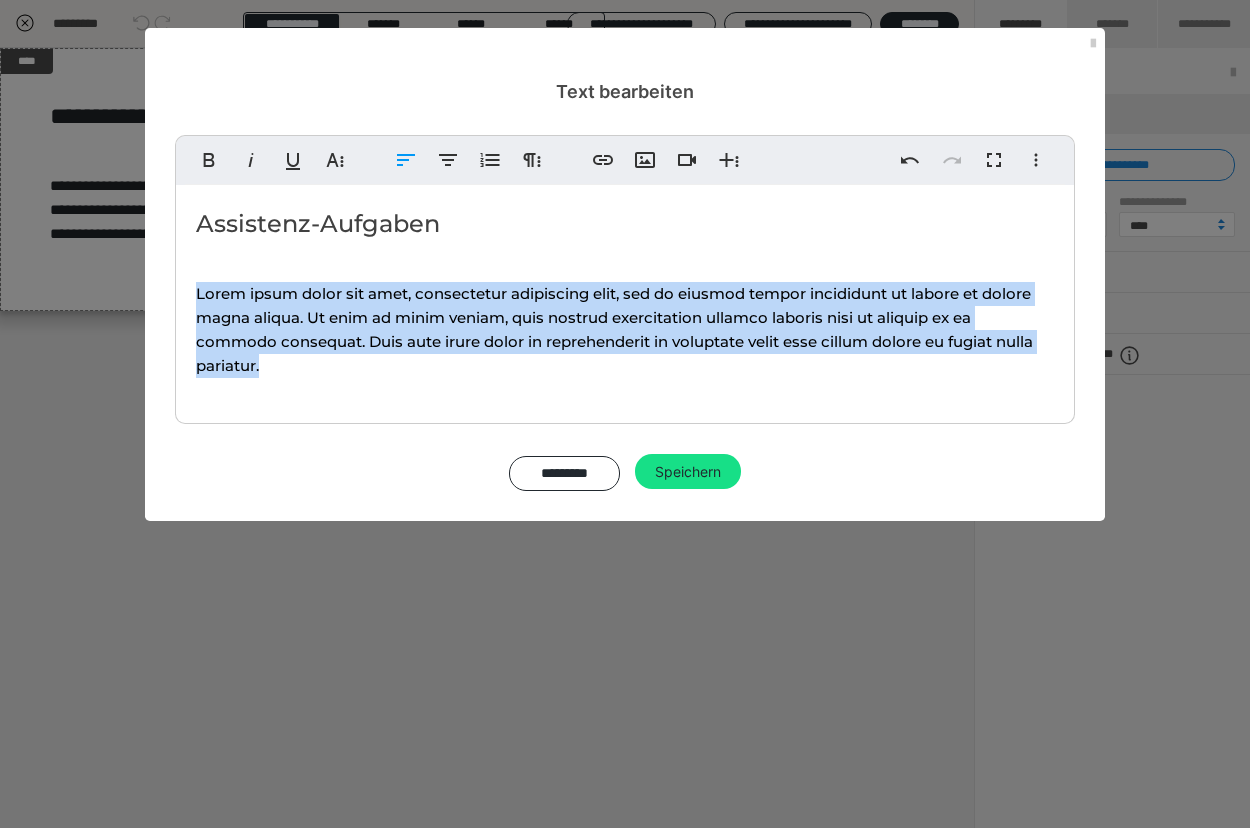 click on "Lorem ipsum dolor sit amet, consectetur adipiscing elit, sed do eiusmod tempor incididunt ut labore et dolore magna aliqua. Ut enim ad minim veniam, quis nostrud exercitation ullamco laboris nisi ut aliquip ex ea commodo consequat. Duis aute irure dolor in reprehenderit in voluptate velit esse cillum dolore eu fugiat nulla pariatur." at bounding box center [614, 329] 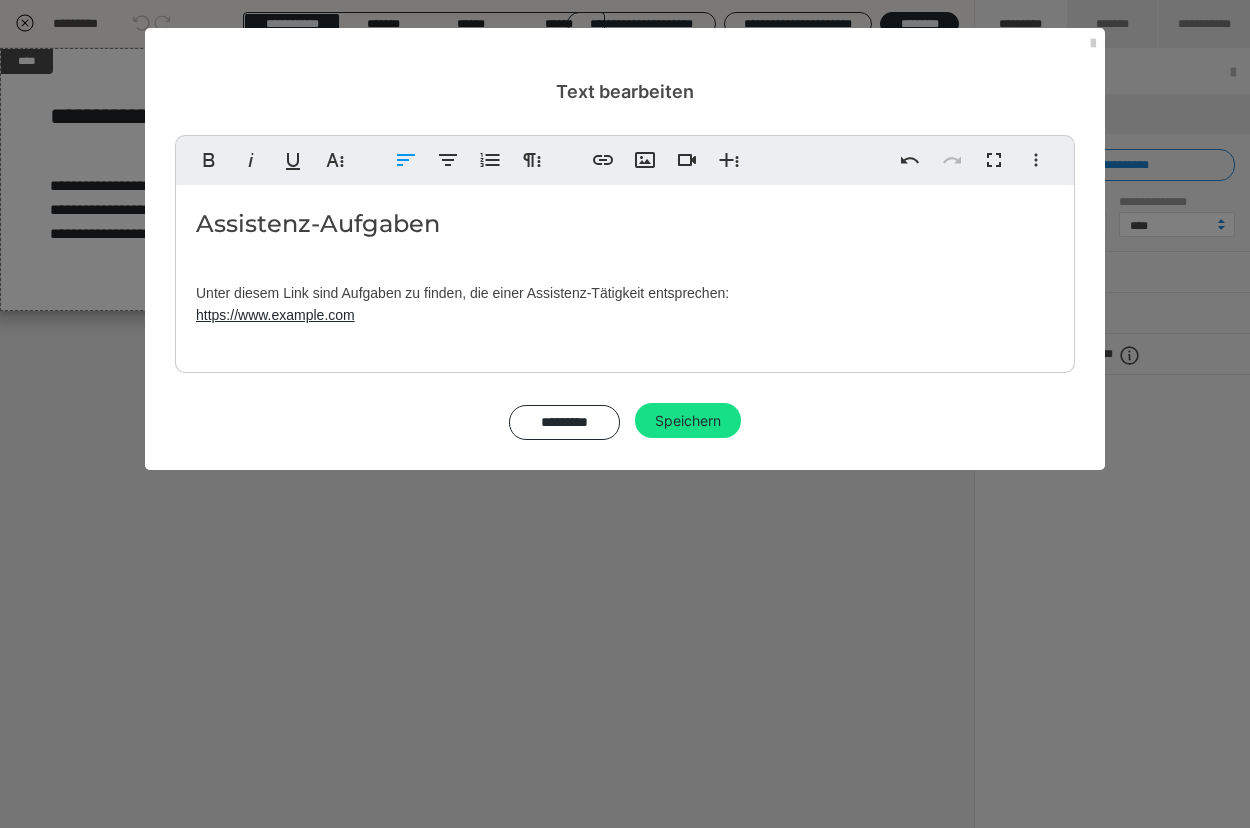 scroll, scrollTop: 1621, scrollLeft: 7, axis: both 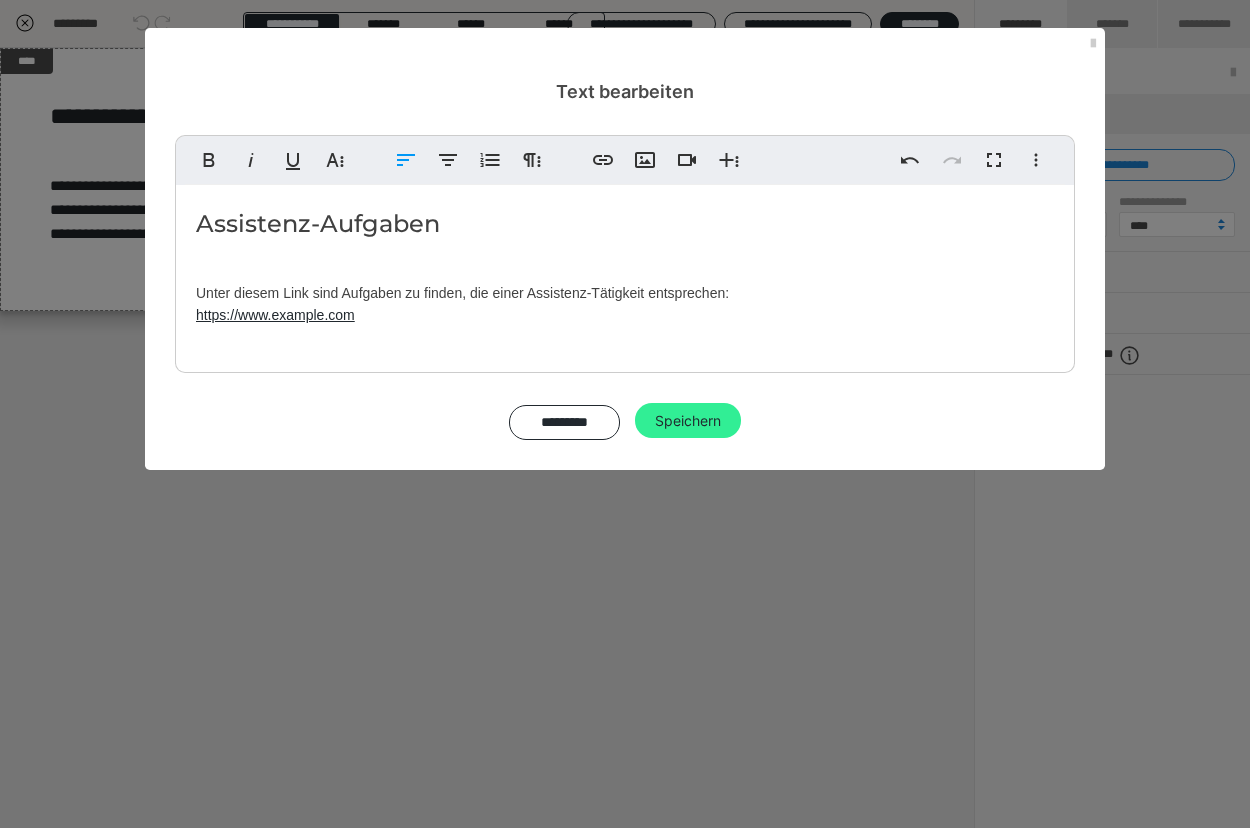click on "Speichern" at bounding box center (688, 421) 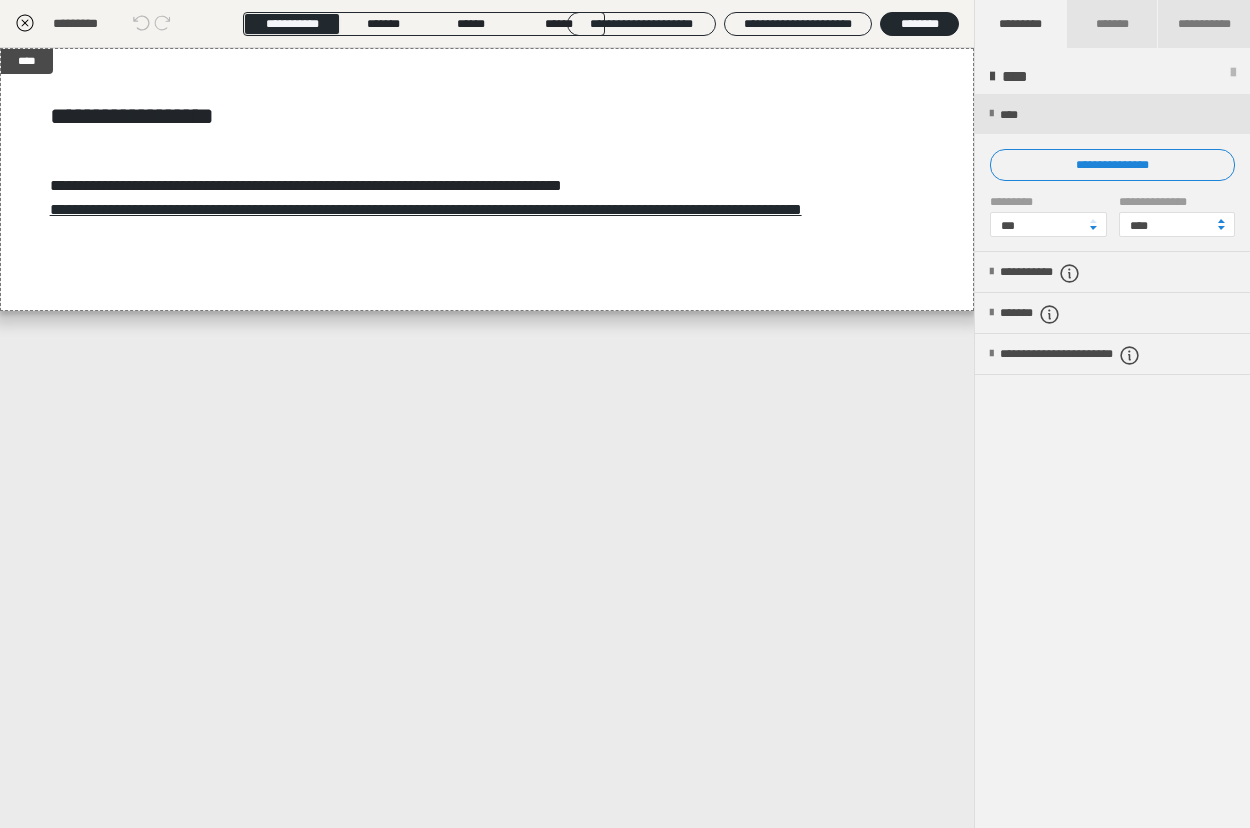 click 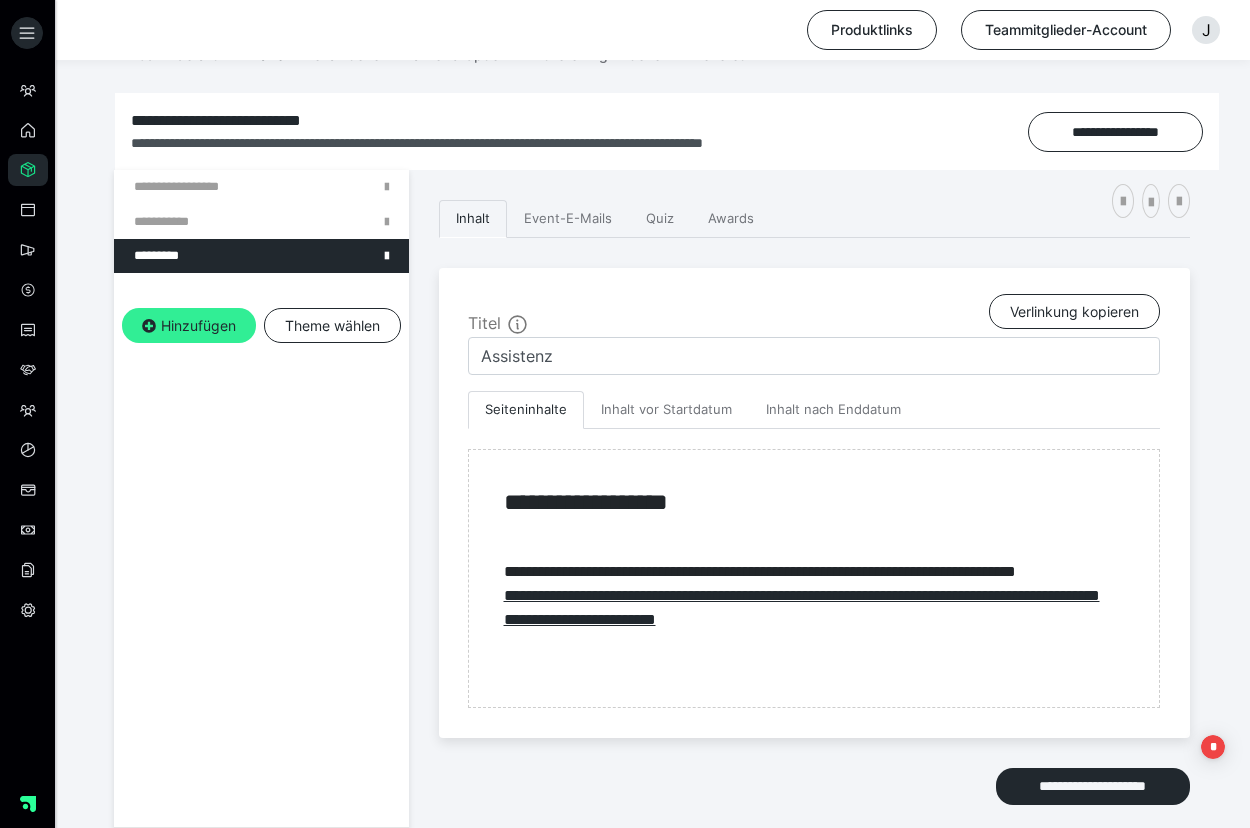 click on "Hinzufügen" at bounding box center [189, 326] 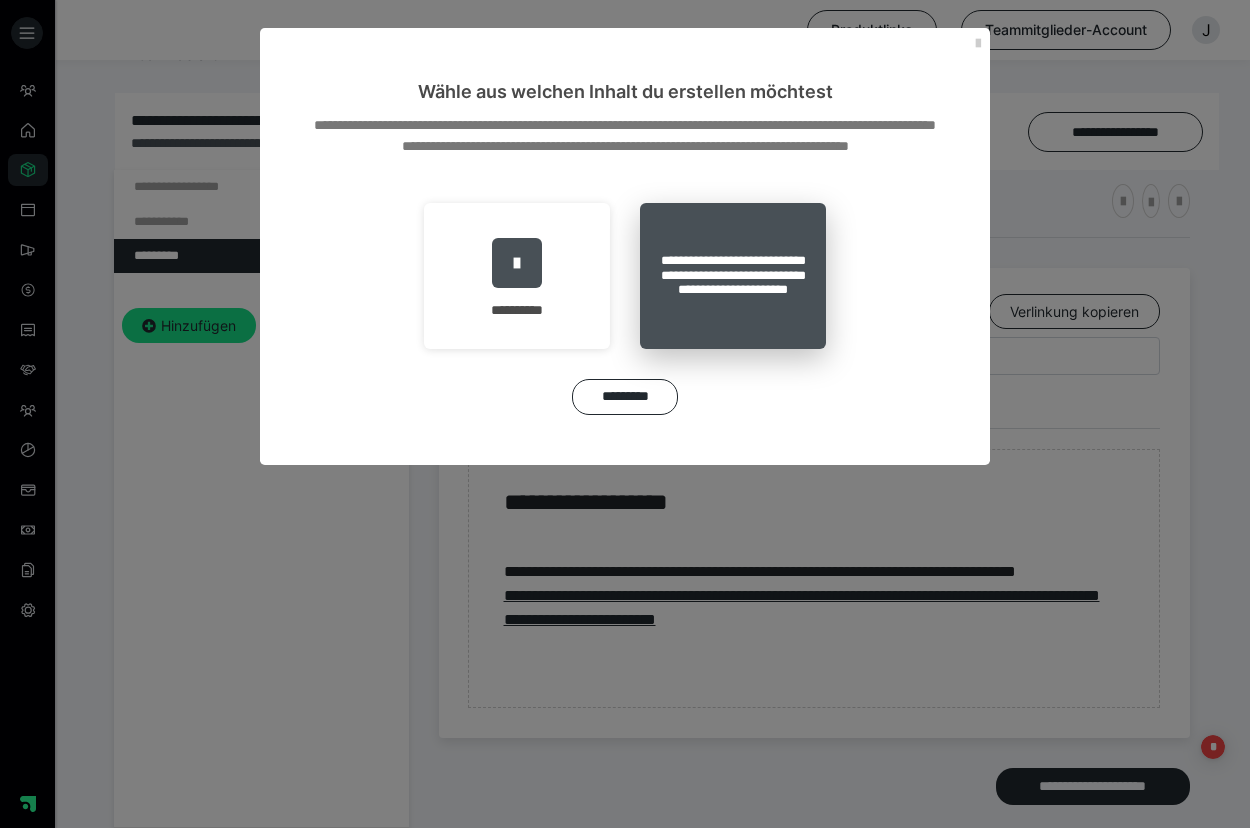 click on "**********" at bounding box center [733, 276] 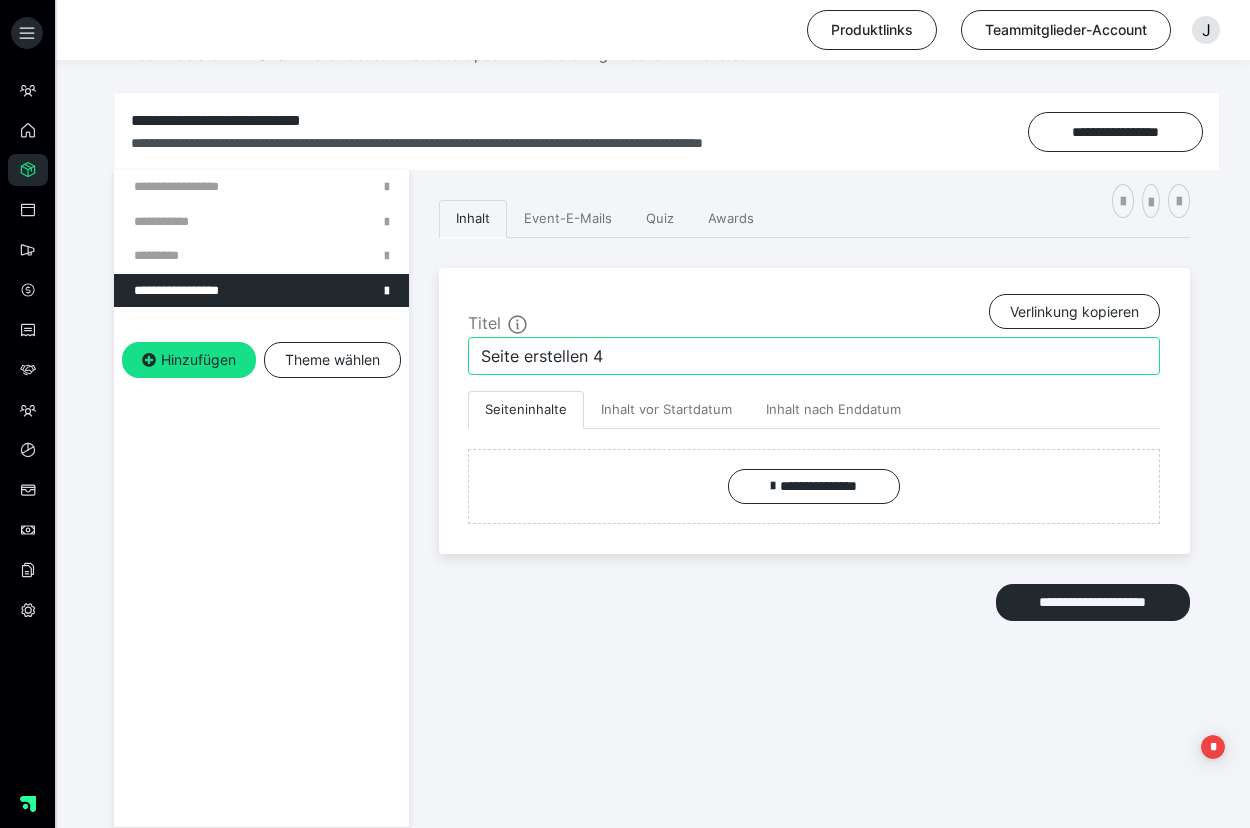drag, startPoint x: 618, startPoint y: 355, endPoint x: 420, endPoint y: 355, distance: 198 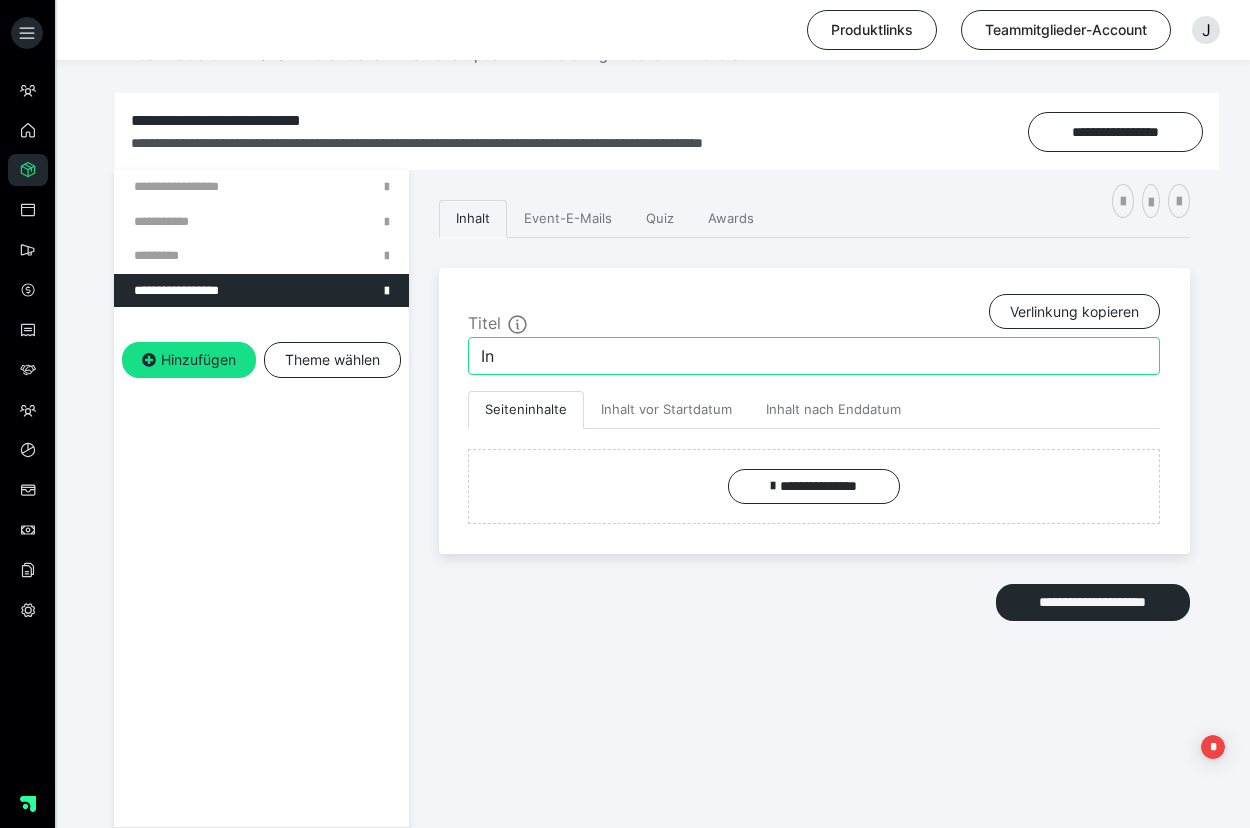type on "I" 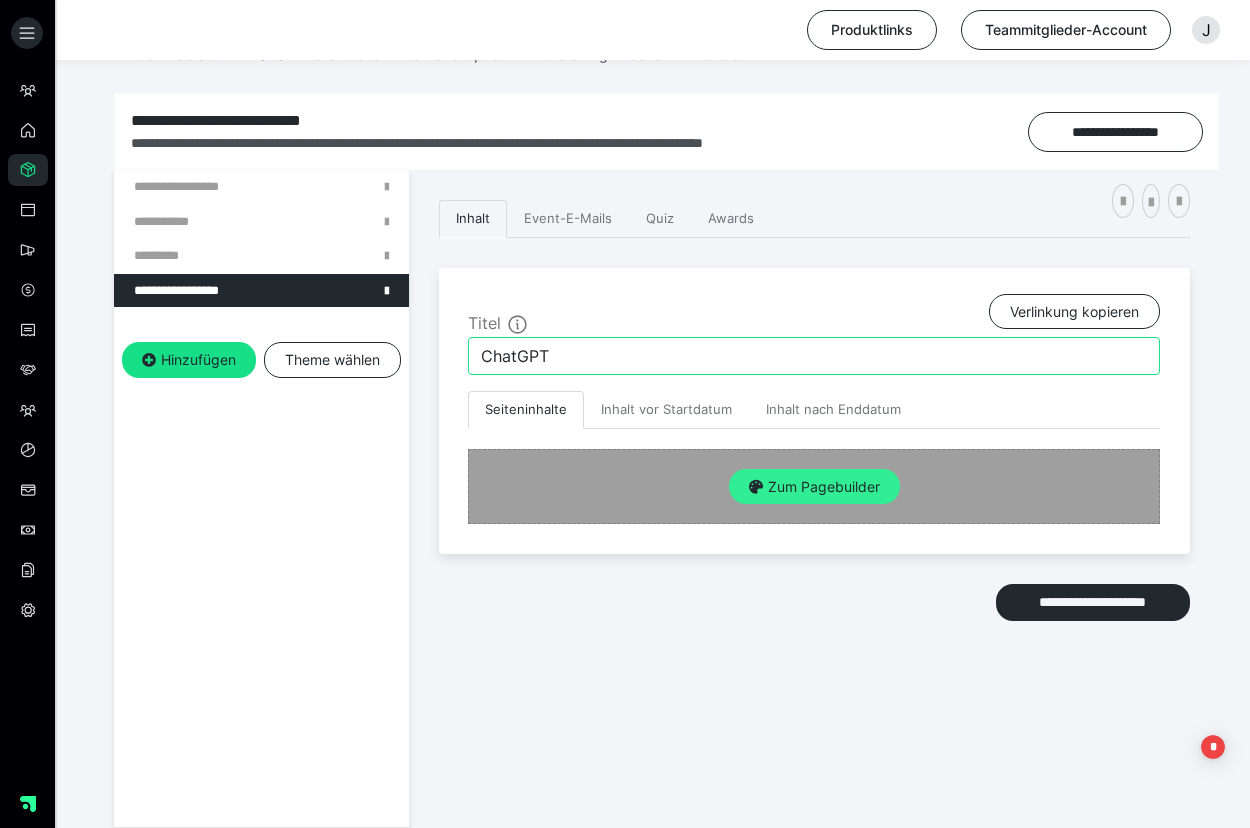 type on "ChatGPT" 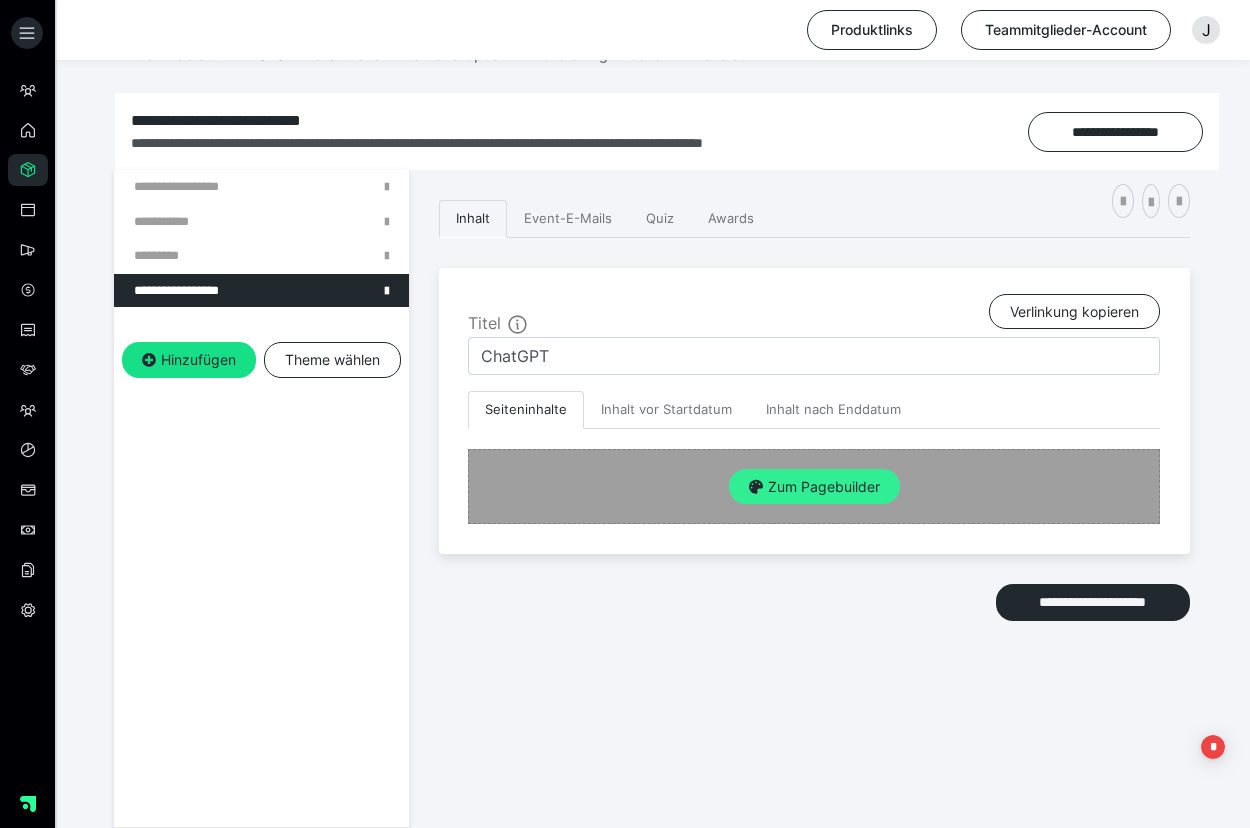 click on "Zum Pagebuilder" at bounding box center [814, 487] 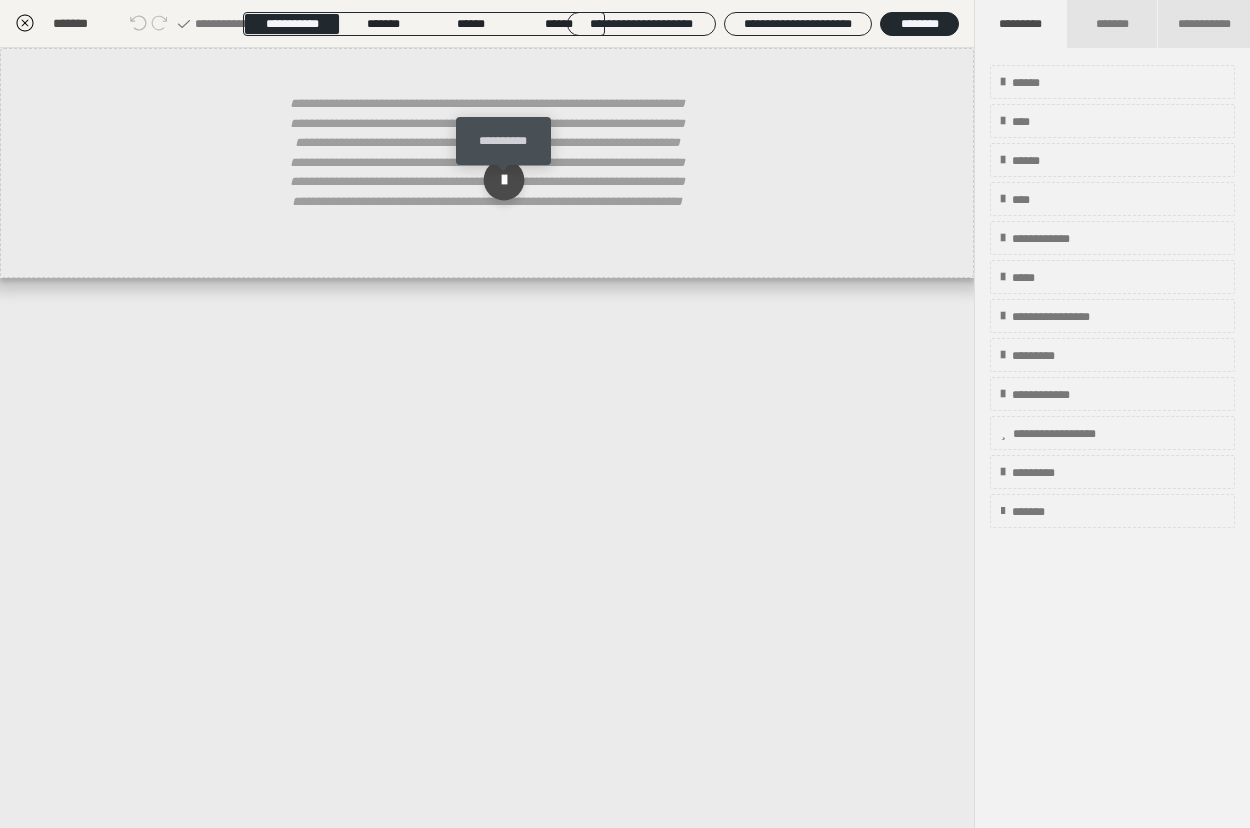 click at bounding box center (504, 180) 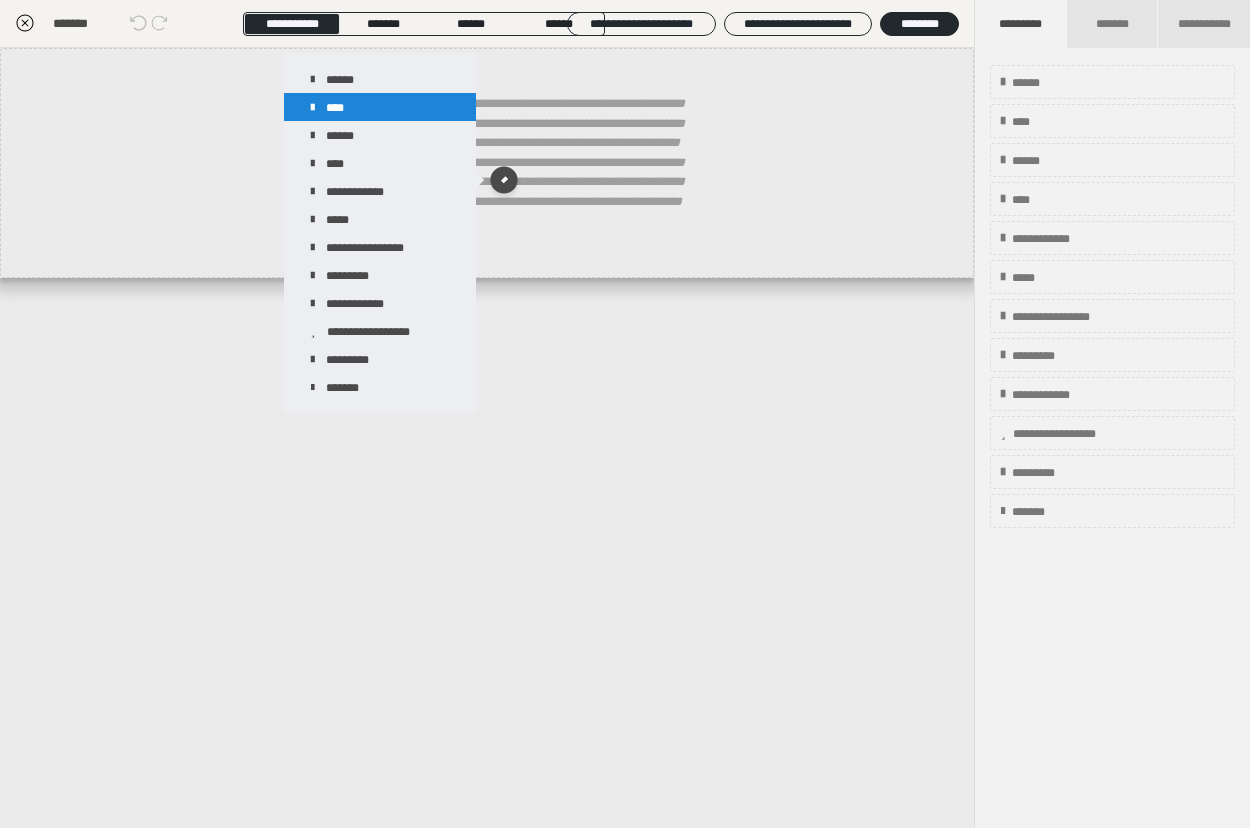click on "****" at bounding box center (380, 107) 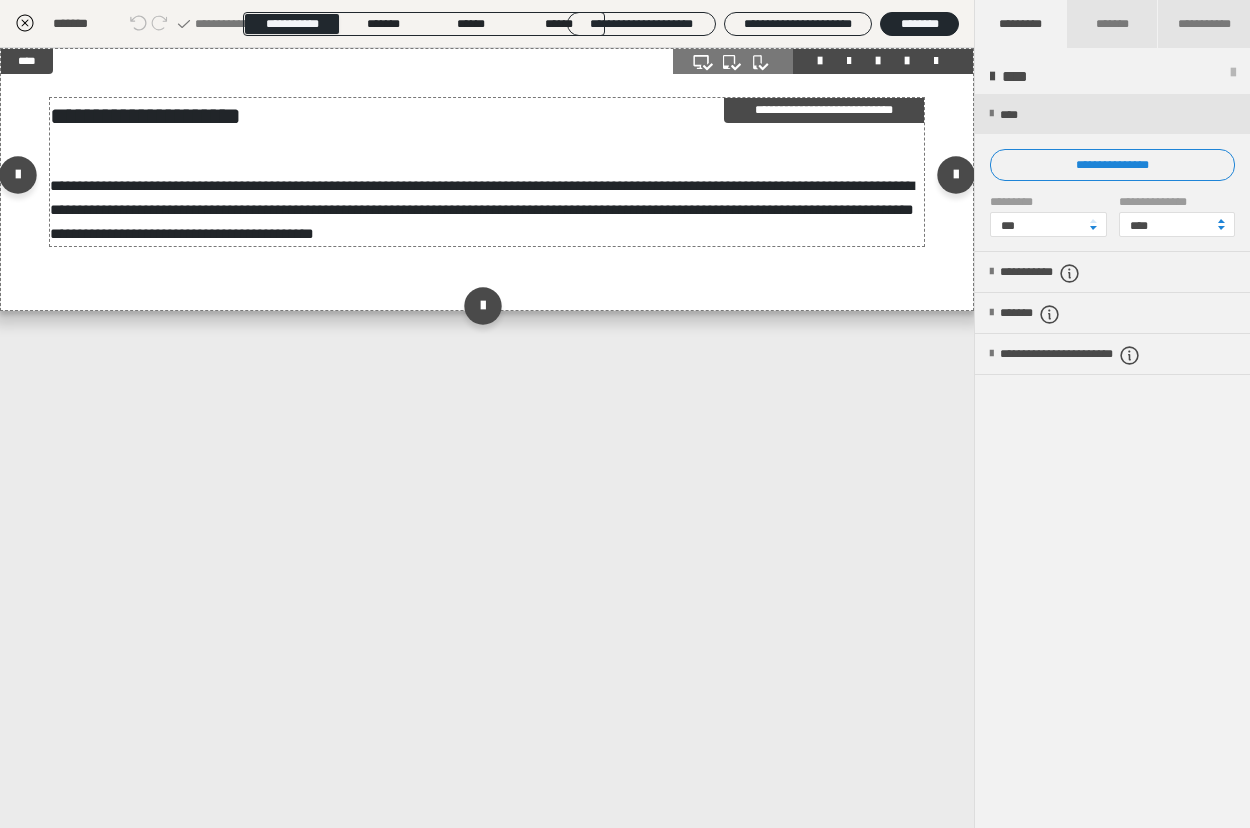 click on "**********" at bounding box center (487, 116) 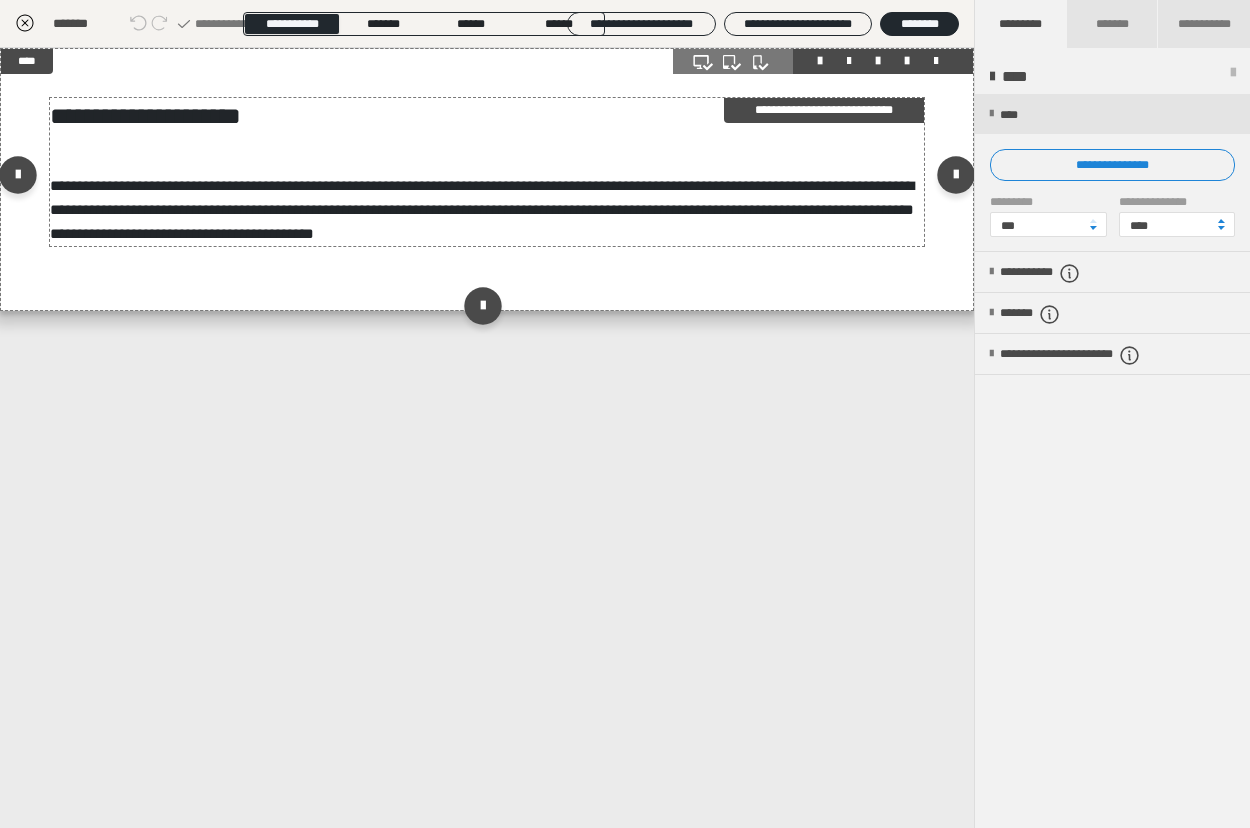 click on "**********" at bounding box center [487, 116] 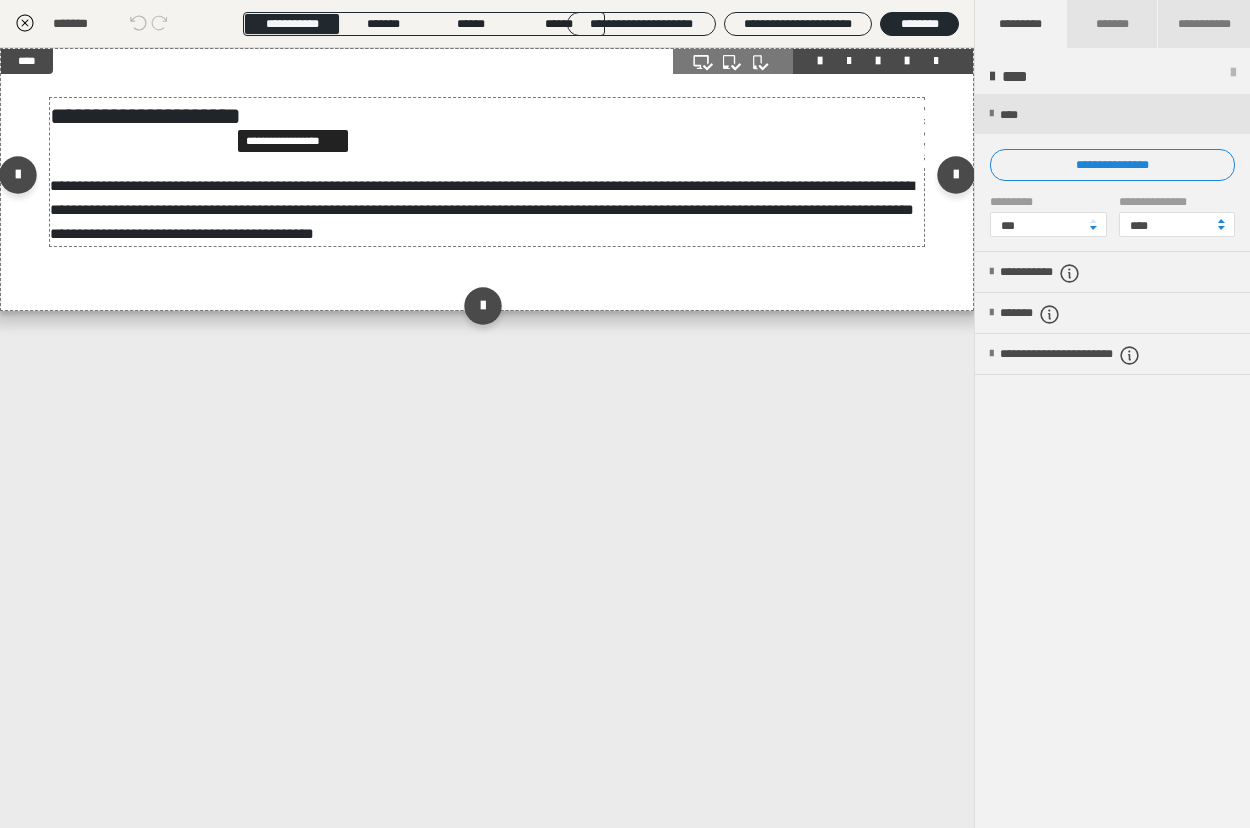 click on "**********" at bounding box center (293, 110) 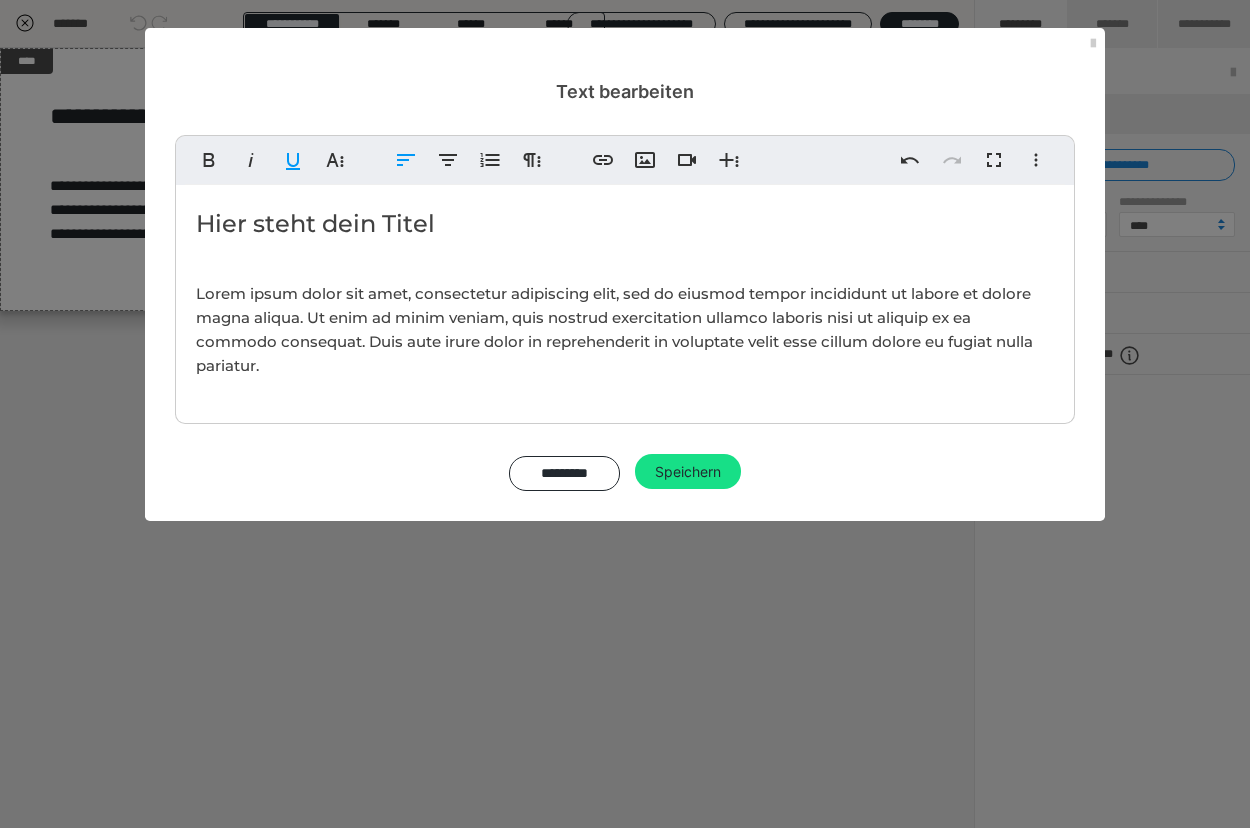 click on "​ Hier steht dein Titel" at bounding box center (625, 224) 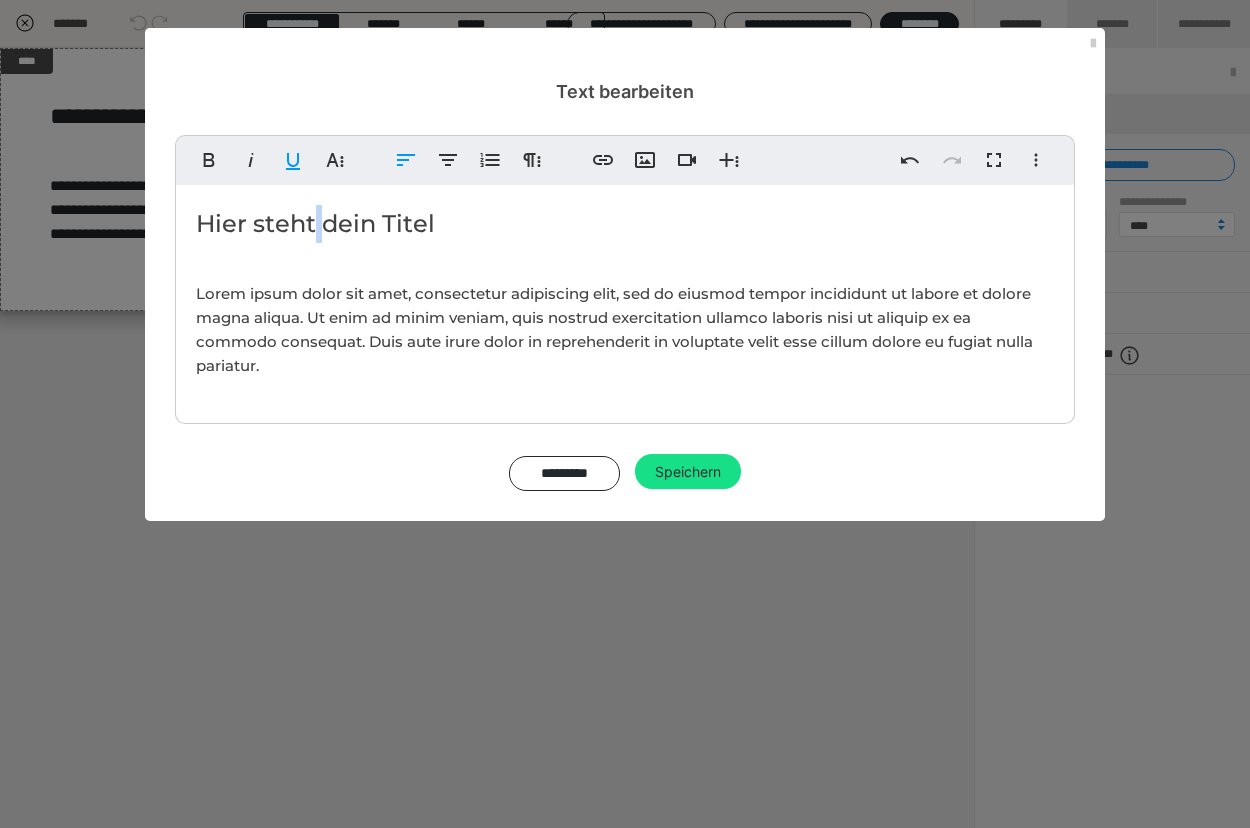 click on "​ Hier steht dein Titel" at bounding box center [625, 224] 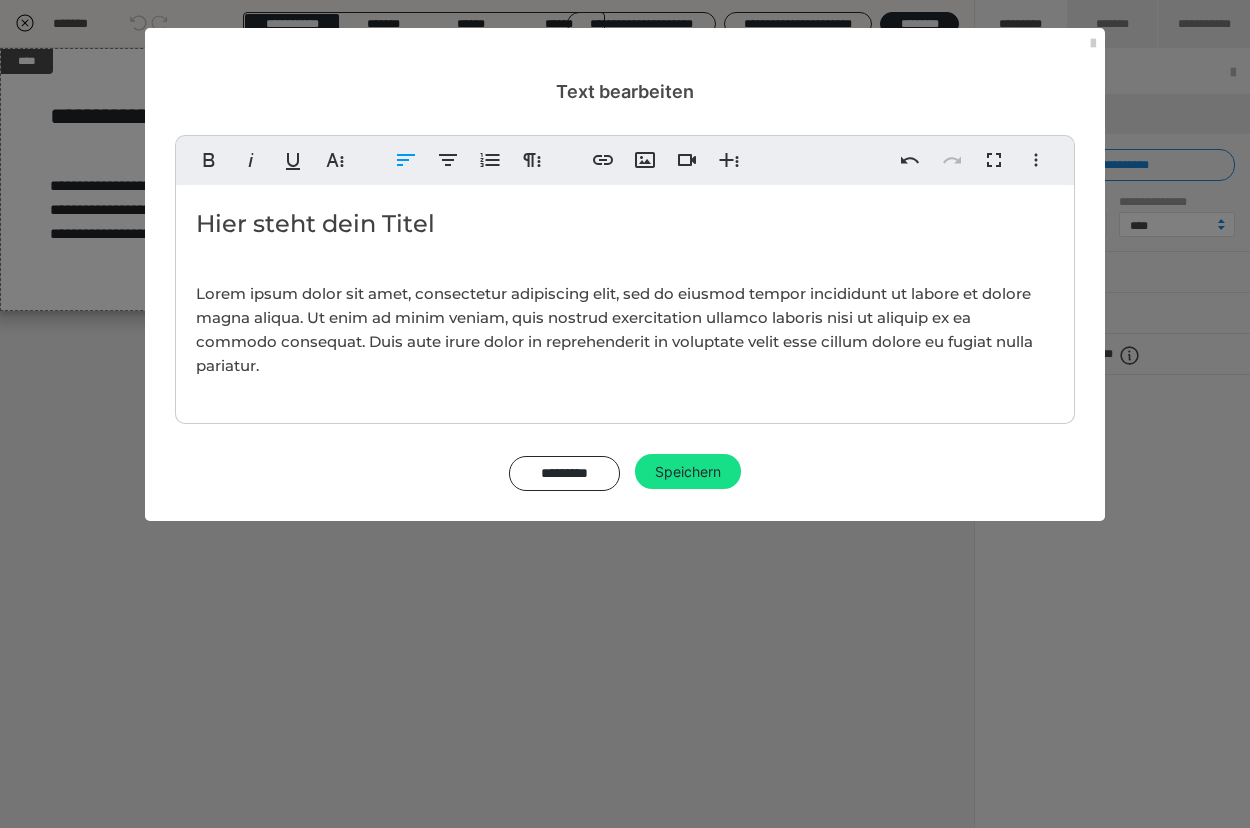 click on "​ Hier steht dein Titel" at bounding box center (625, 224) 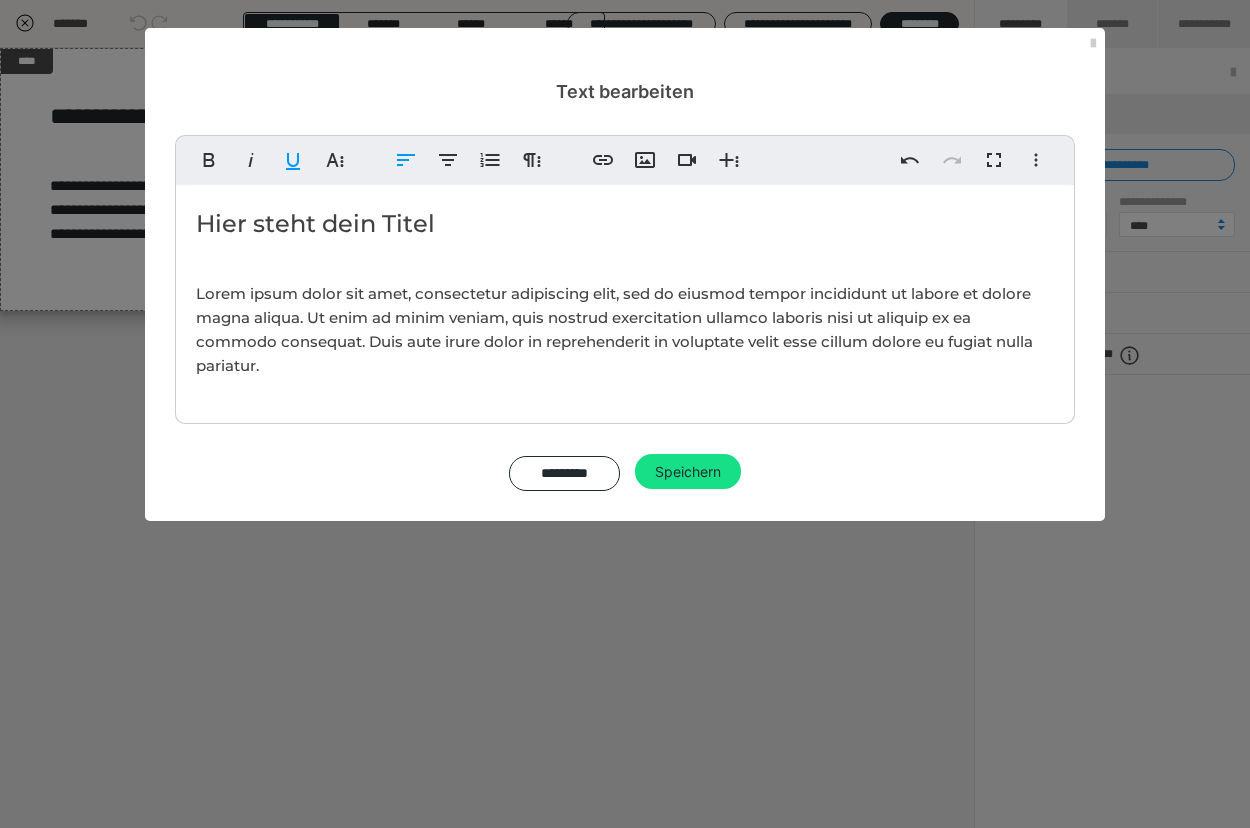 type 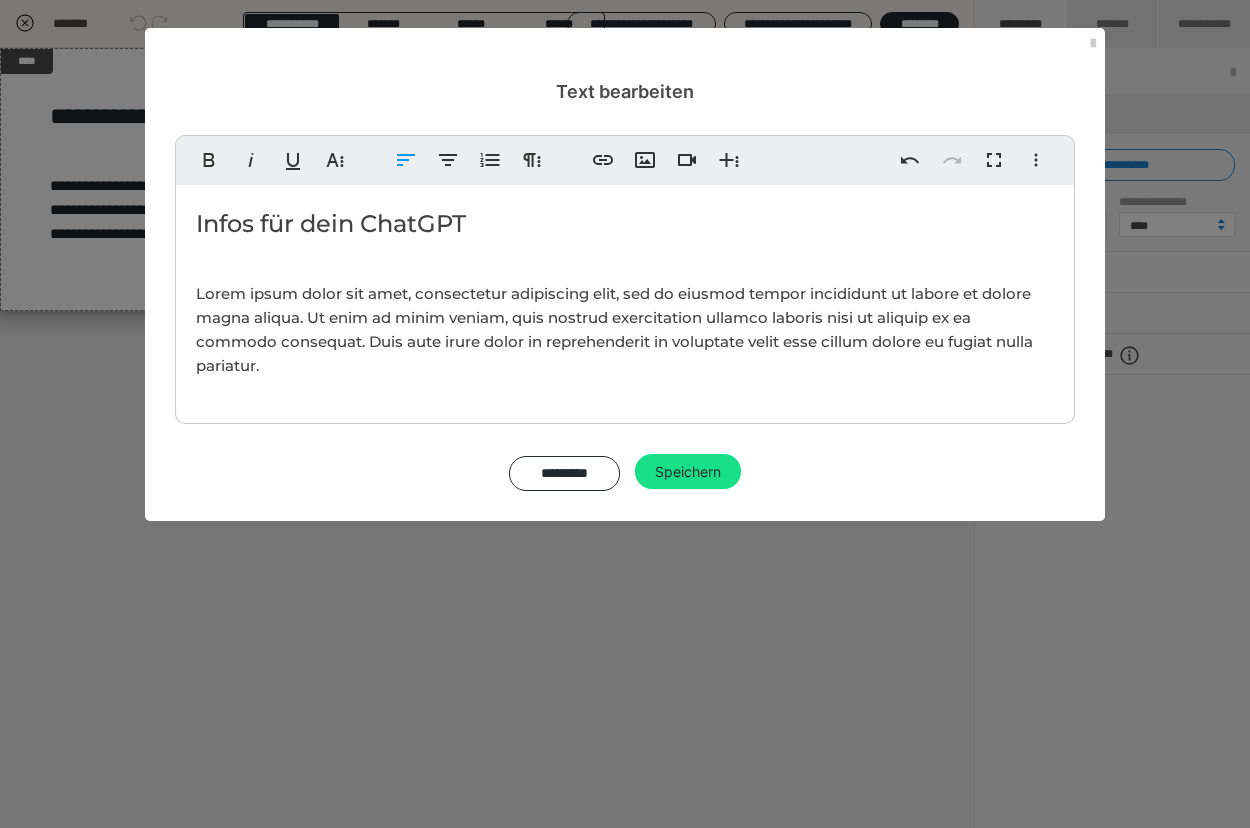 click on "Lorem ipsum dolor sit amet, consectetur adipiscing elit, sed do eiusmod tempor incididunt ut labore et dolore magna aliqua. Ut enim ad minim veniam, quis nostrud exercitation ullamco laboris nisi ut aliquip ex ea commodo consequat. Duis aute irure dolor in reprehenderit in voluptate velit esse cillum dolore eu fugiat nulla pariatur." at bounding box center [614, 329] 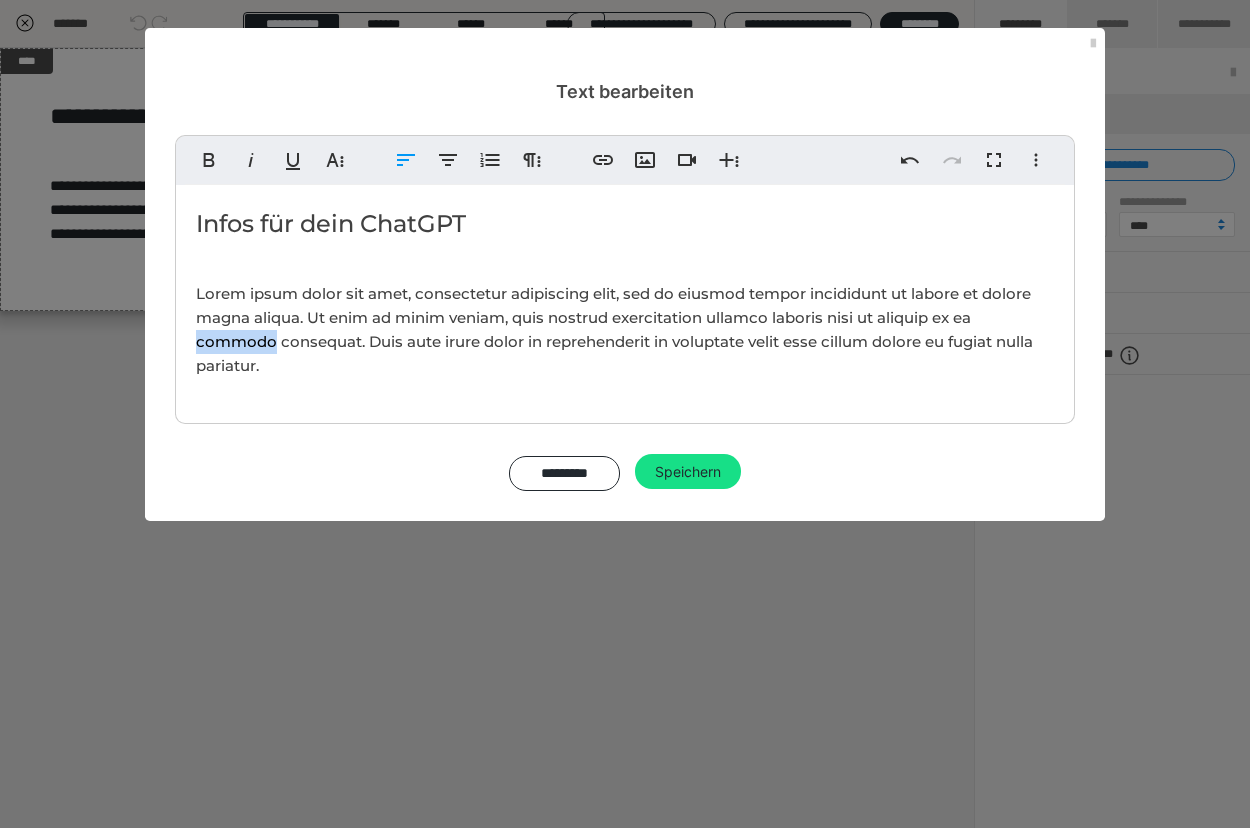 click on "Lorem ipsum dolor sit amet, consectetur adipiscing elit, sed do eiusmod tempor incididunt ut labore et dolore magna aliqua. Ut enim ad minim veniam, quis nostrud exercitation ullamco laboris nisi ut aliquip ex ea commodo consequat. Duis aute irure dolor in reprehenderit in voluptate velit esse cillum dolore eu fugiat nulla pariatur." at bounding box center (614, 329) 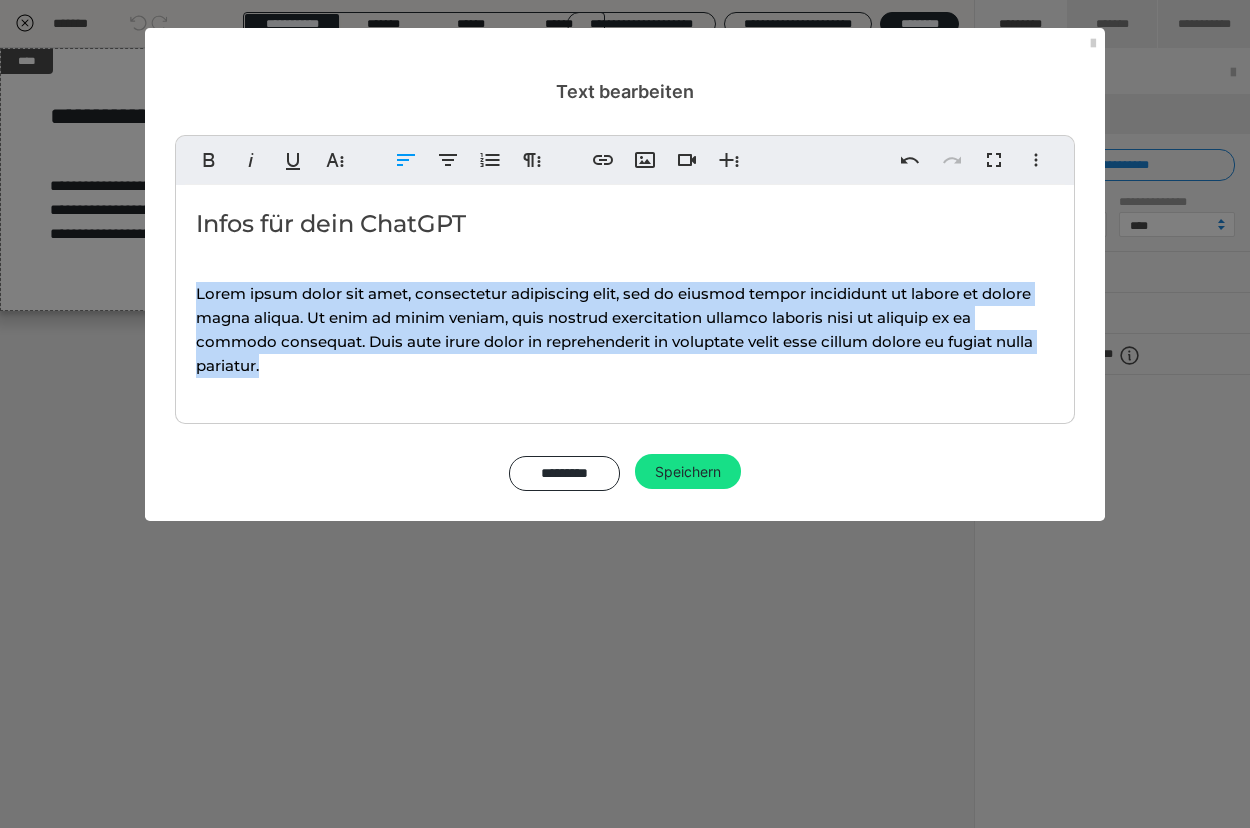 click on "Lorem ipsum dolor sit amet, consectetur adipiscing elit, sed do eiusmod tempor incididunt ut labore et dolore magna aliqua. Ut enim ad minim veniam, quis nostrud exercitation ullamco laboris nisi ut aliquip ex ea commodo consequat. Duis aute irure dolor in reprehenderit in voluptate velit esse cillum dolore eu fugiat nulla pariatur." at bounding box center (614, 329) 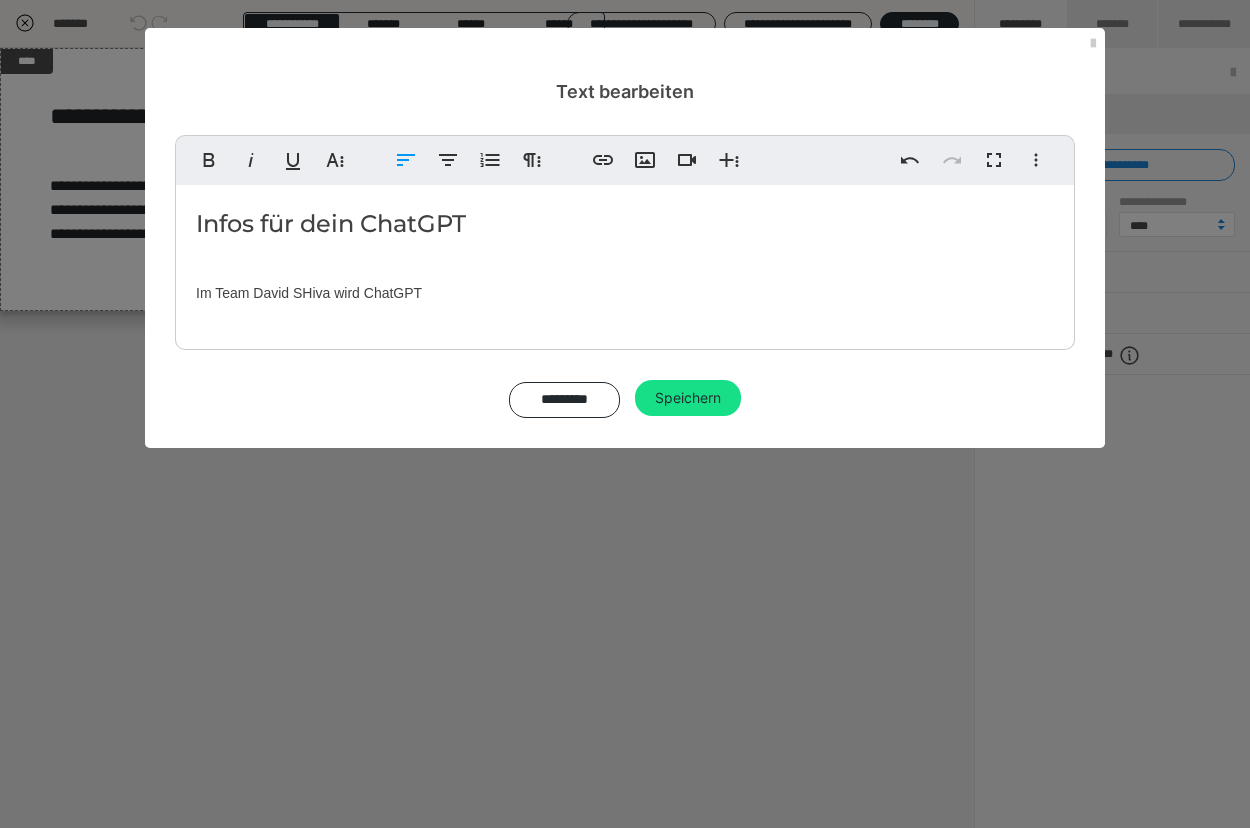 click on "​Im Team David SHiva wird ChatGPT" at bounding box center (625, 293) 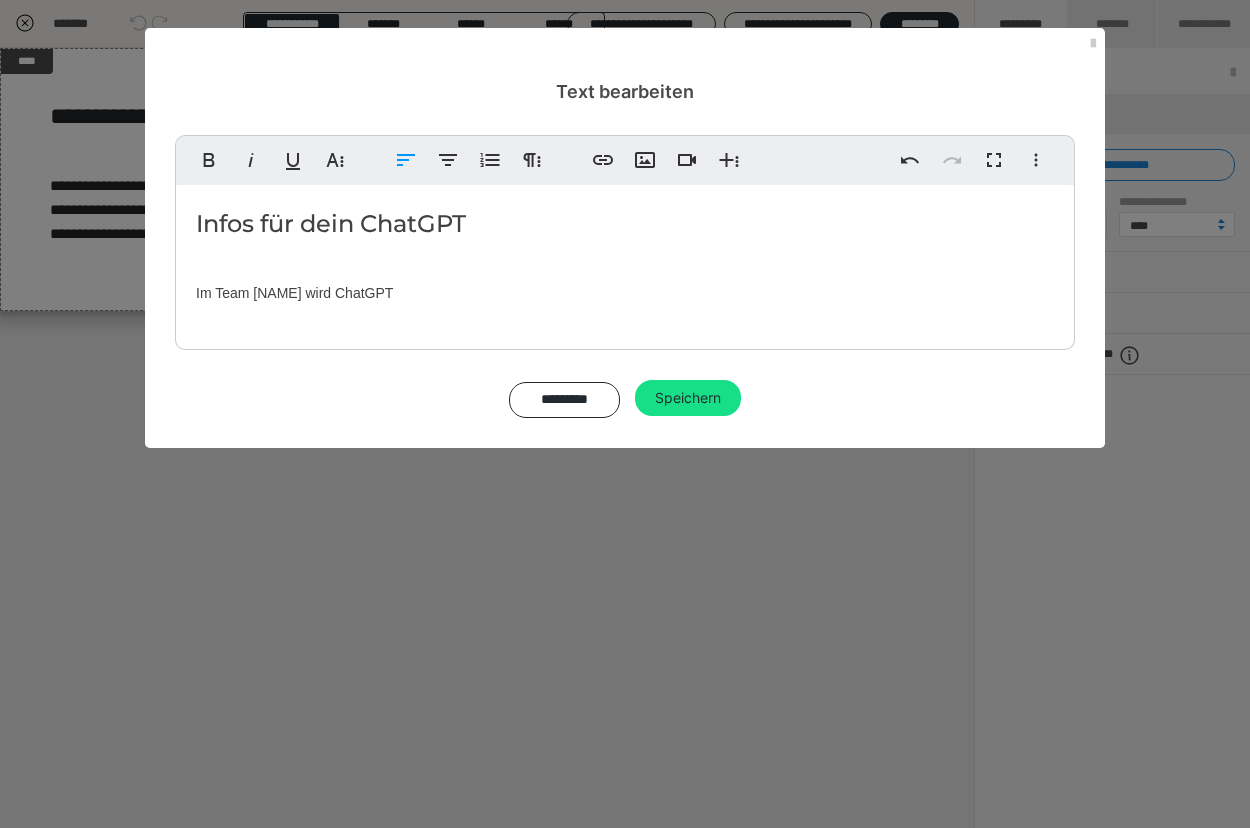 click on "Im Team [NAME] wird ChatGPT" at bounding box center [625, 293] 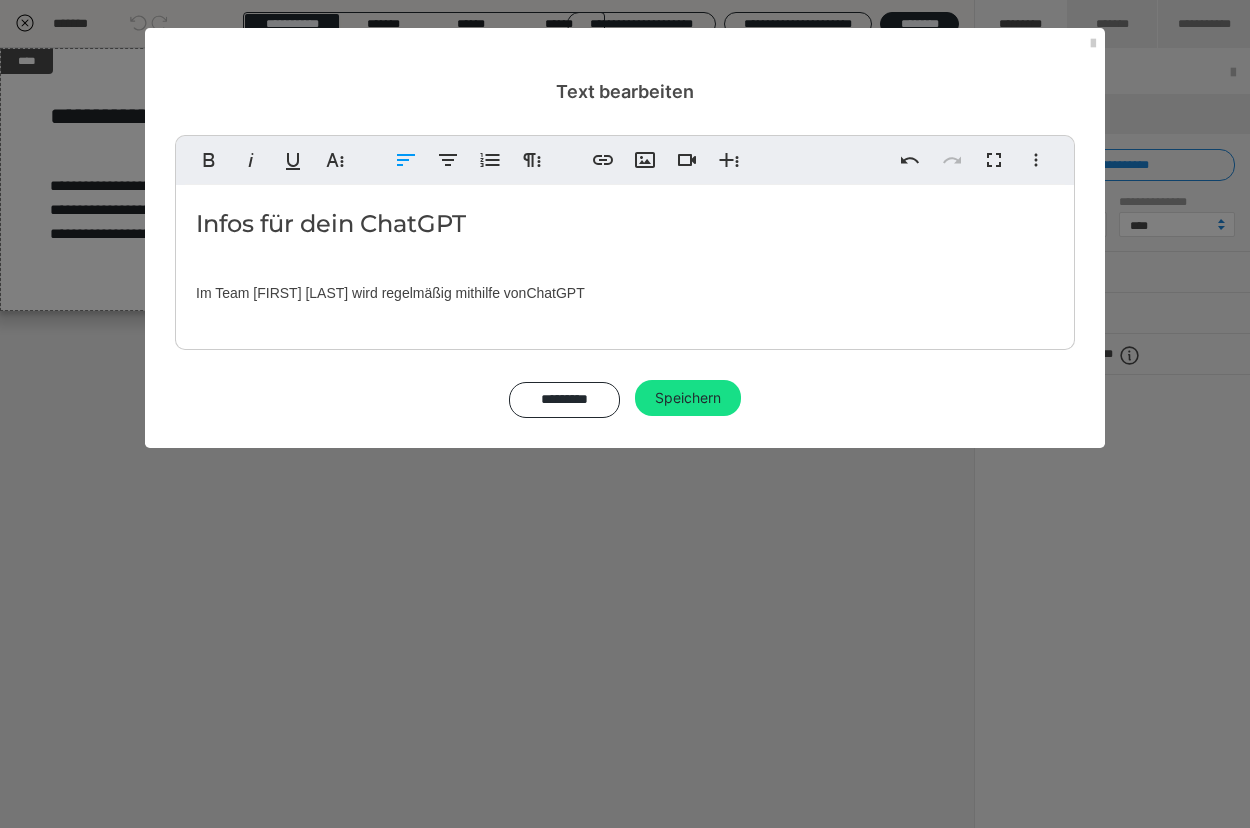 click on "Im Team [FIRST] [LAST] wird regelmäßig mithilfe von ChatGPT" at bounding box center (625, 293) 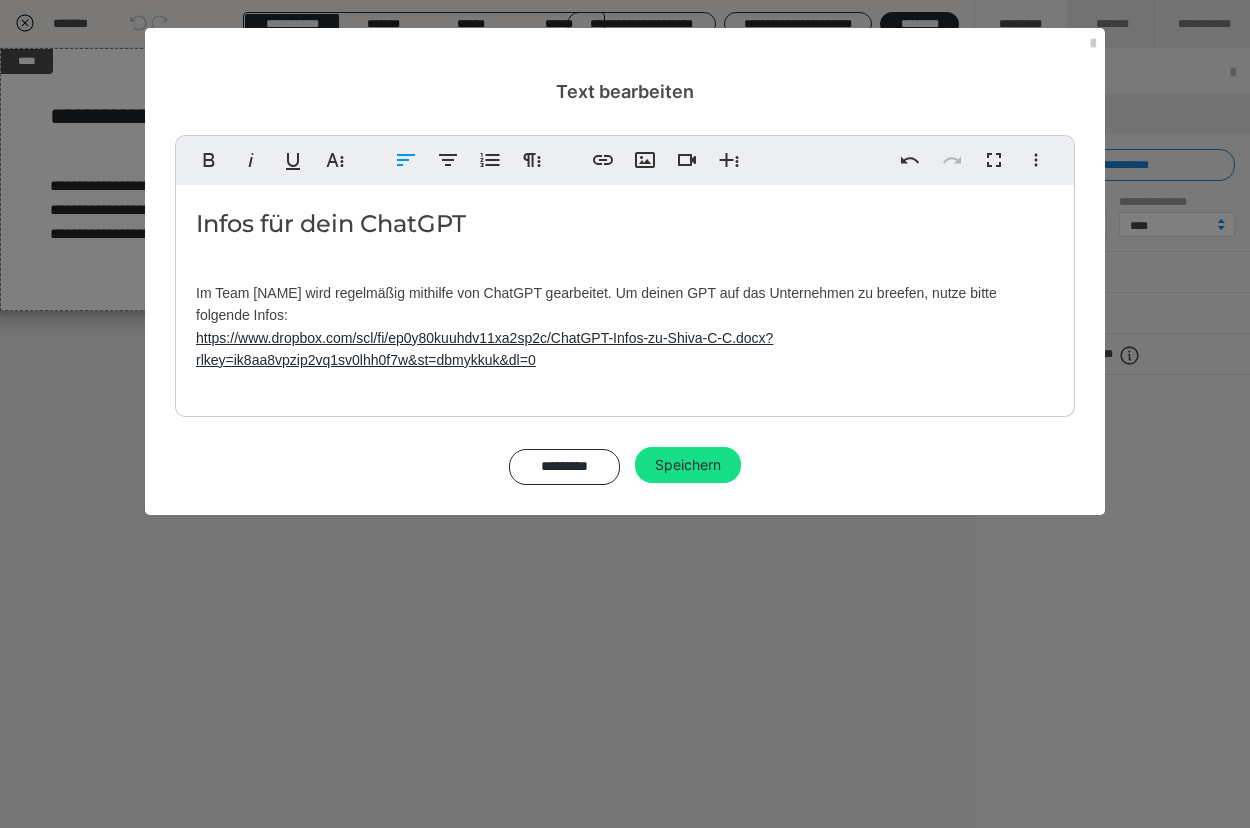 scroll, scrollTop: 1777, scrollLeft: 7, axis: both 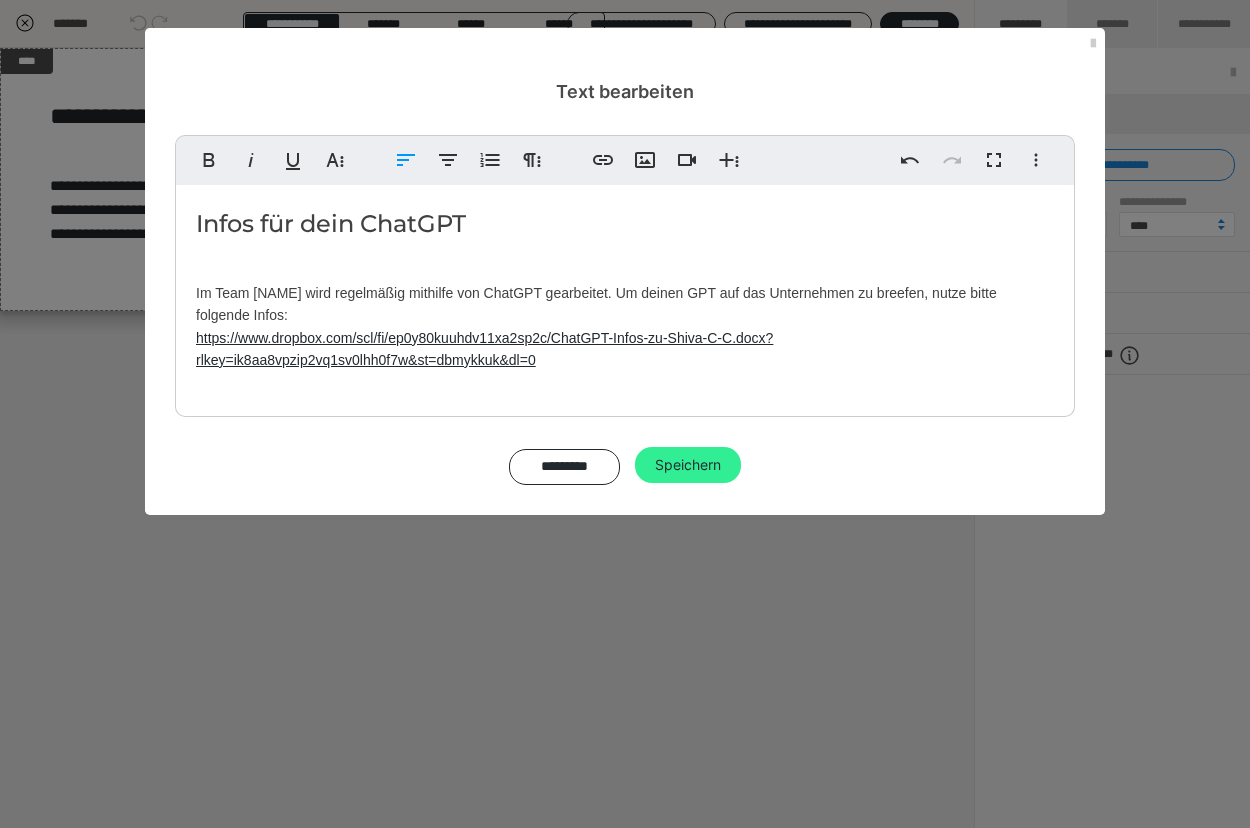 click on "Speichern" at bounding box center [688, 465] 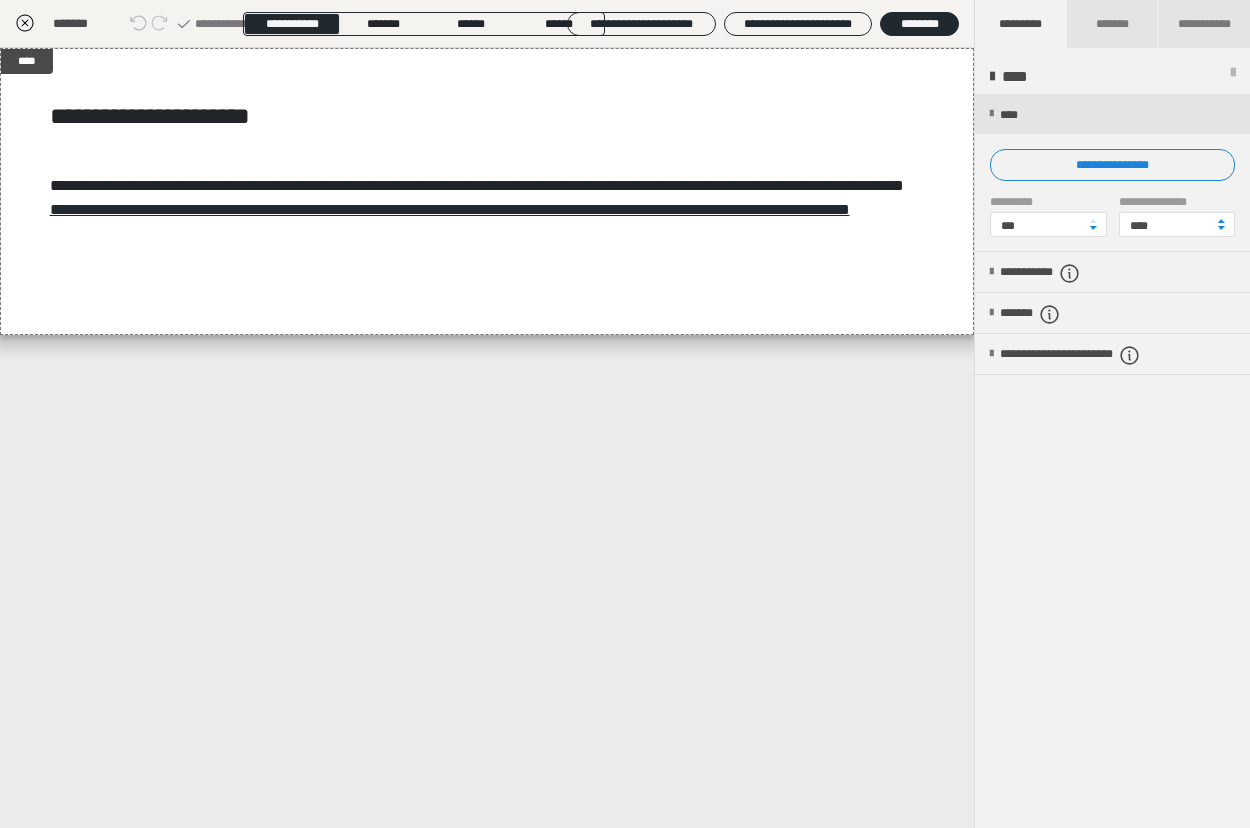 click 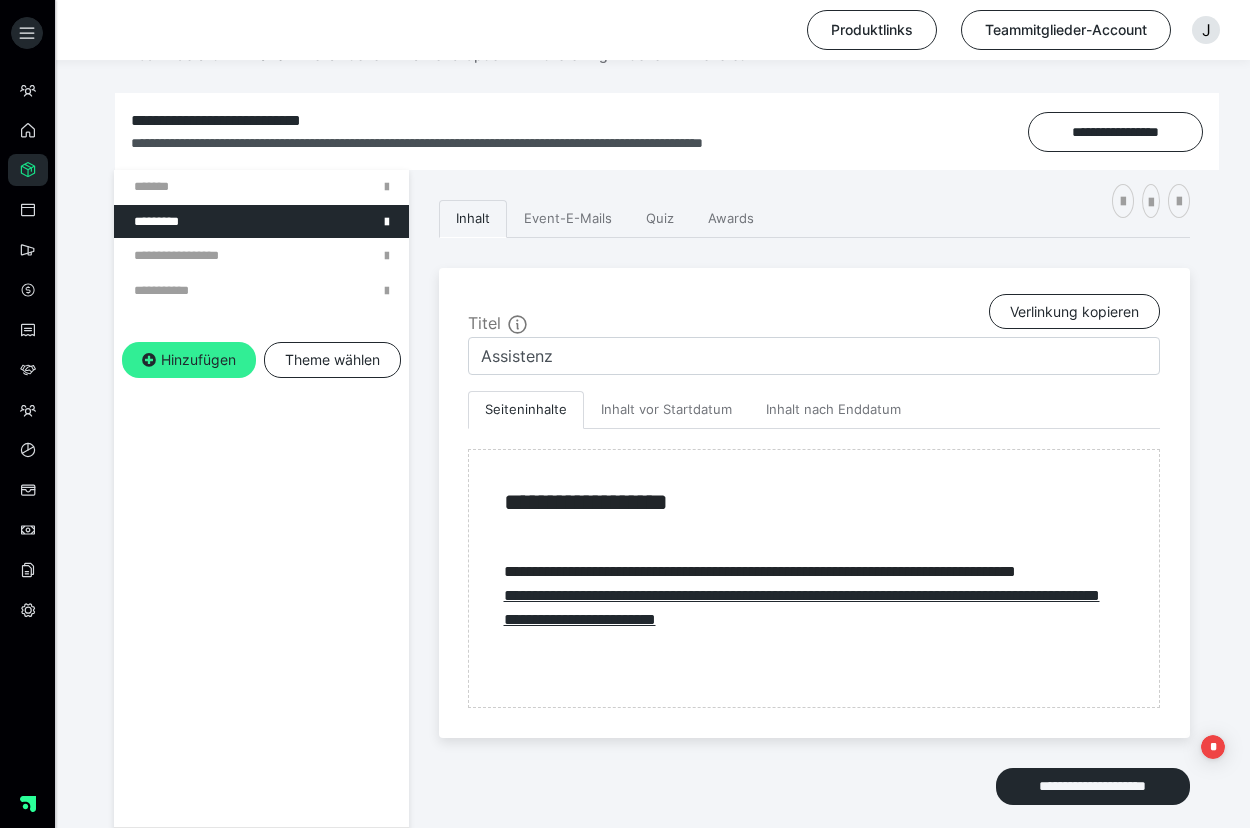 click on "Hinzufügen" at bounding box center [189, 360] 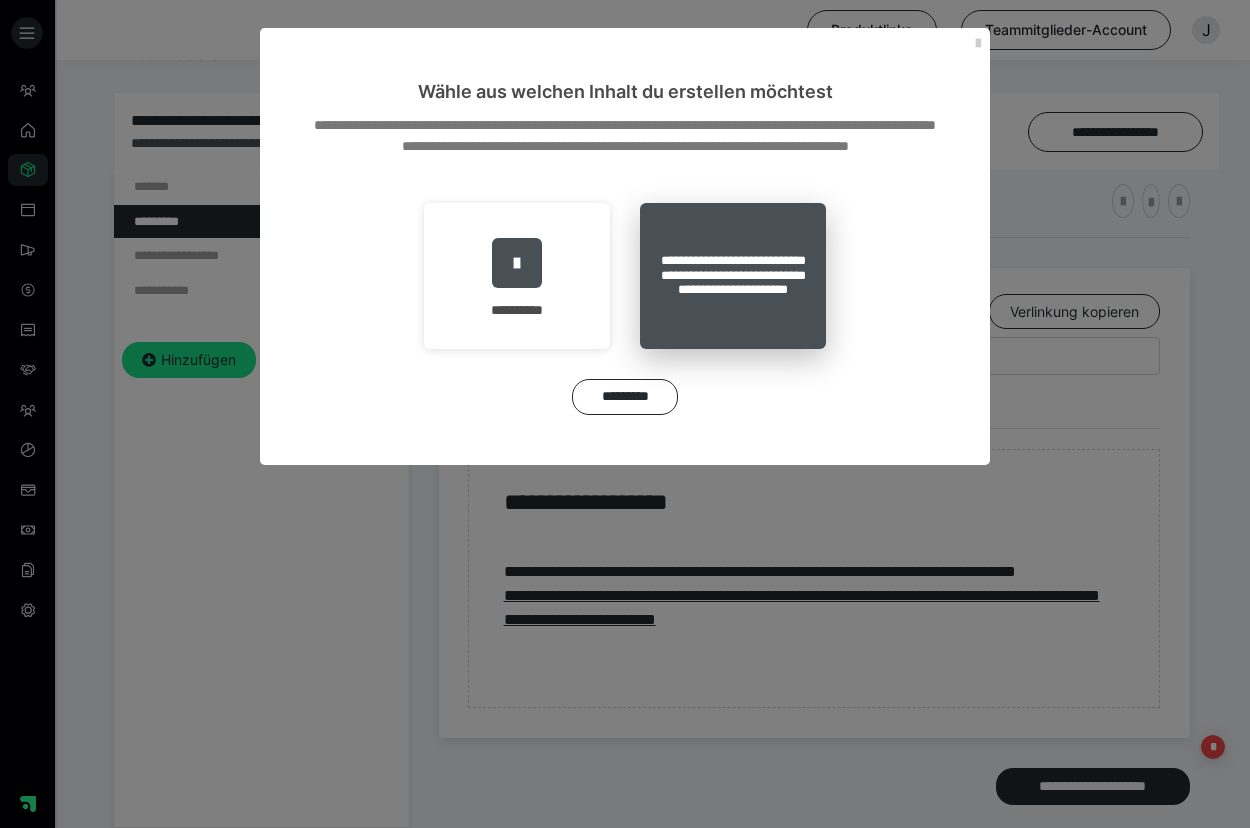 click on "**********" at bounding box center [733, 276] 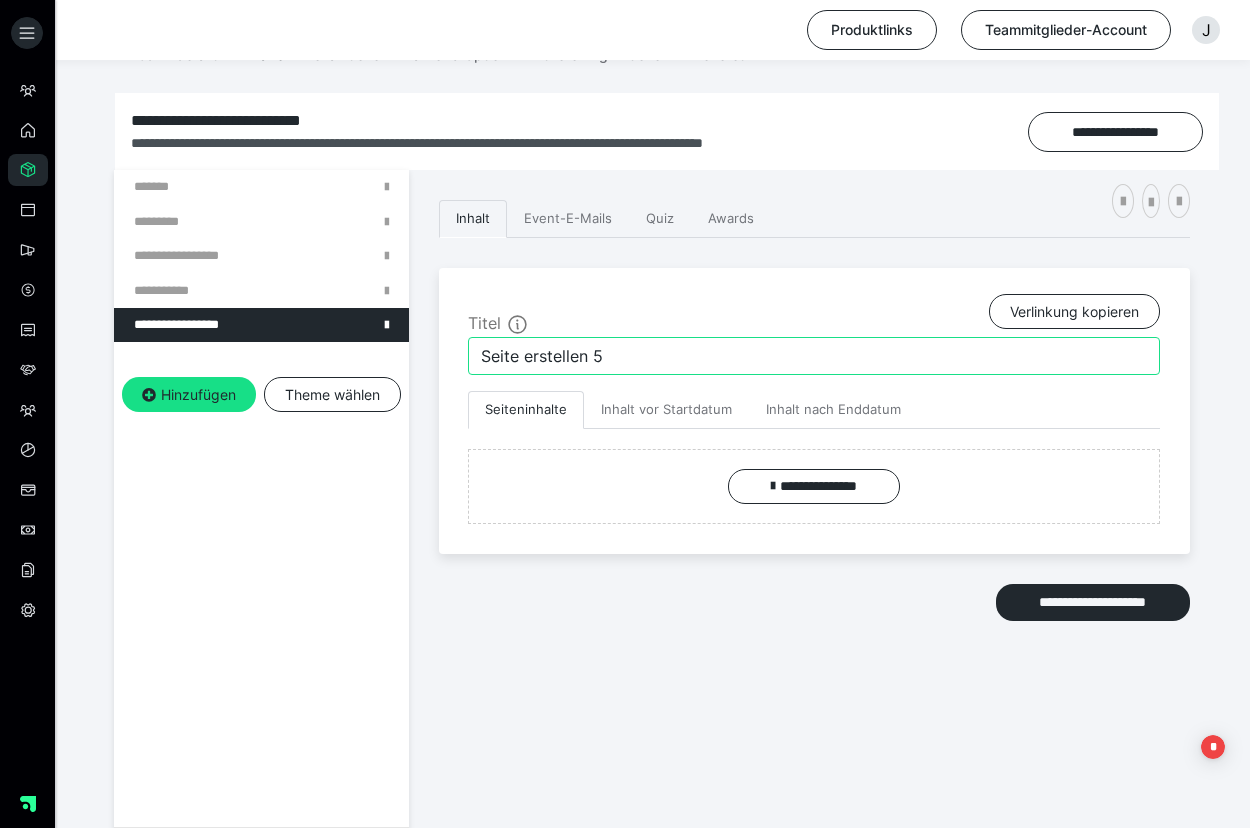 drag, startPoint x: 642, startPoint y: 356, endPoint x: 473, endPoint y: 356, distance: 169 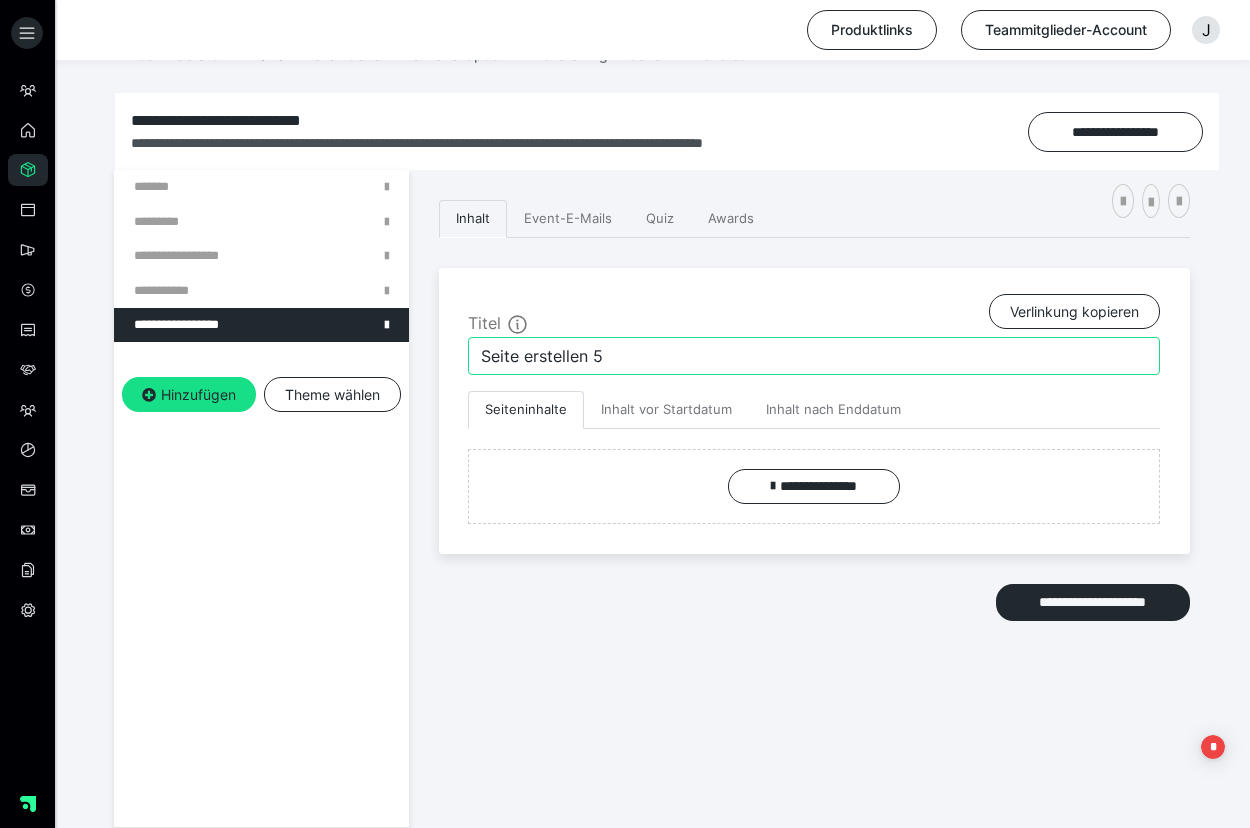 click on "Seite erstellen 5" at bounding box center [814, 356] 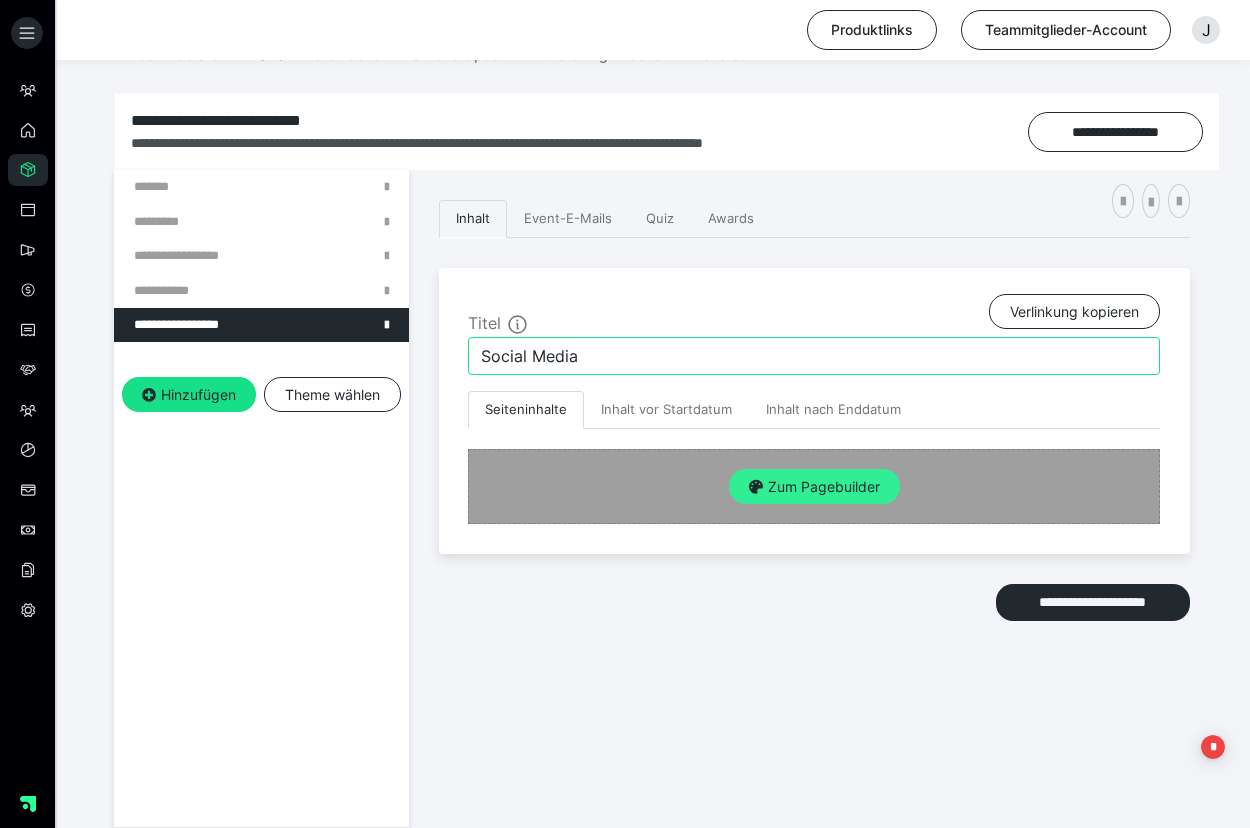 type on "Social Media" 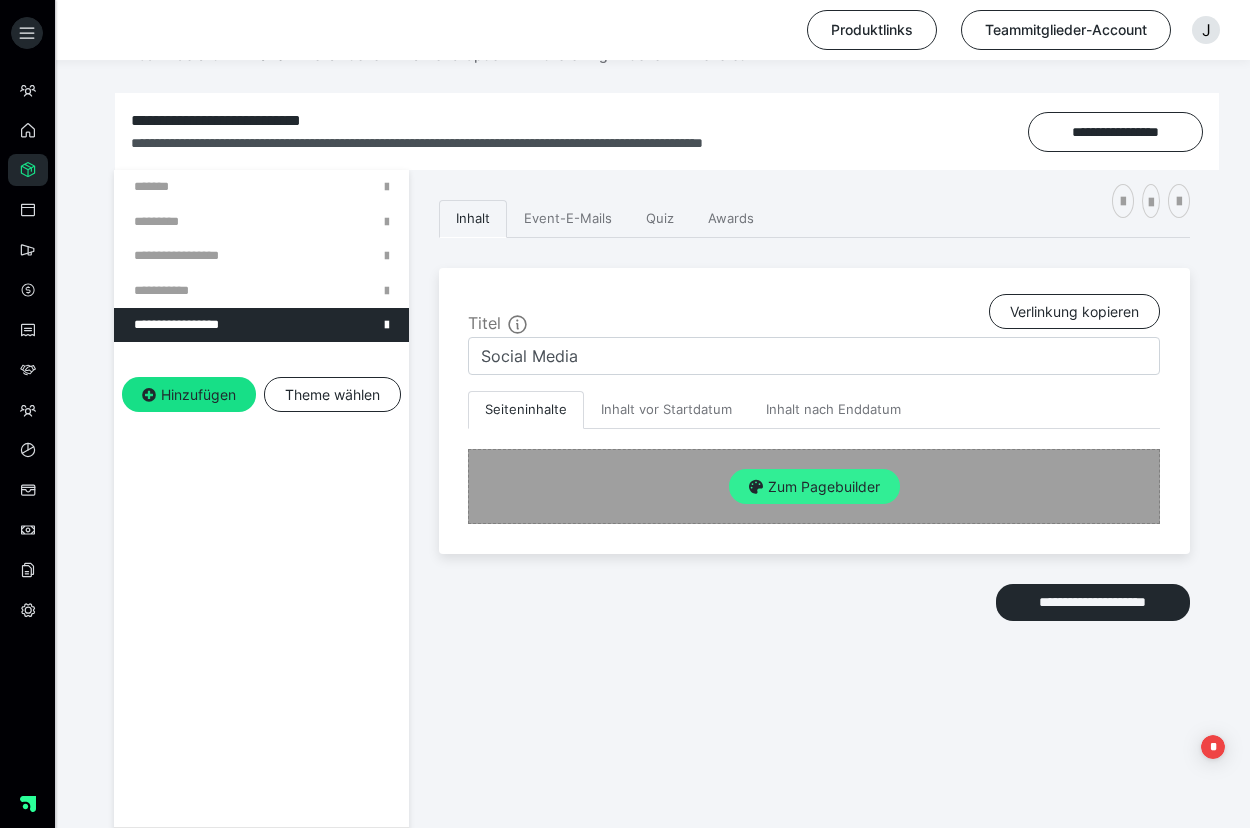 click on "Zum Pagebuilder" at bounding box center (814, 487) 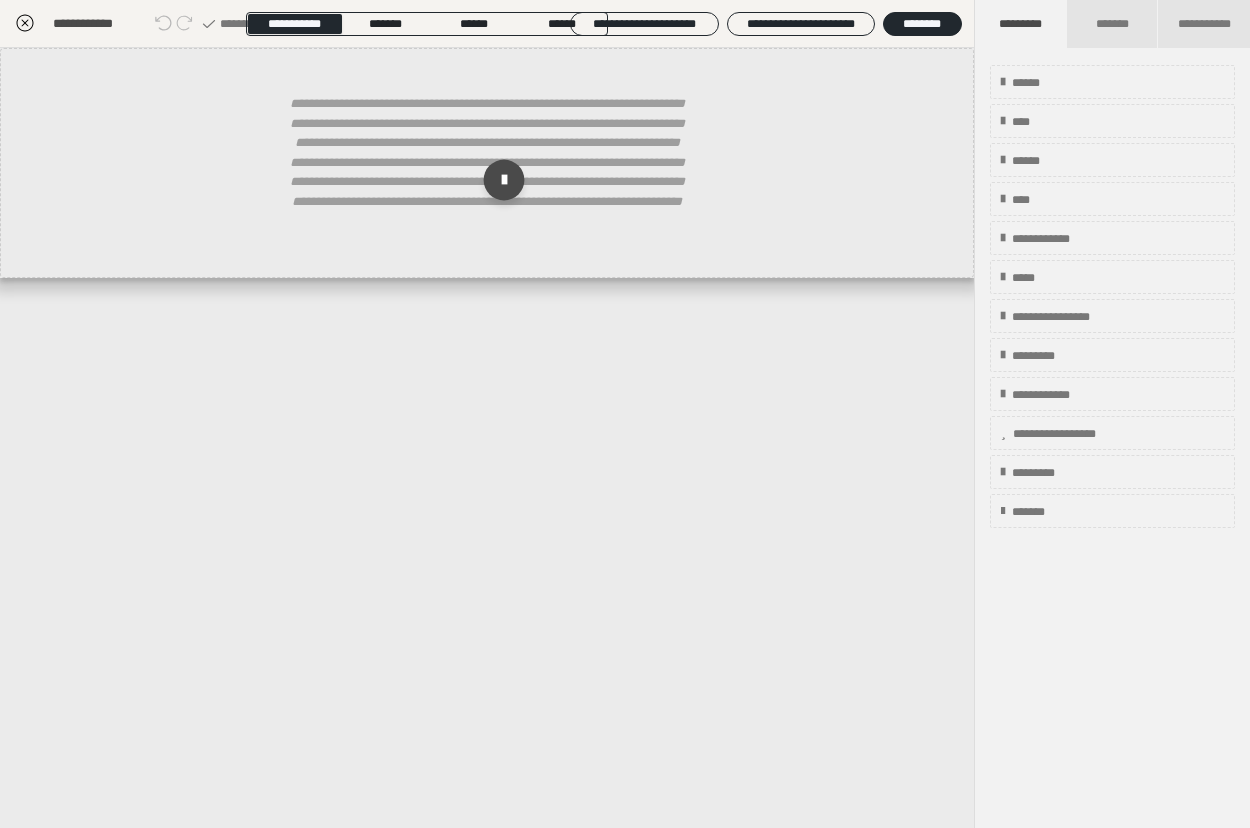 click at bounding box center (504, 180) 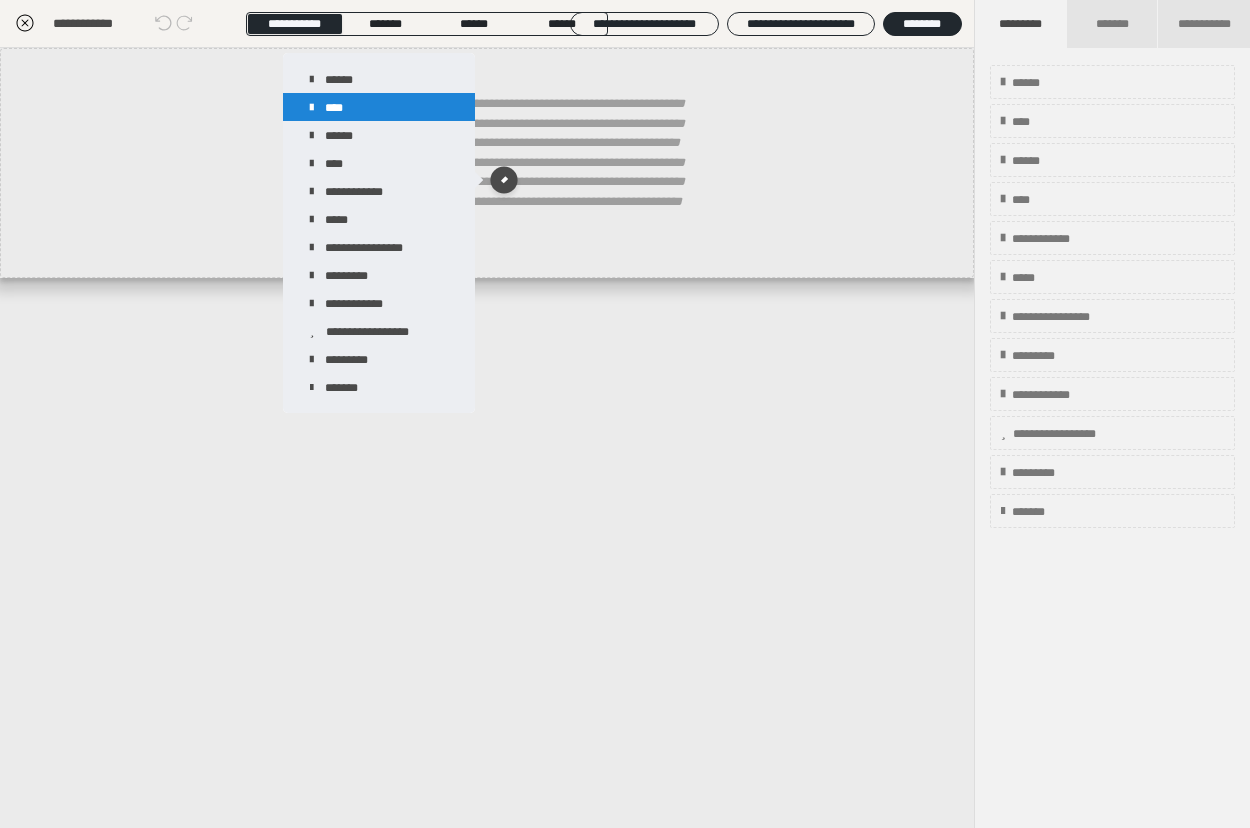 click on "****" at bounding box center [379, 107] 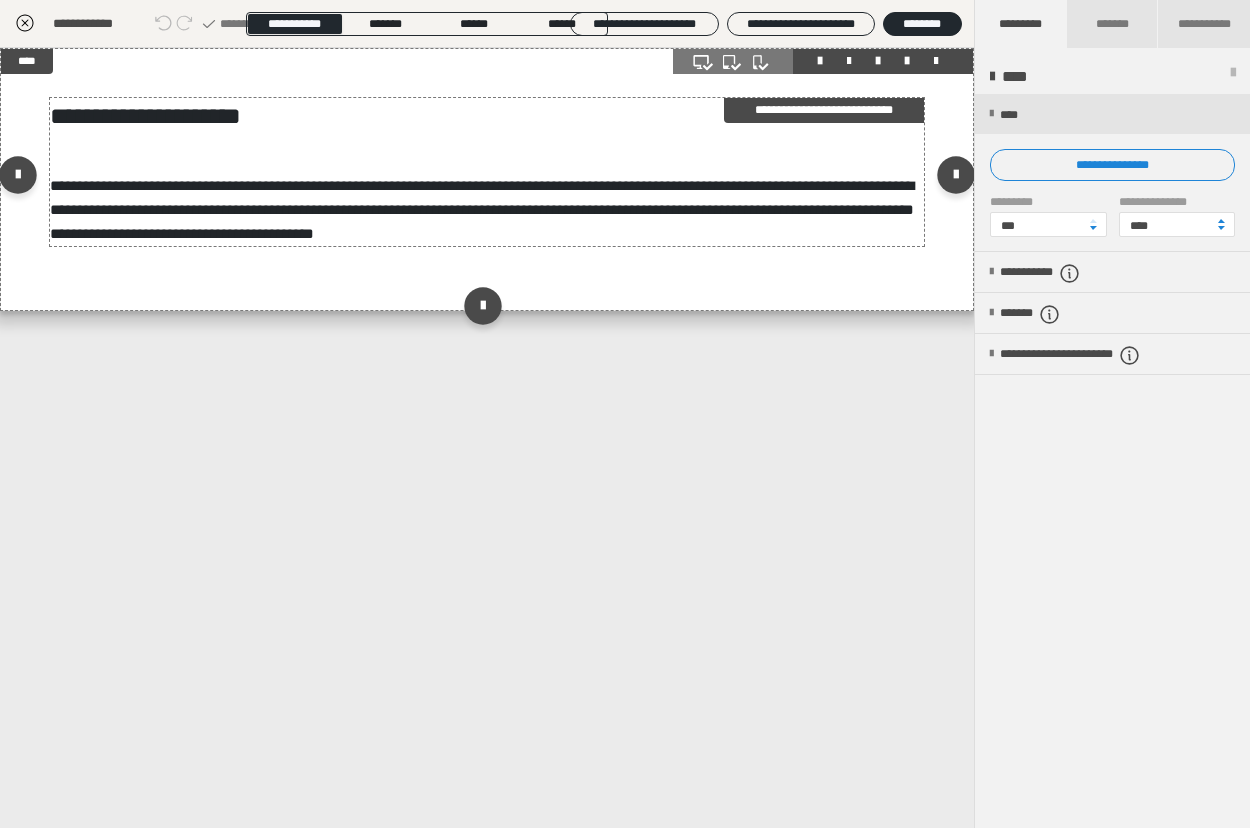 click on "**********" at bounding box center [487, 116] 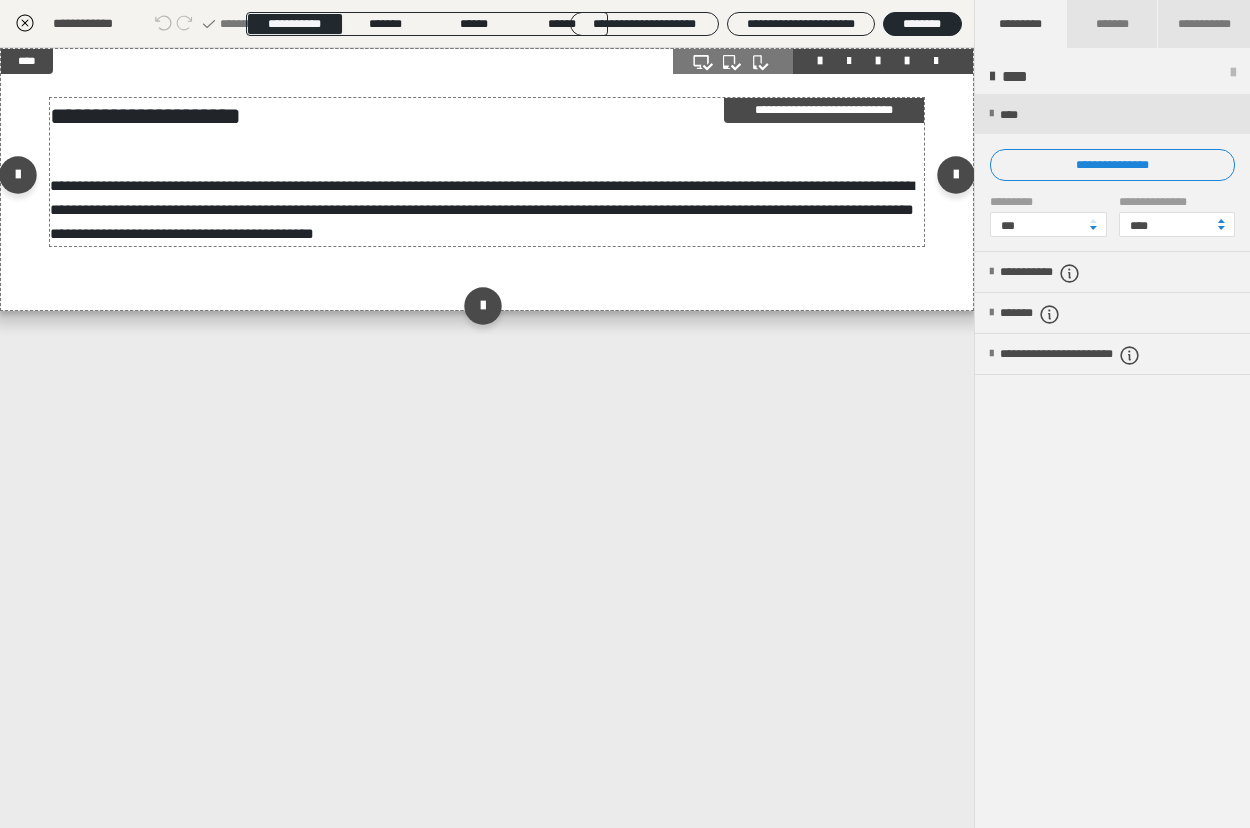 click on "**********" at bounding box center [487, 116] 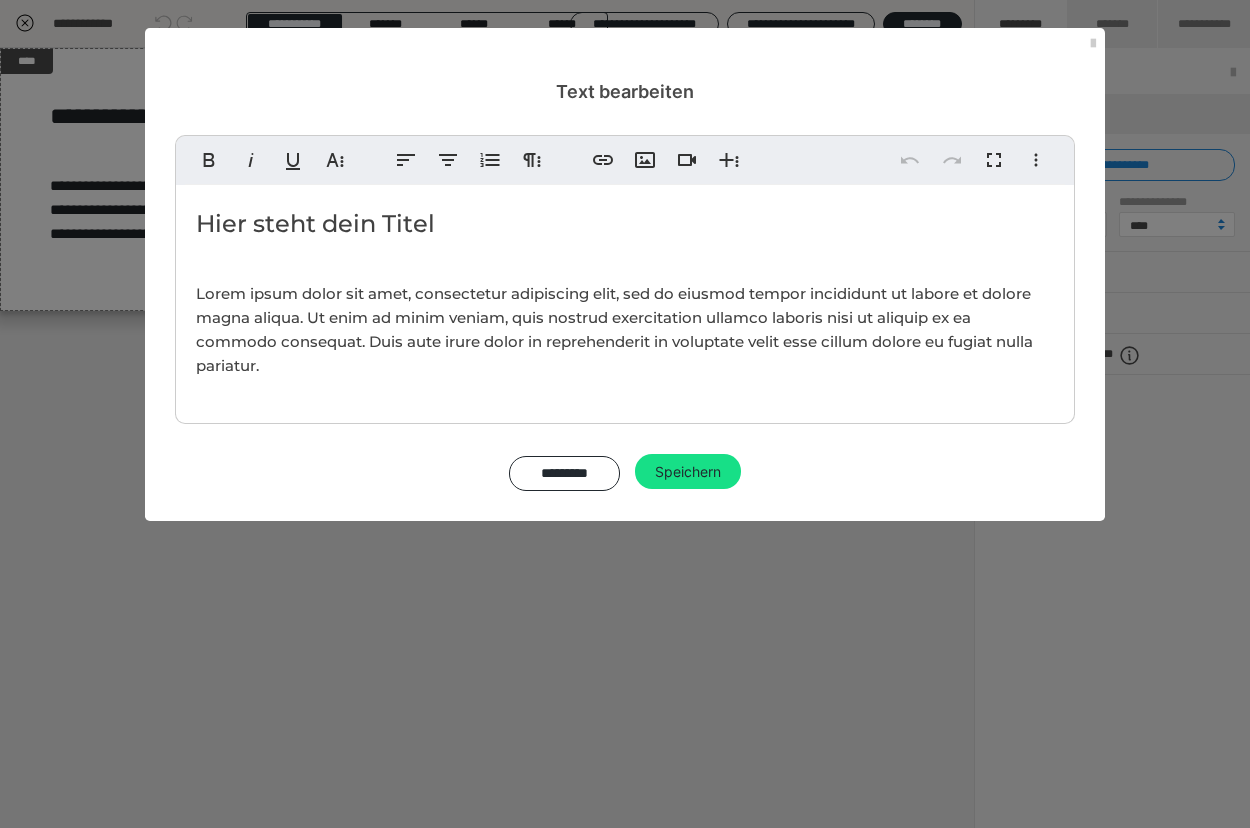 click on "Hier steht dein Titel" at bounding box center (625, 224) 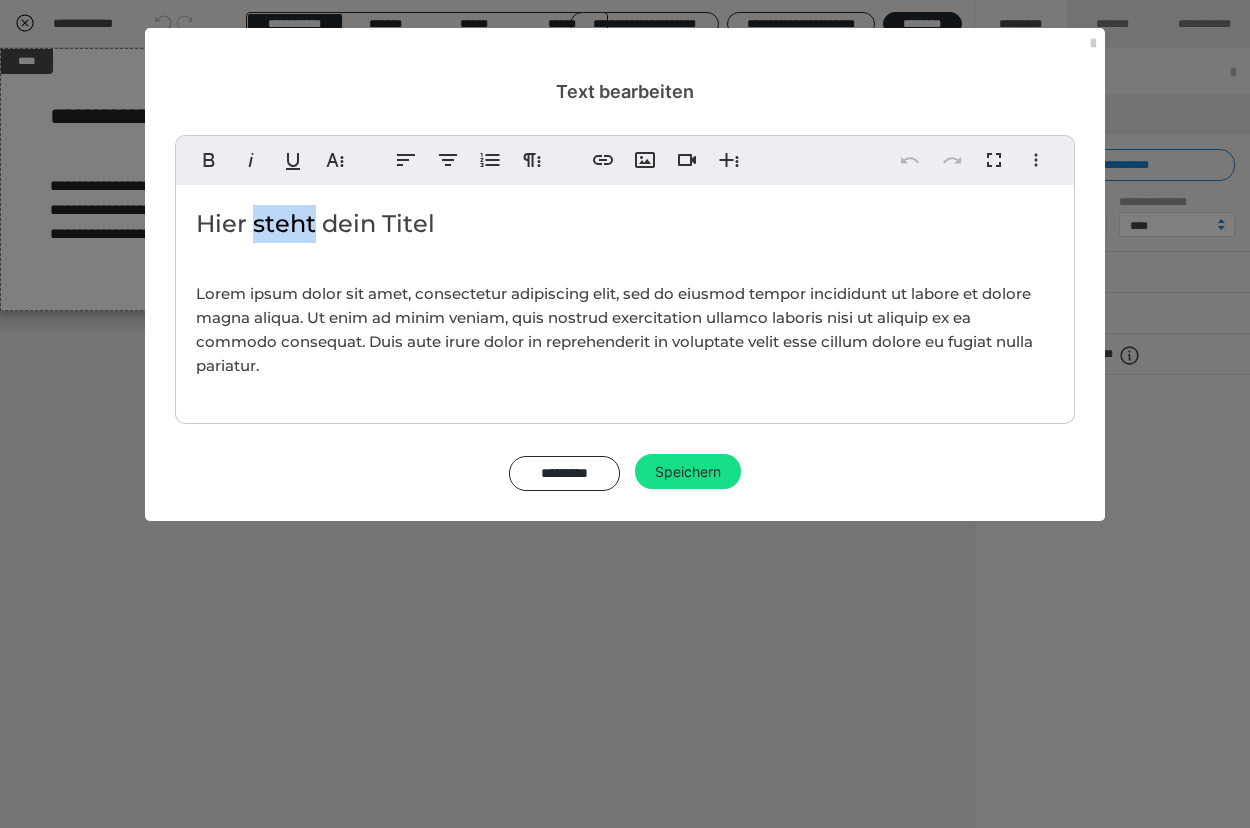 click on "Hier steht dein Titel" at bounding box center [625, 224] 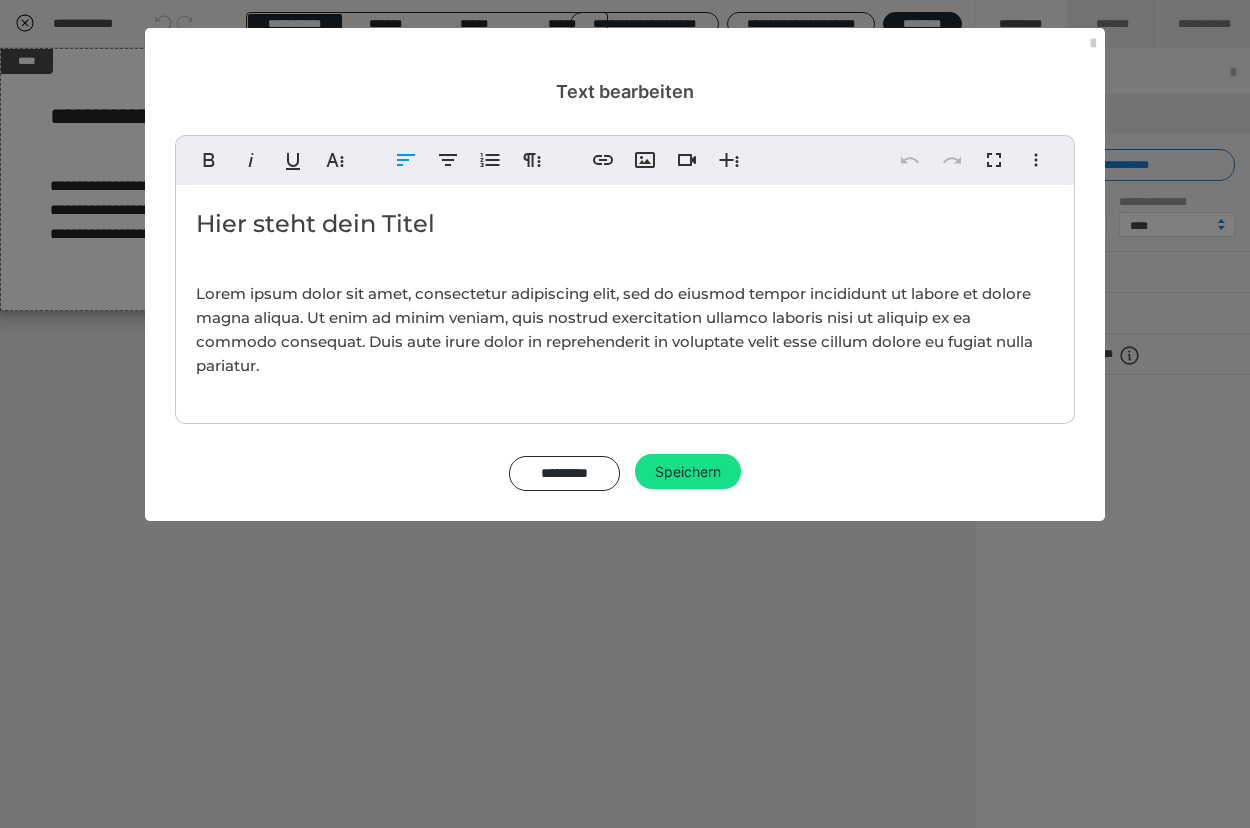 click on "Hier steht dein Titel" at bounding box center (625, 224) 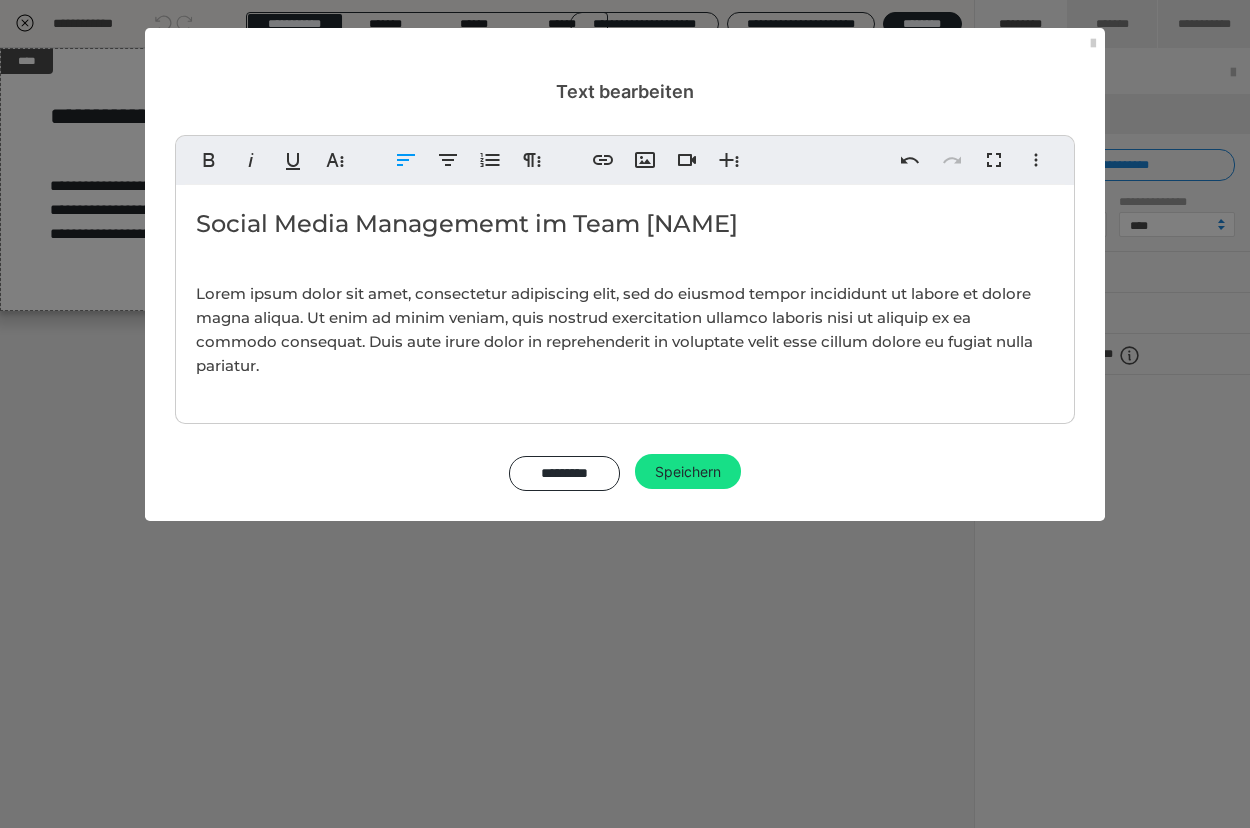 click on "Social Media Managememt im Team [NAME]" at bounding box center [625, 224] 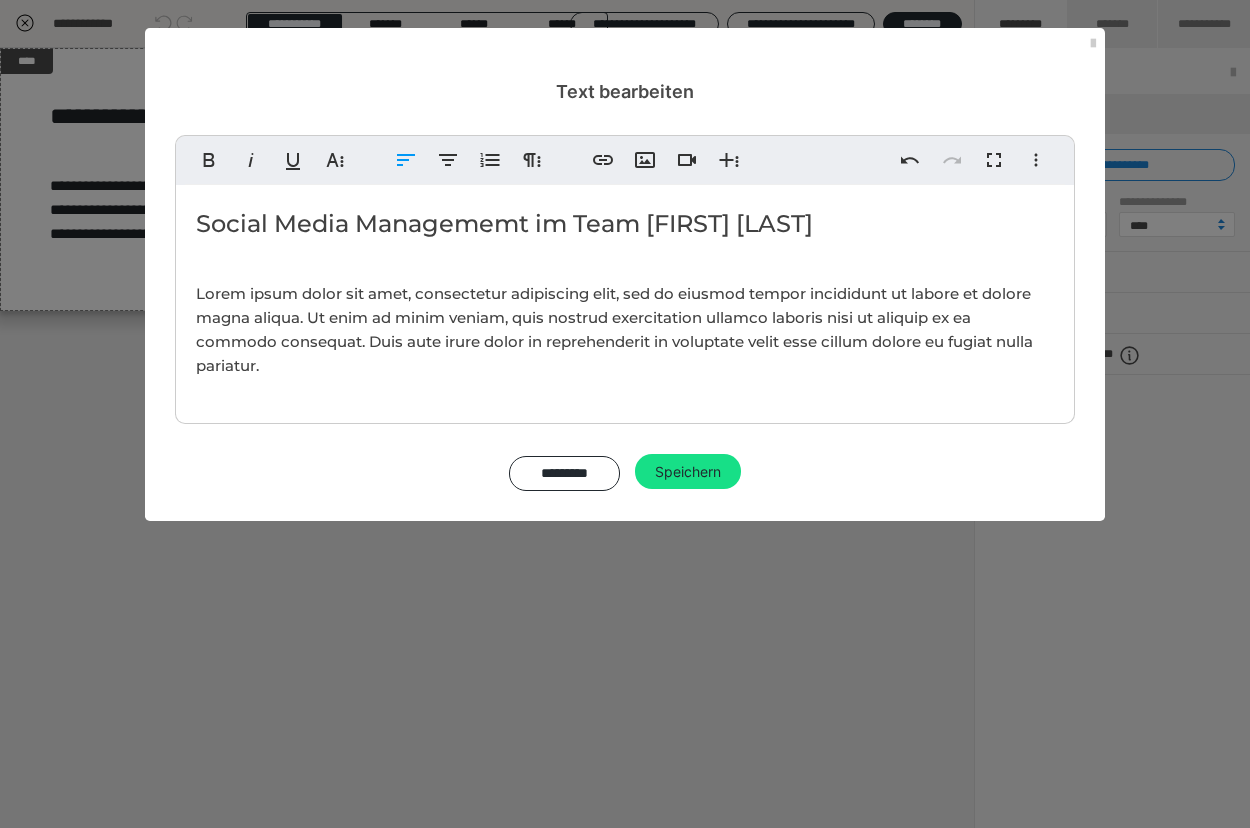 click on "Lorem ipsum dolor sit amet, consectetur adipiscing elit, sed do eiusmod tempor incididunt ut labore et dolore magna aliqua. Ut enim ad minim veniam, quis nostrud exercitation ullamco laboris nisi ut aliquip ex ea commodo consequat. Duis aute irure dolor in reprehenderit in voluptate velit esse cillum dolore eu fugiat nulla pariatur." at bounding box center (614, 329) 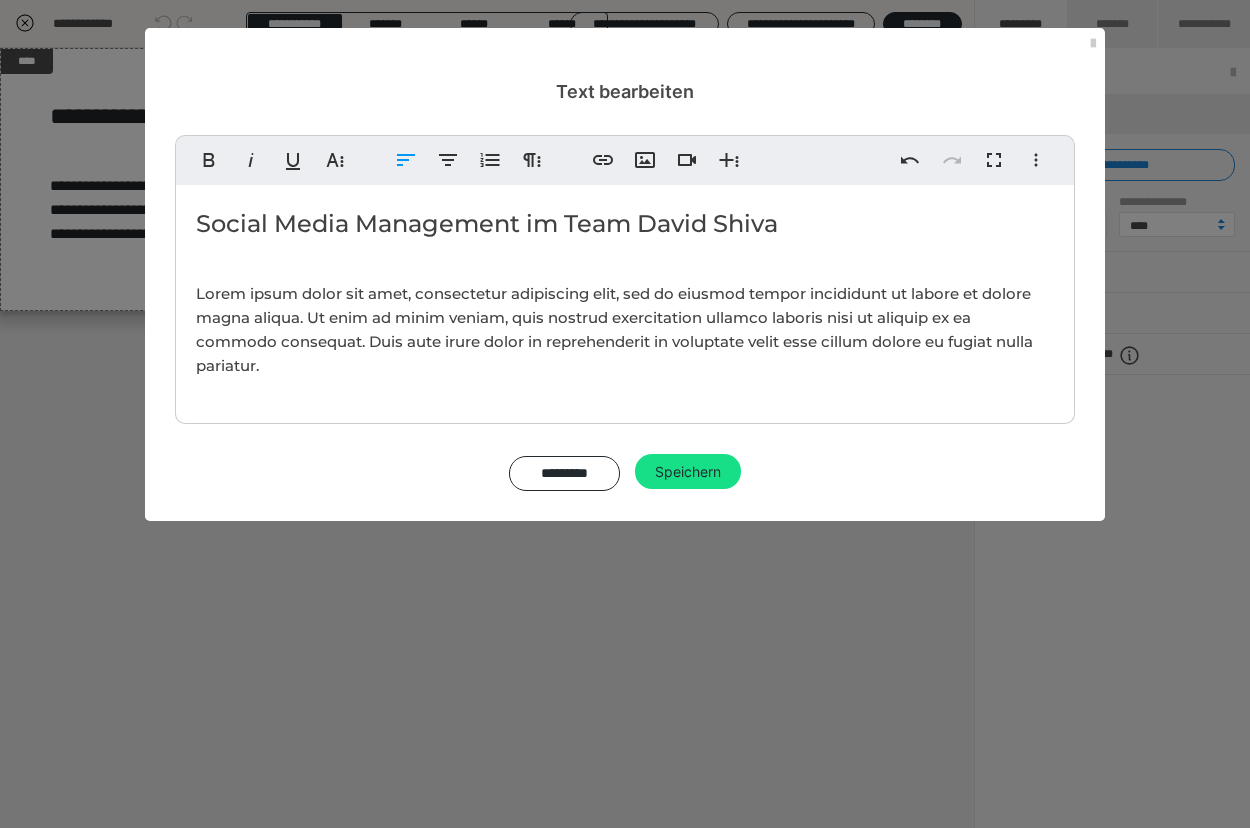 click on "Lorem ipsum dolor sit amet, consectetur adipiscing elit, sed do eiusmod tempor incididunt ut labore et dolore magna aliqua. Ut enim ad minim veniam, quis nostrud exercitation ullamco laboris nisi ut aliquip ex ea commodo consequat. Duis aute irure dolor in reprehenderit in voluptate velit esse cillum dolore eu fugiat nulla pariatur." at bounding box center (614, 329) 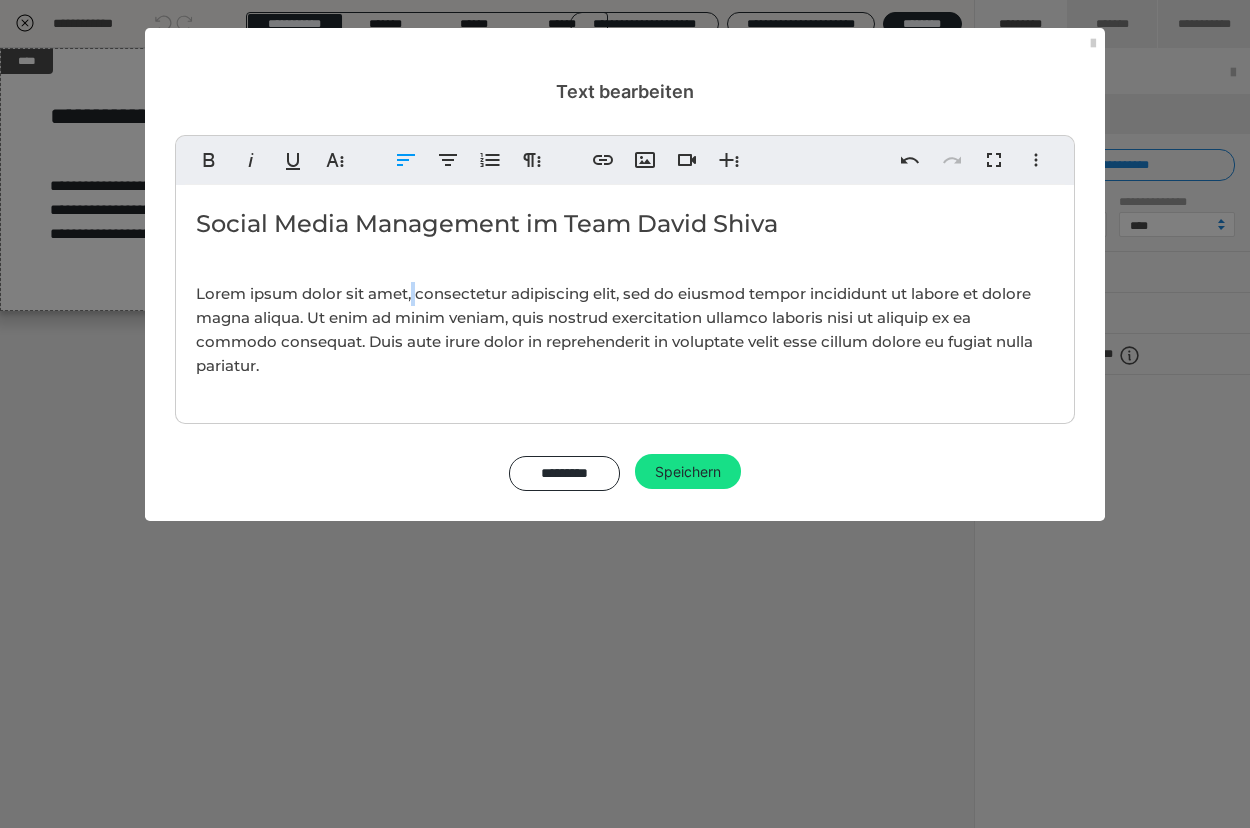 click on "Lorem ipsum dolor sit amet, consectetur adipiscing elit, sed do eiusmod tempor incididunt ut labore et dolore magna aliqua. Ut enim ad minim veniam, quis nostrud exercitation ullamco laboris nisi ut aliquip ex ea commodo consequat. Duis aute irure dolor in reprehenderit in voluptate velit esse cillum dolore eu fugiat nulla pariatur." at bounding box center (614, 329) 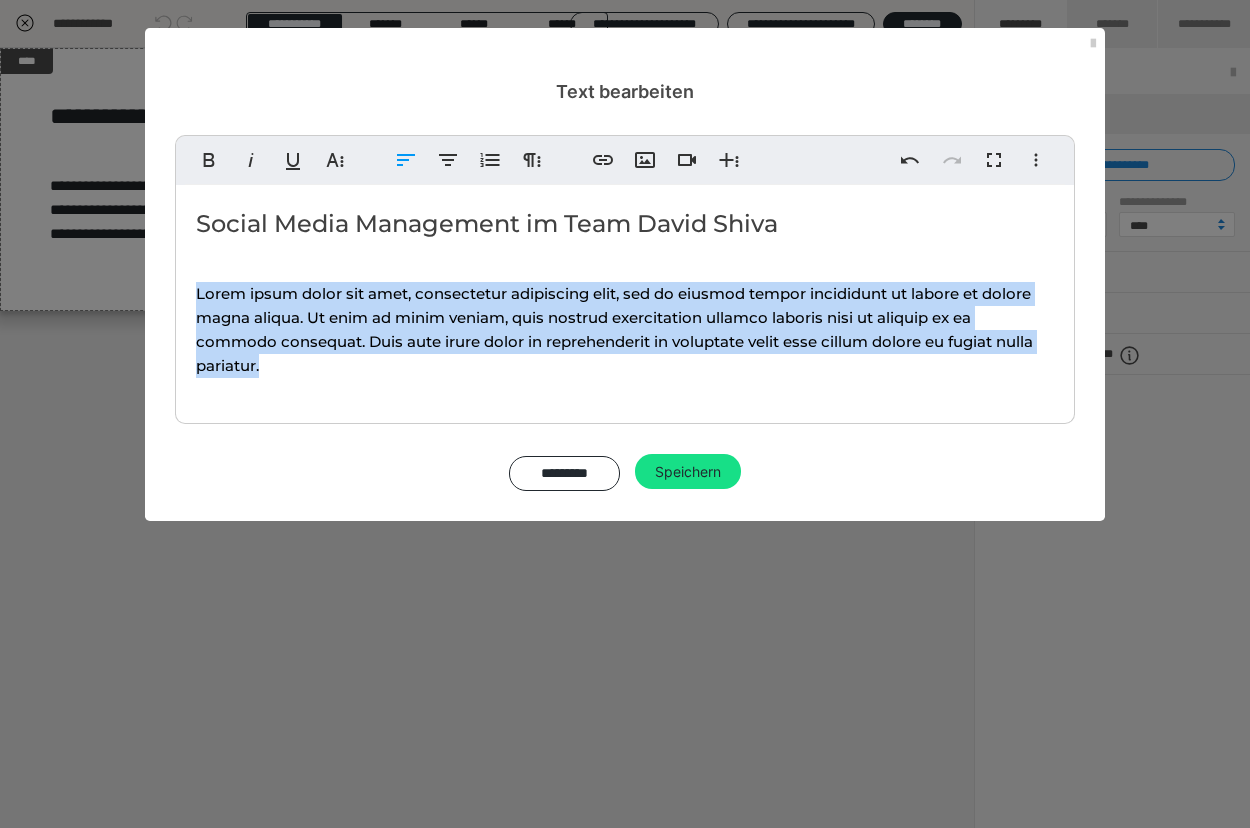 click on "Lorem ipsum dolor sit amet, consectetur adipiscing elit, sed do eiusmod tempor incididunt ut labore et dolore magna aliqua. Ut enim ad minim veniam, quis nostrud exercitation ullamco laboris nisi ut aliquip ex ea commodo consequat. Duis aute irure dolor in reprehenderit in voluptate velit esse cillum dolore eu fugiat nulla pariatur." at bounding box center [614, 329] 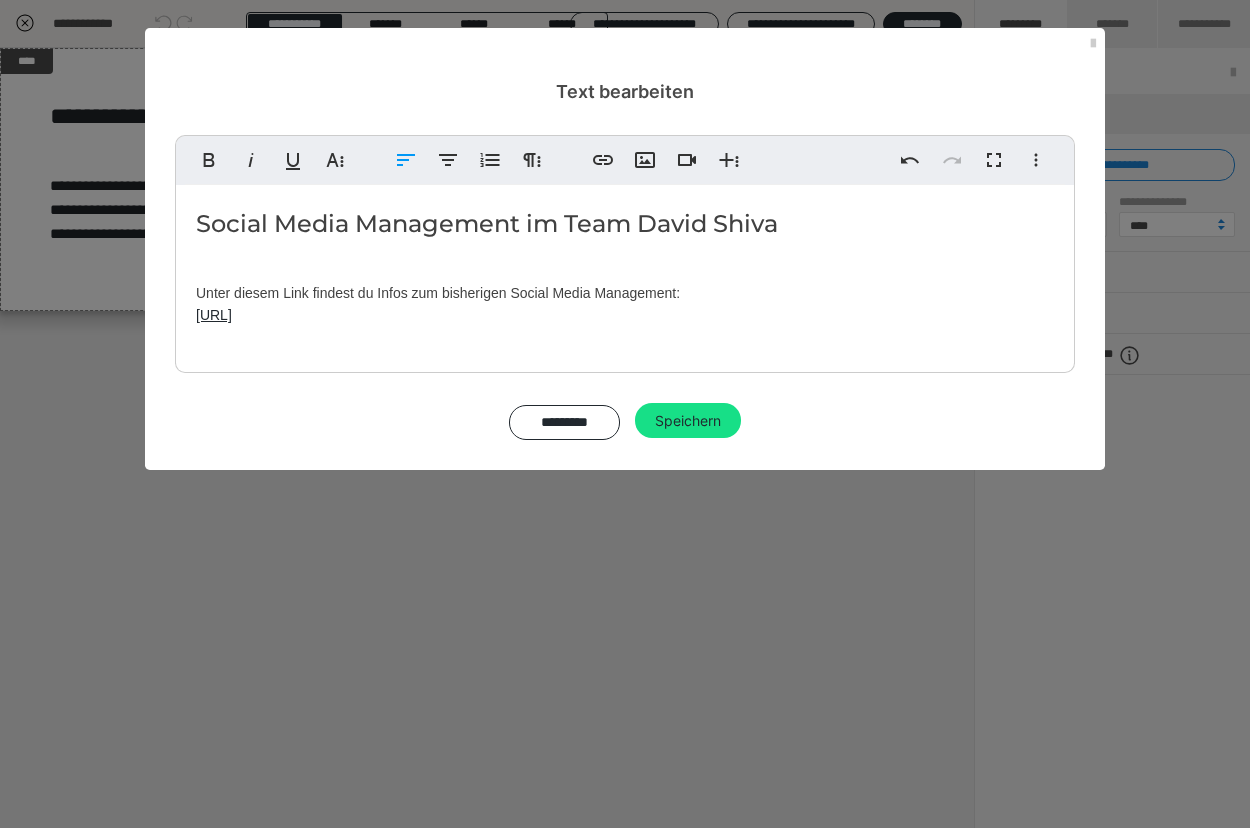 scroll, scrollTop: 1621, scrollLeft: 7, axis: both 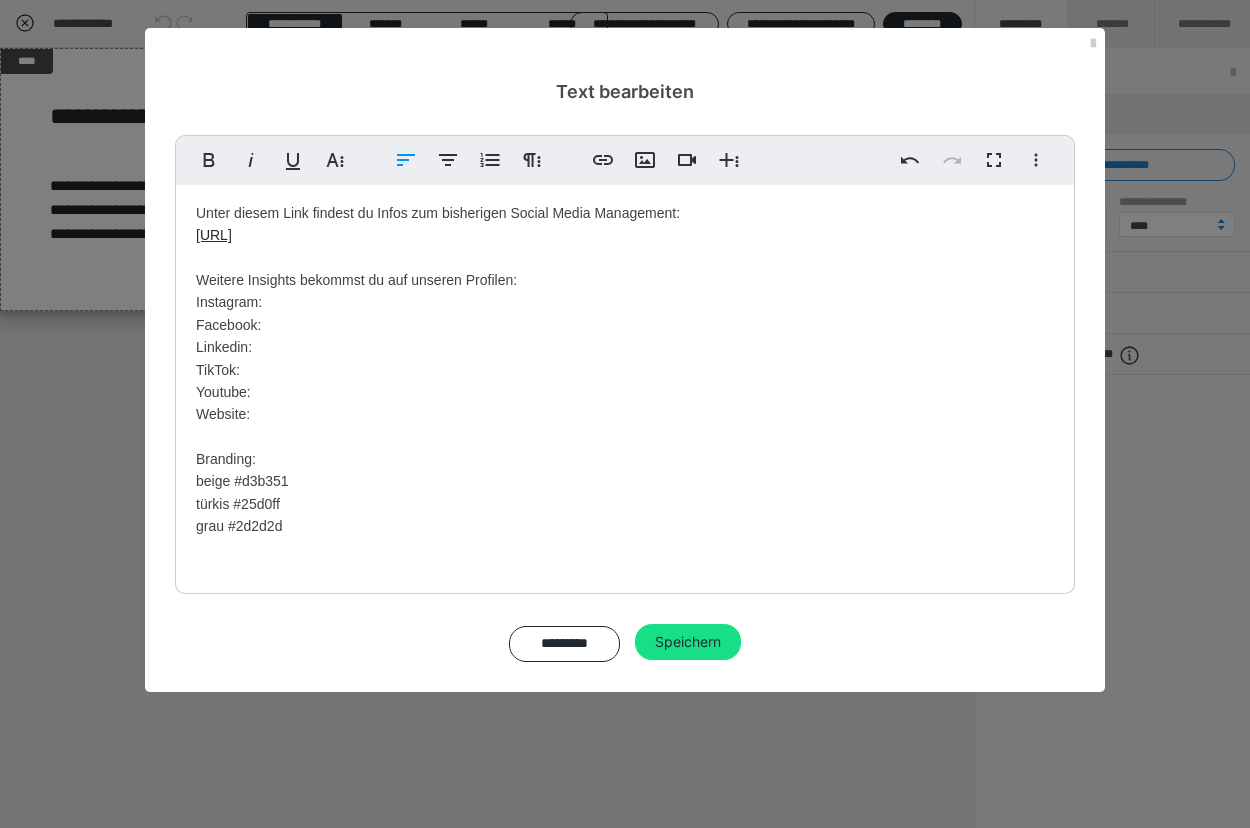 click on "Social Media Management im Team [FIRST] [LAST] Unter diesem Link findest du Infos zum bisherigen Social Media Management: https://www.dropbox.com/scl/fo/p2c29bgbrmwetkt5prme8/APgAaEOwZx0msDVvrPeMWMM?rlkey=pifkl4i21j2v10klmqxdgqruk&st=cx4sos3k&dl=0 Weitere Insights bekommst du auf unseren Profilen: Instagram: Facebook: Linkedin: TikTok: Youtube: Website: Branding: beige #d3b351 türkis #25d0ff grau #2d2d2d Roboto Black & Bold" at bounding box center (625, 384) 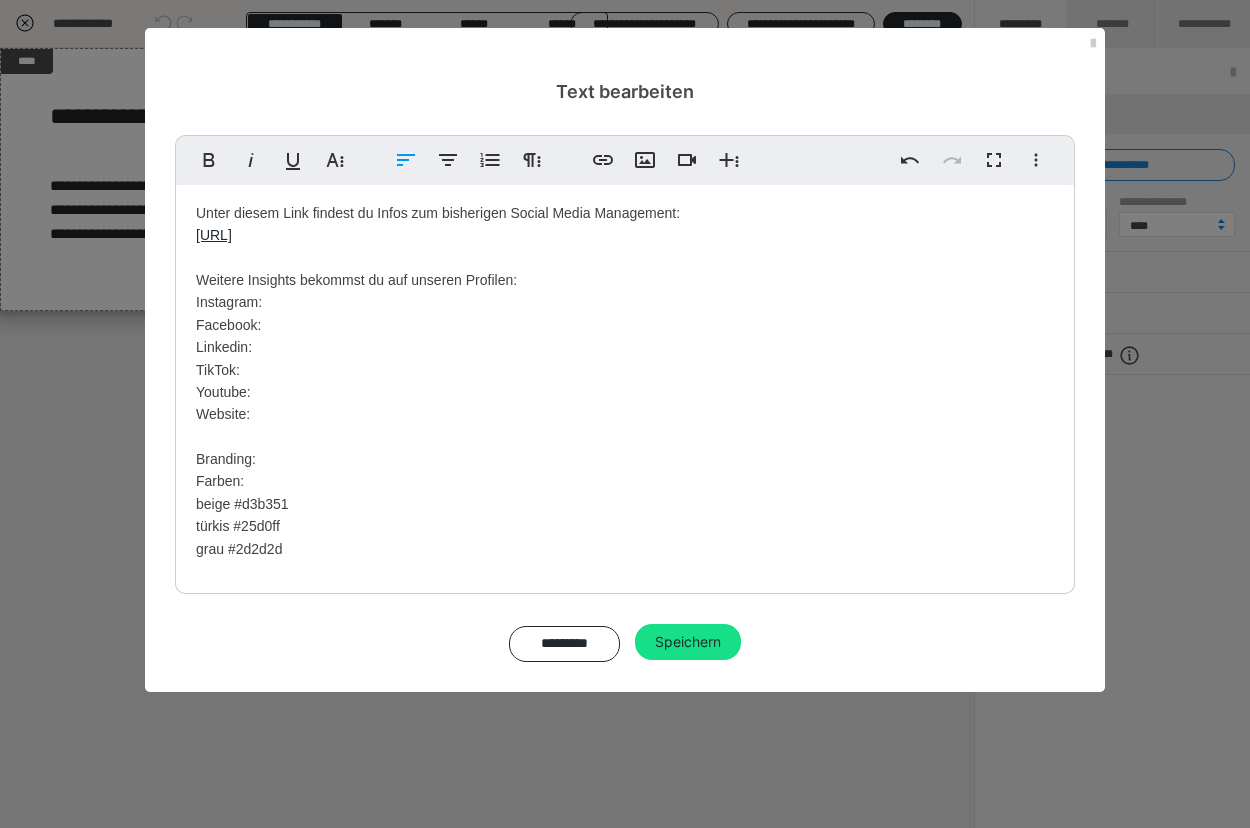 scroll, scrollTop: 204, scrollLeft: 0, axis: vertical 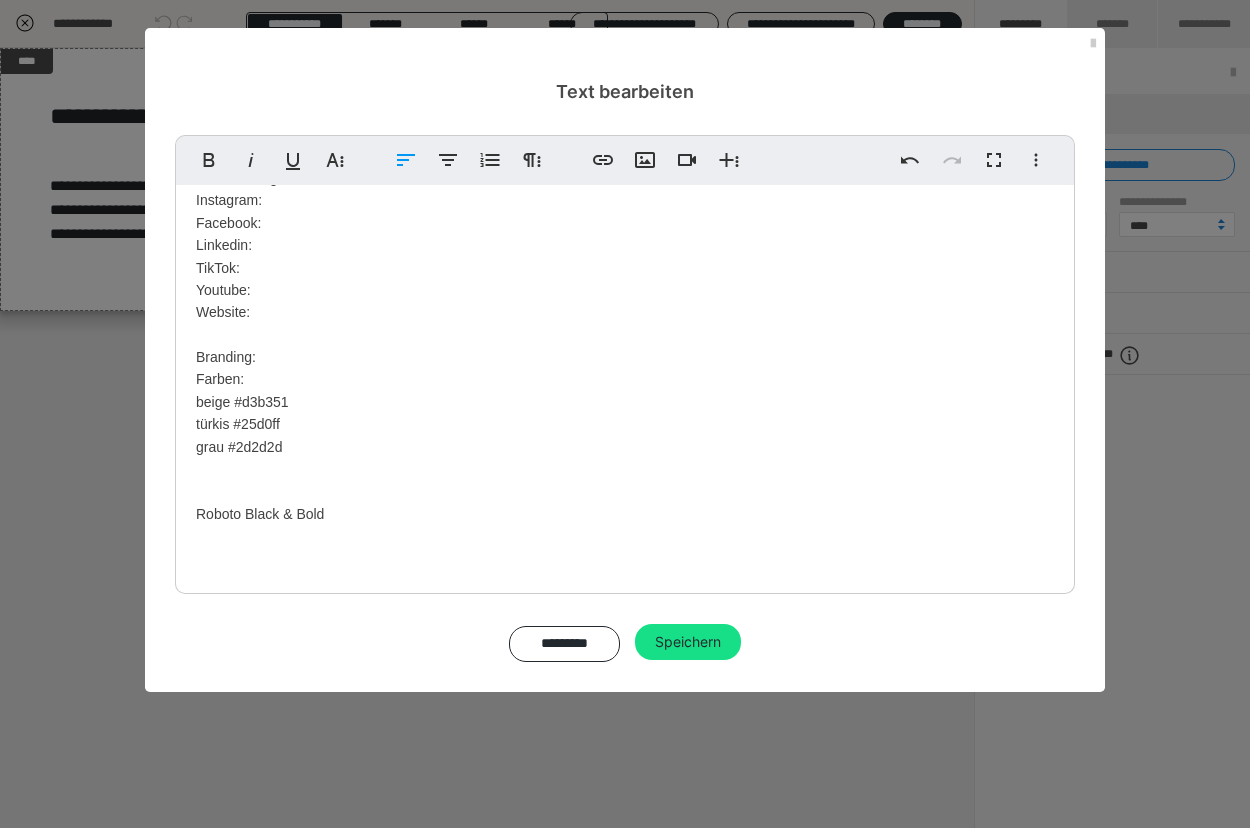 click on "Social Media Management im Team [FIRST] [LAST] Unter diesem Link findest du Infos zum bisherigen Social Media Management: [URL] Weitere Insights bekommst du auf unseren Profilen: Instagram: Facebook: Linkedin: TikTok: Youtube: Website: Branding: Farben: beige #d3b351 türkis #25d0ff grau #2d2d2d Roboto Black & Bold" at bounding box center (625, 293) 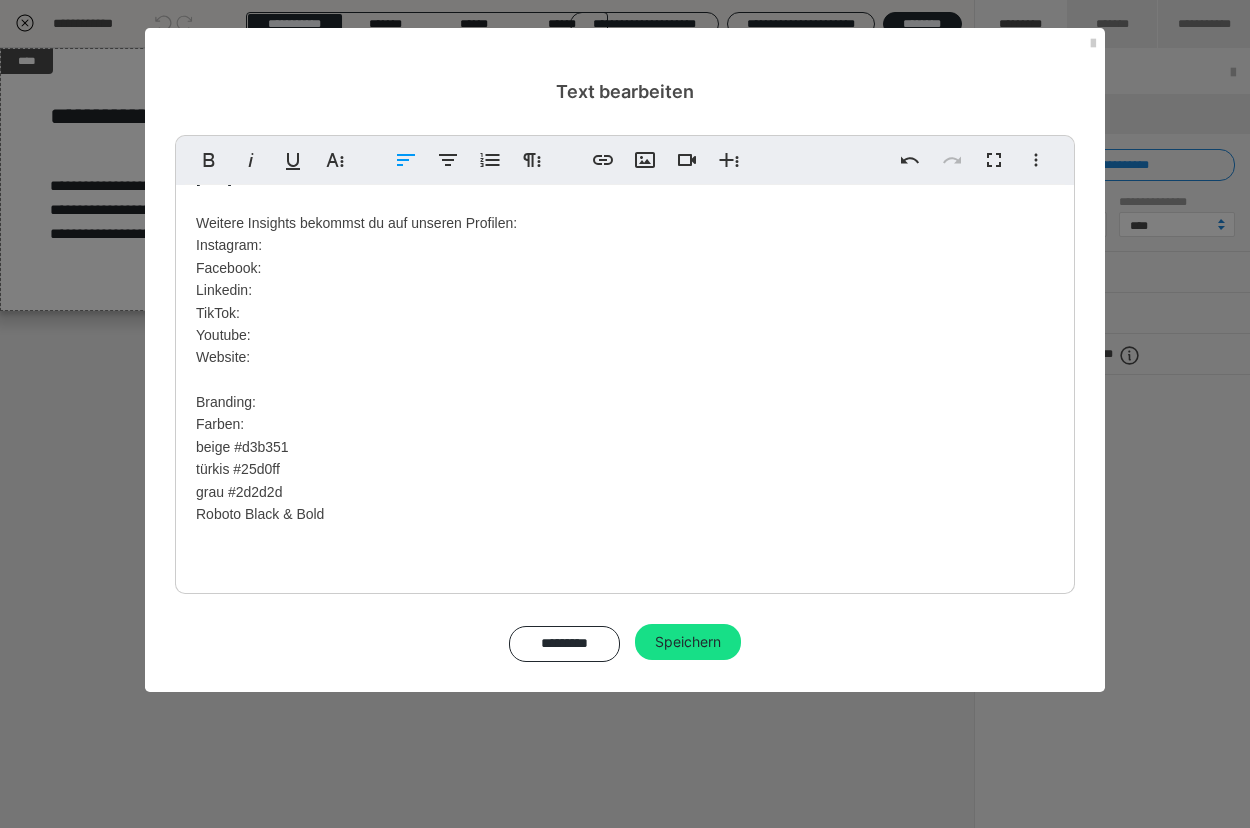 scroll, scrollTop: 175, scrollLeft: 0, axis: vertical 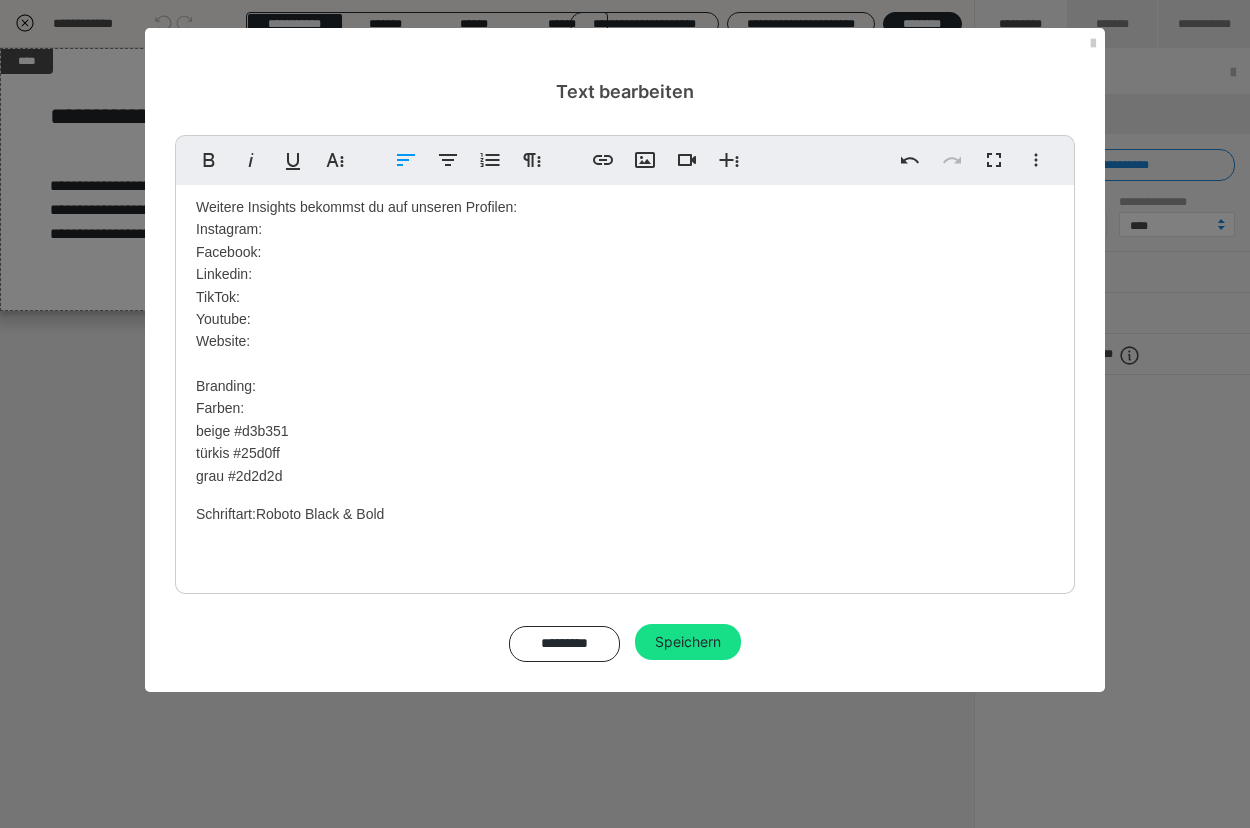 click on "Schriftart:  Roboto Black & Bold" at bounding box center (625, 525) 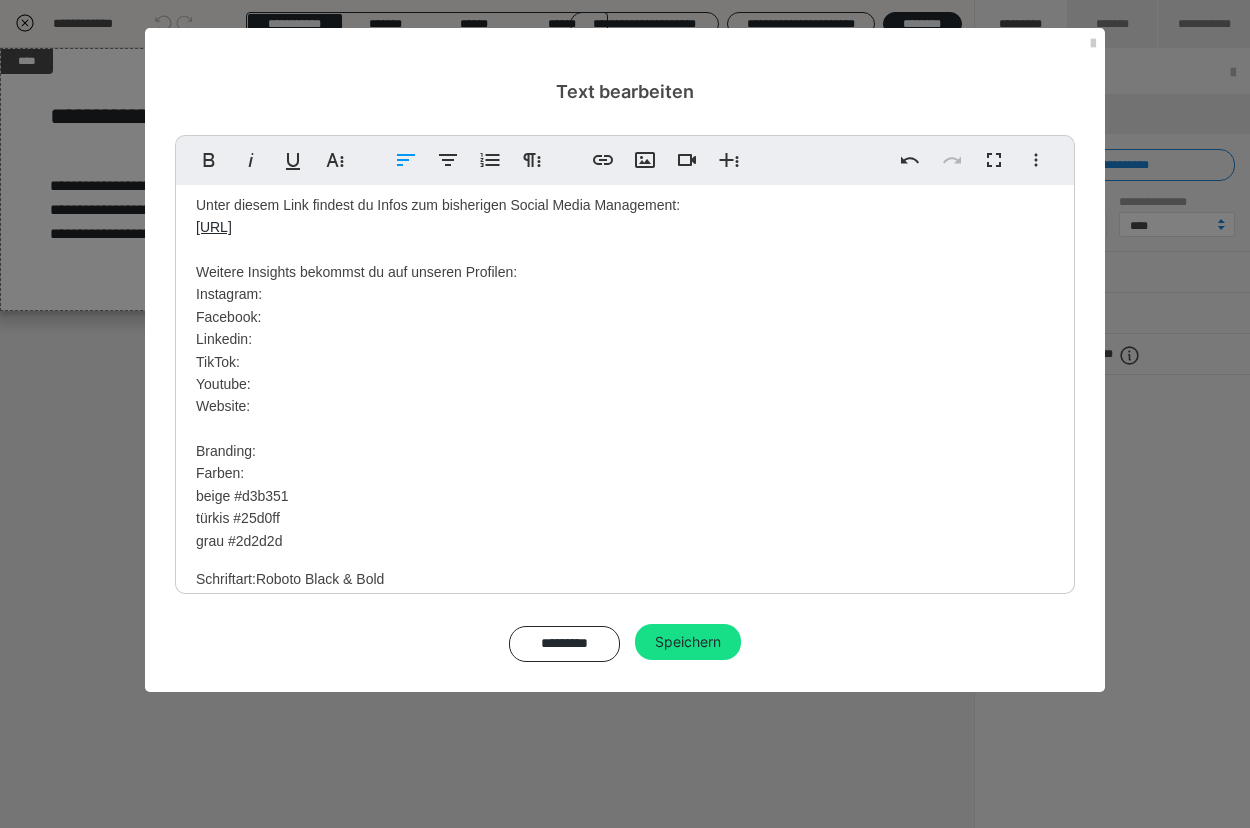 scroll, scrollTop: 81, scrollLeft: 0, axis: vertical 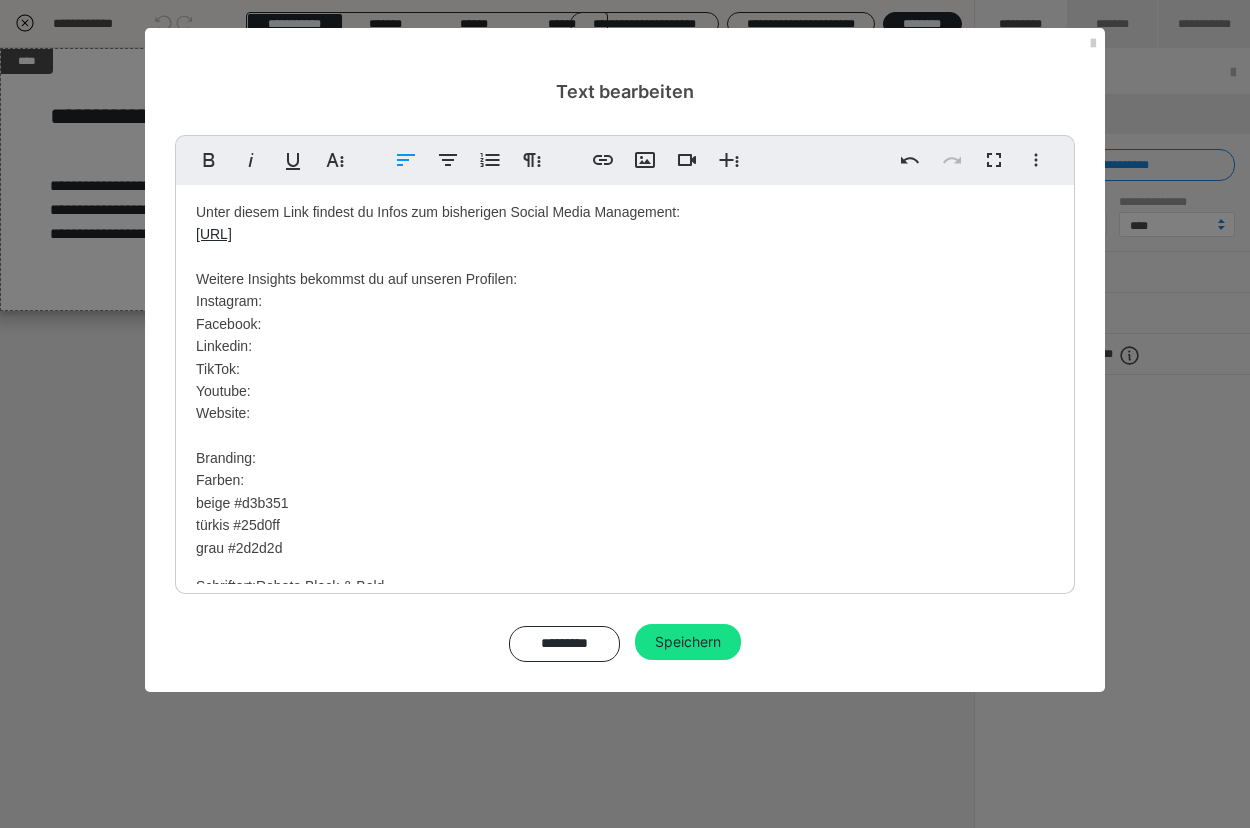 click on "Weitere Insights bekommst du auf unseren Profilen: Instagram: https://www.example.com https://www.example.com https://www.example.com Facebook: https://www.example.com Linkedin: TikTok: Youtube: Website: Branding: Farben: beige #d3b351 türkis #25d0ff grau #2d2d2d" at bounding box center (625, 380) 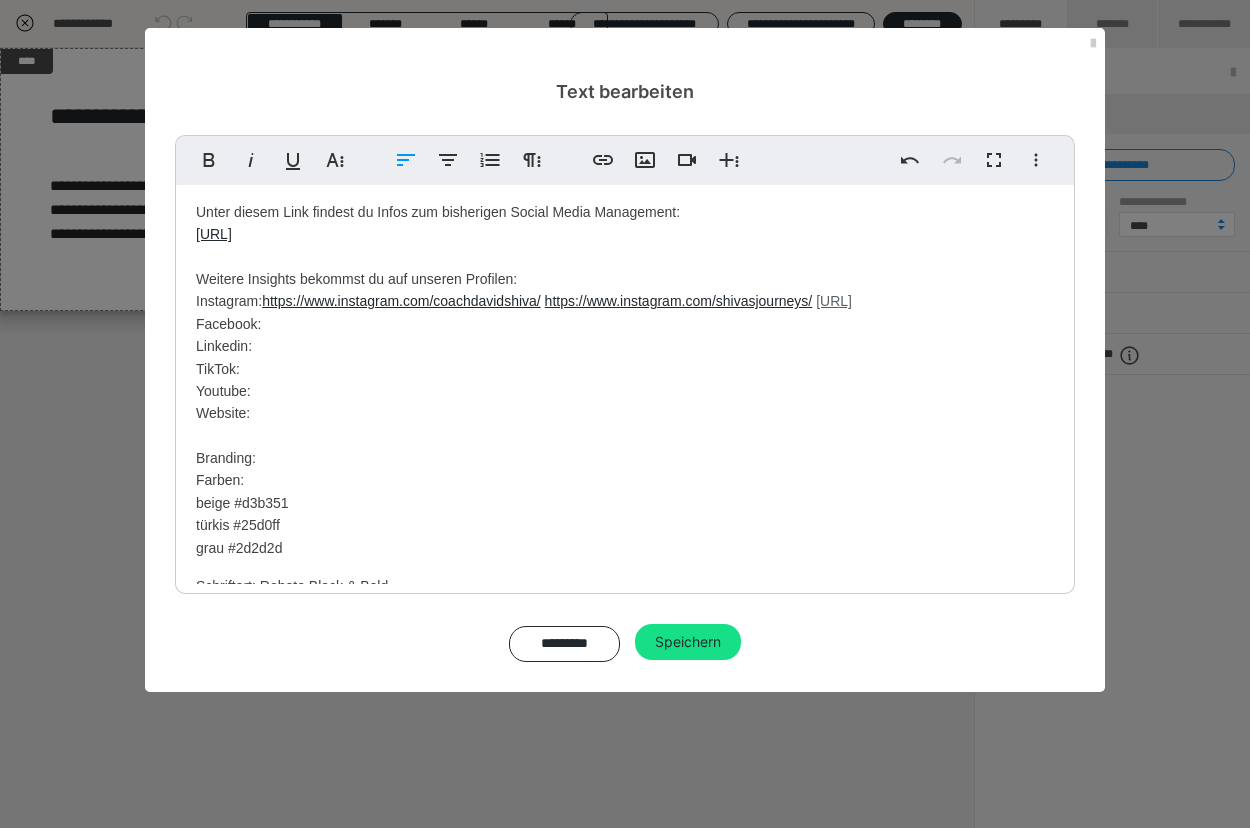 click on "[URL]" at bounding box center (834, 301) 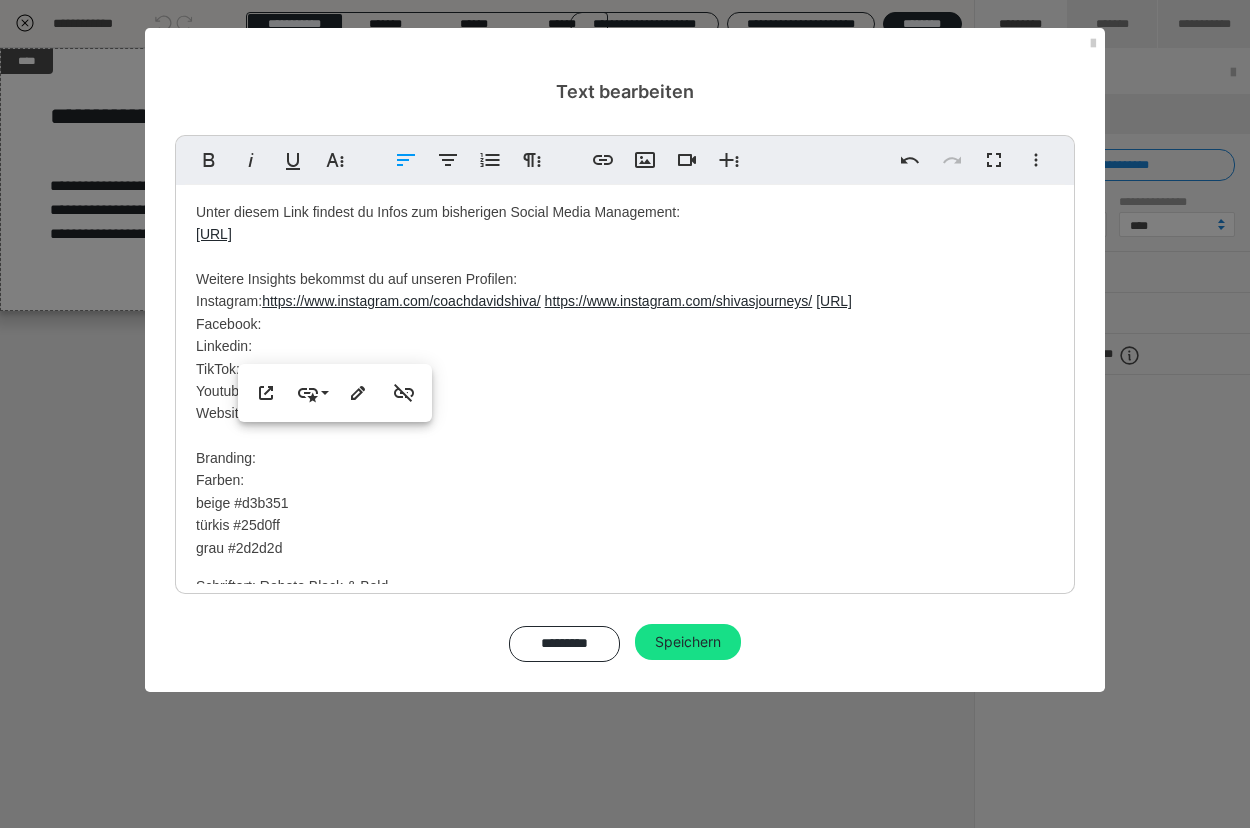 click on "Social Media Management im Team [FIRST] [LAST] Unter diesem Link findest du Infos zum bisherigen Social Media Management: [URL] Weitere Insights bekommst du auf unseren Profilen: Instagram: [URL] Facebook: Linkedin: TikTok: Youtube: Website: Branding: Farben: beige #d3b351 türkis #25d0ff grau #2d2d2d" at bounding box center [625, 380] 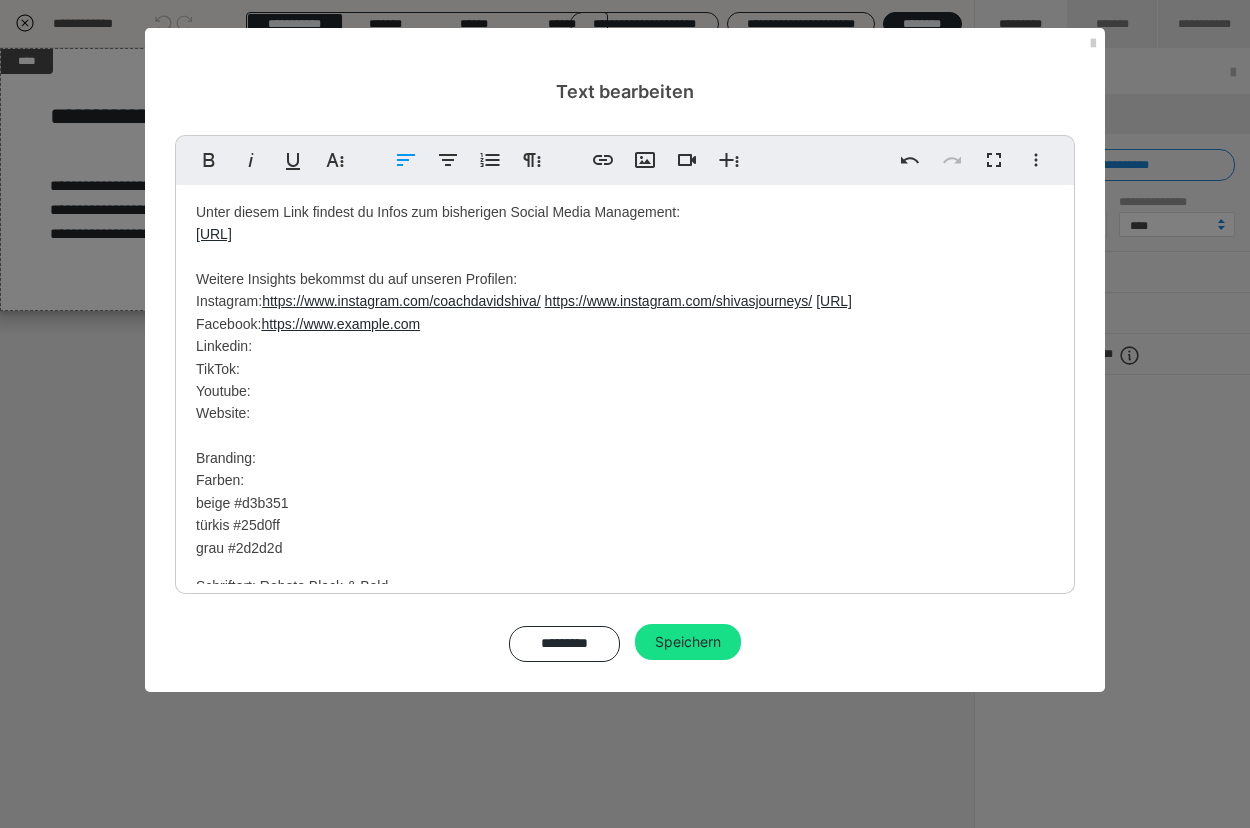 scroll, scrollTop: 0, scrollLeft: 6, axis: horizontal 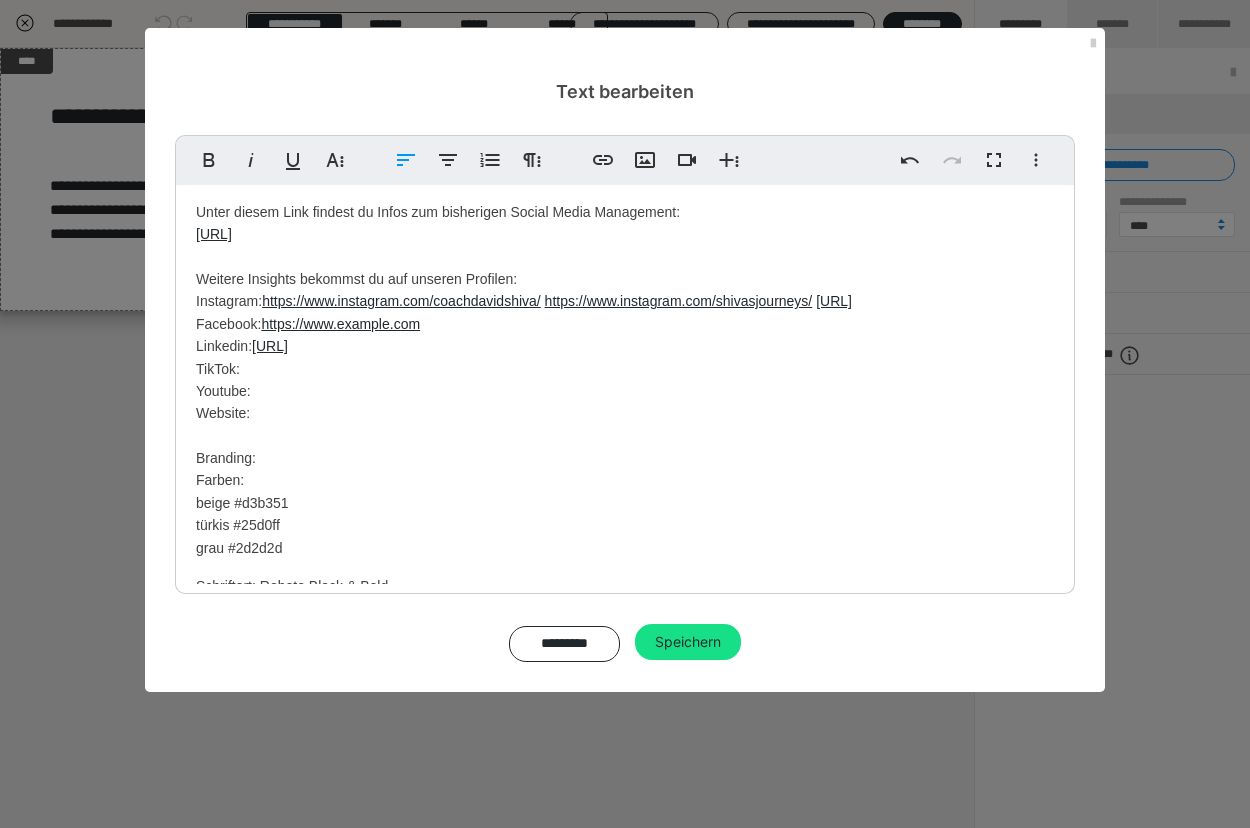 click on "Unter diesem Link findest du Infos zum bisherigen Social Media Management: https://www.dropbox.com/scl/fo/p2c29bgbrmwetkt5prme8/APgAaEOwZx0msDVvrPeMWMM?rlkey=pifkl4i21j2v10klmqxdgqruk&st=cx4sos3k&dl=0 Weitere Insights bekommst du auf unseren Profilen: Instagram: https://www.instagram.com/coachdavidshiva/ https://www.instagram.com/shivasjourneys/ https://www.instagram.com/shiva_mentoring/ Facebook: https://www.facebook.com/coachdavidshiva Linkedin: https://www.linkedin.com/in/davidshiva/ TikTok: Youtube: Website: Branding: Farben: beige #d3b351 türkis #25d0ff grau #2d2d2d" at bounding box center (625, 380) 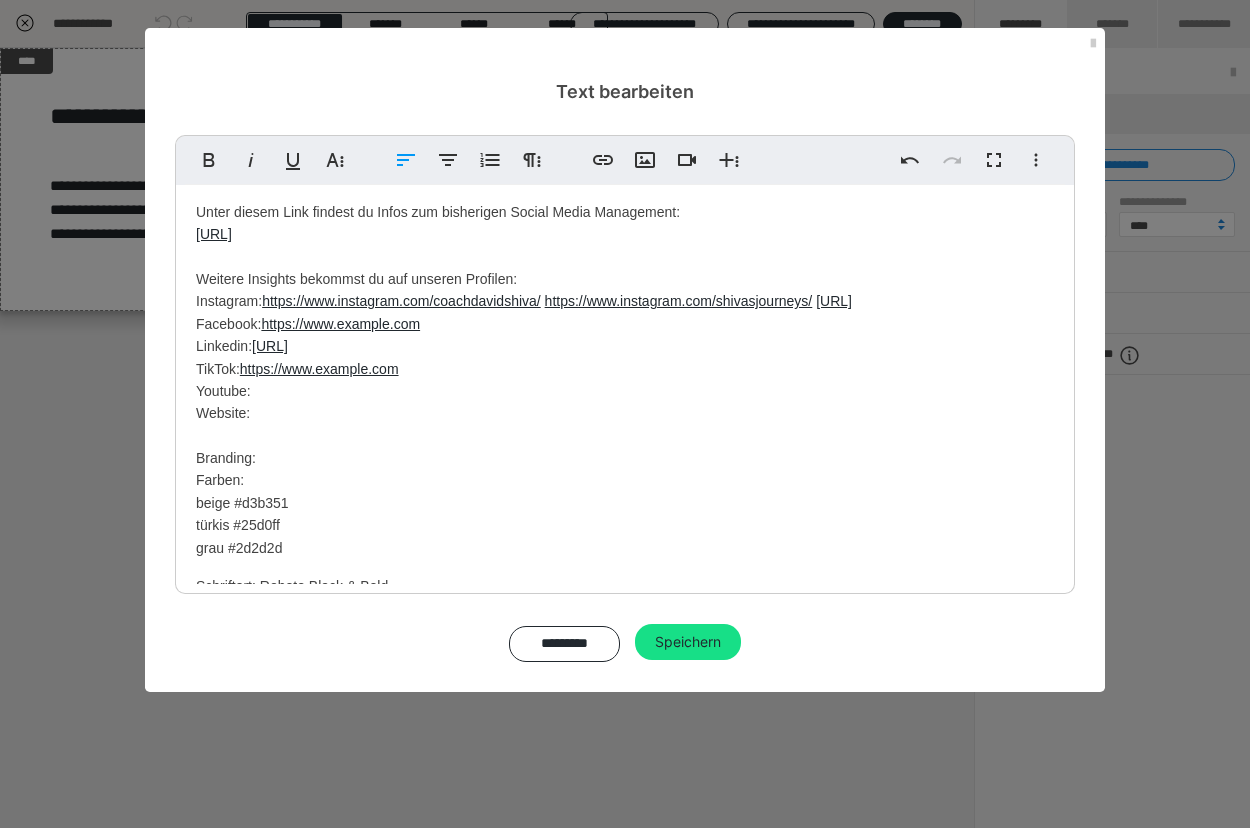 click on "Unter diesem Link findest du Infos zum bisherigen Social Media Management: [URL] Weitere Insights bekommst du auf unseren Profilen: Instagram: [URL] [URL] [URL] Facebook: [URL] Linkedin: [URL] TikTok: [URL] Youtube: Website: Branding: Farben: beige #d3b351 türkis #25d0ff grau #2d2d2d" at bounding box center (625, 380) 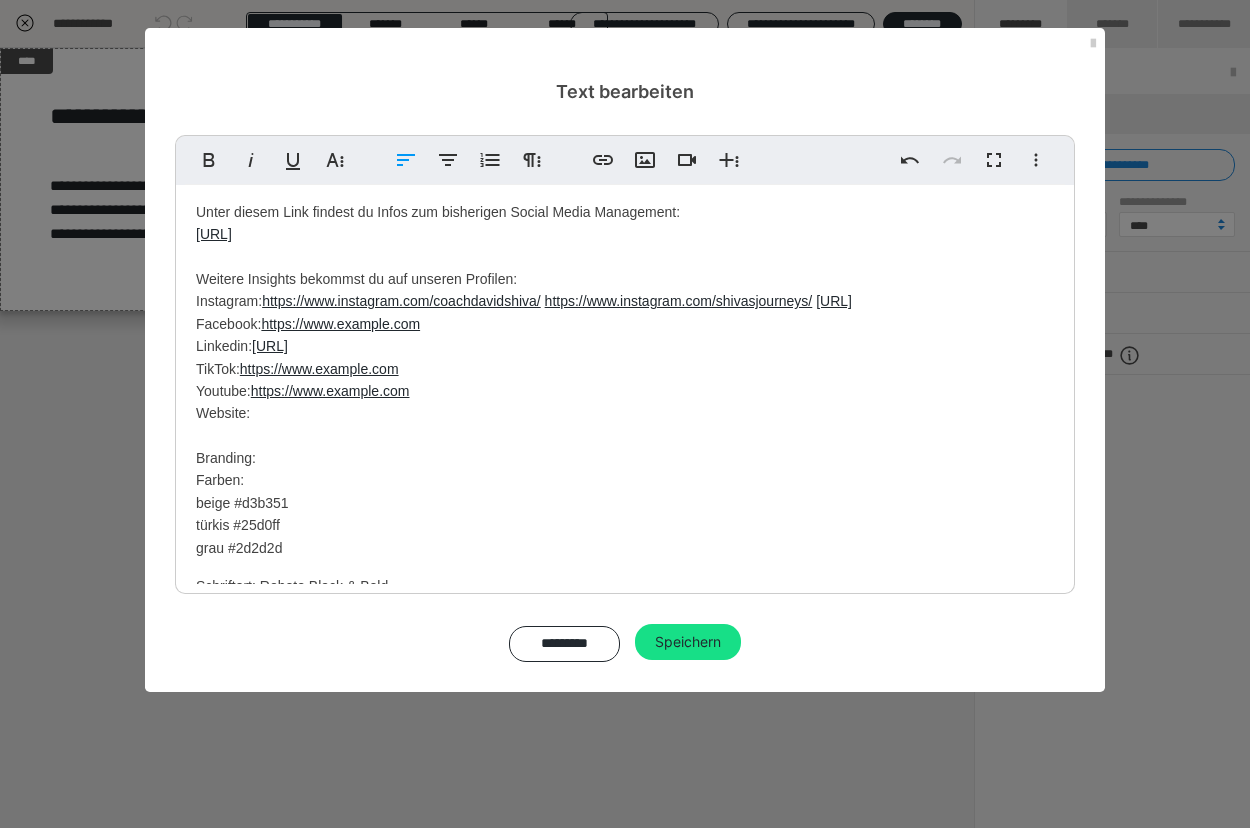 scroll, scrollTop: 0, scrollLeft: 6, axis: horizontal 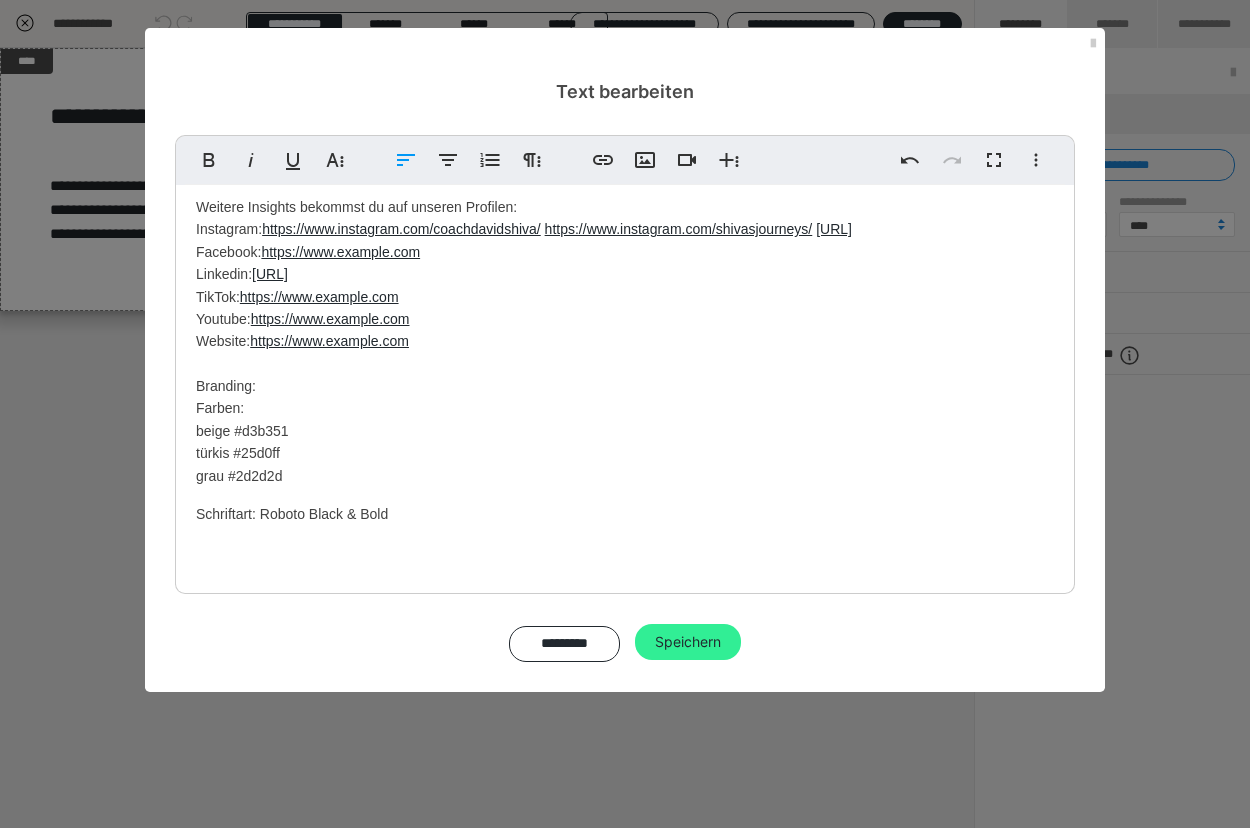 click on "Speichern" at bounding box center (688, 642) 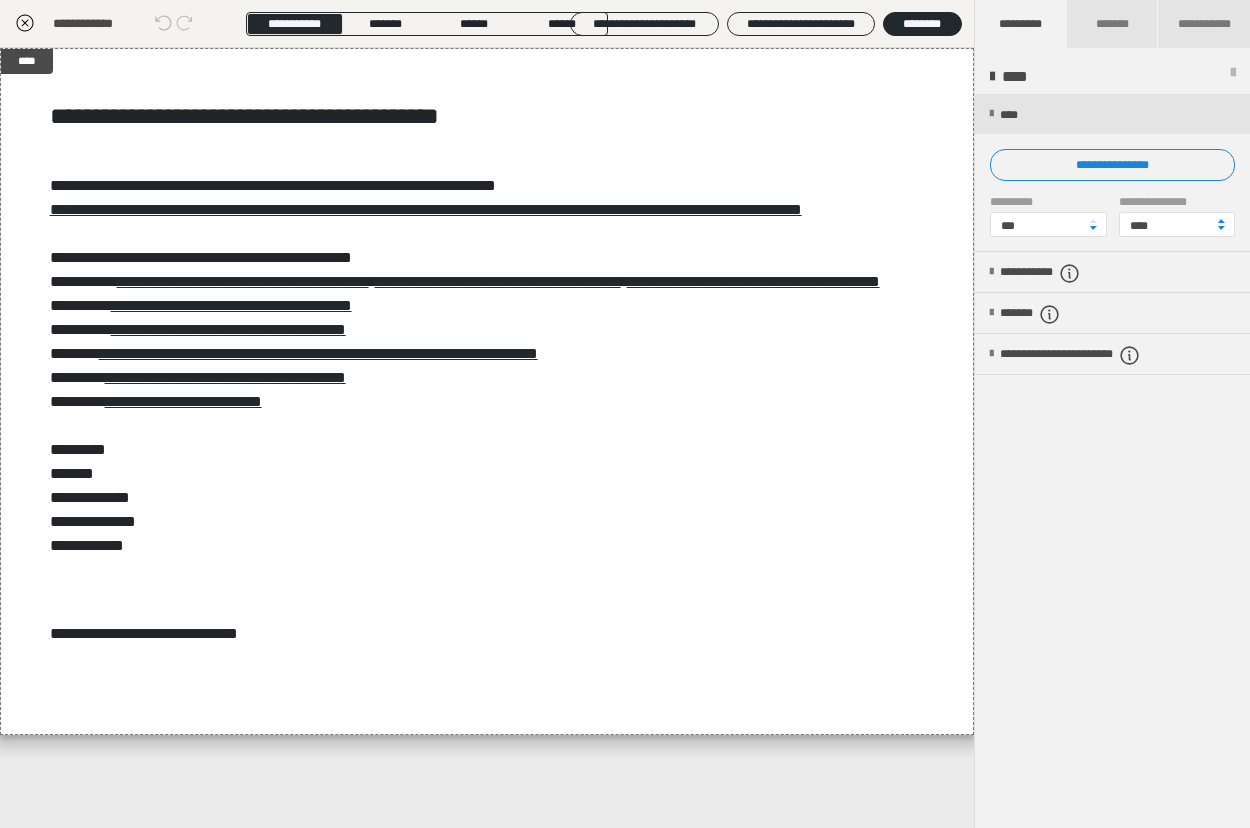 click 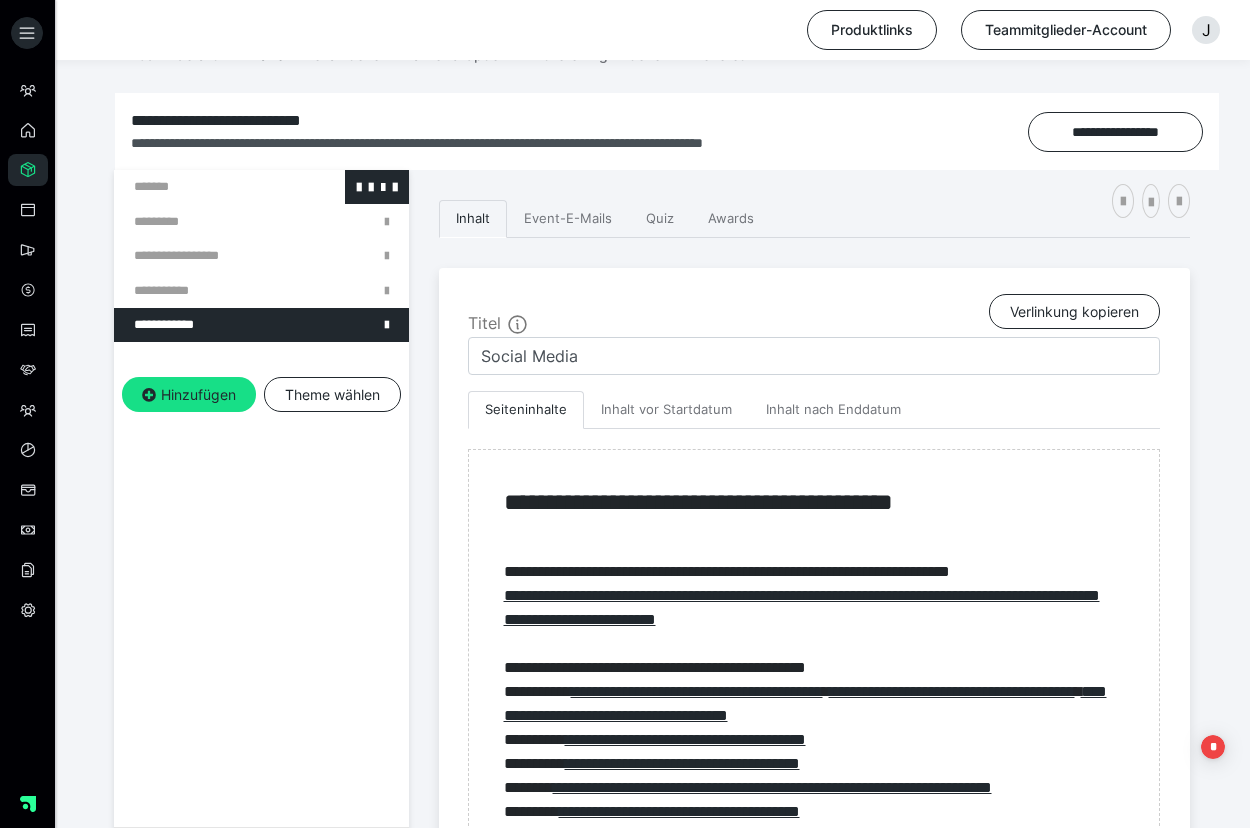 click at bounding box center (209, 187) 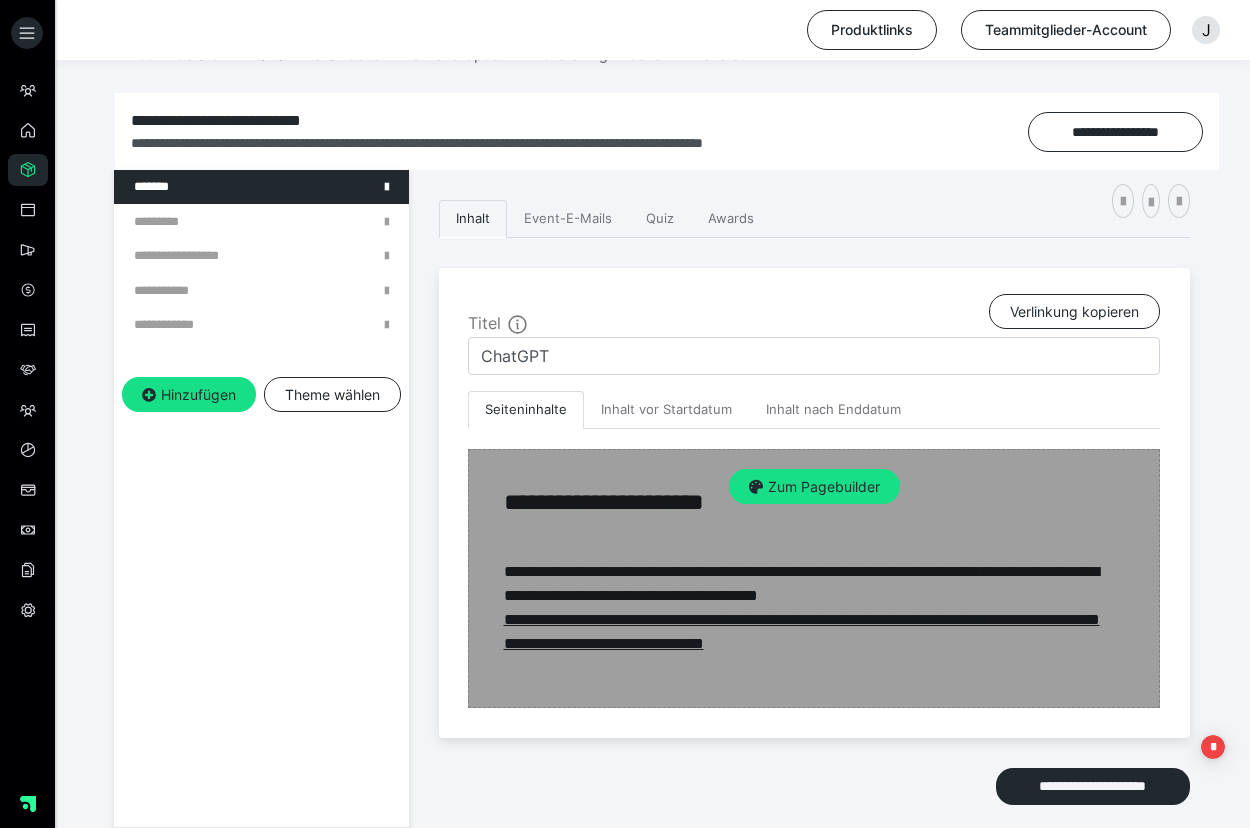 click on "Zum Pagebuilder" at bounding box center (814, 578) 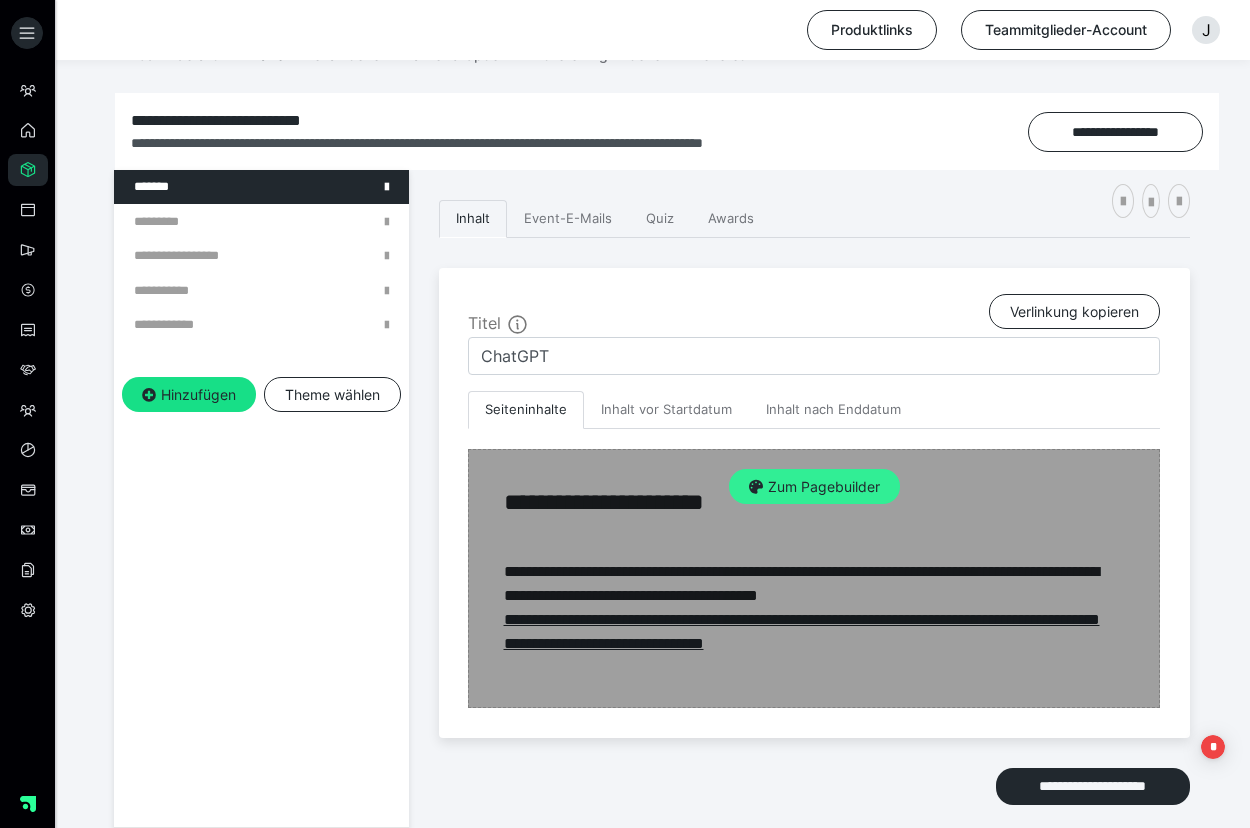 click on "Zum Pagebuilder" at bounding box center [814, 487] 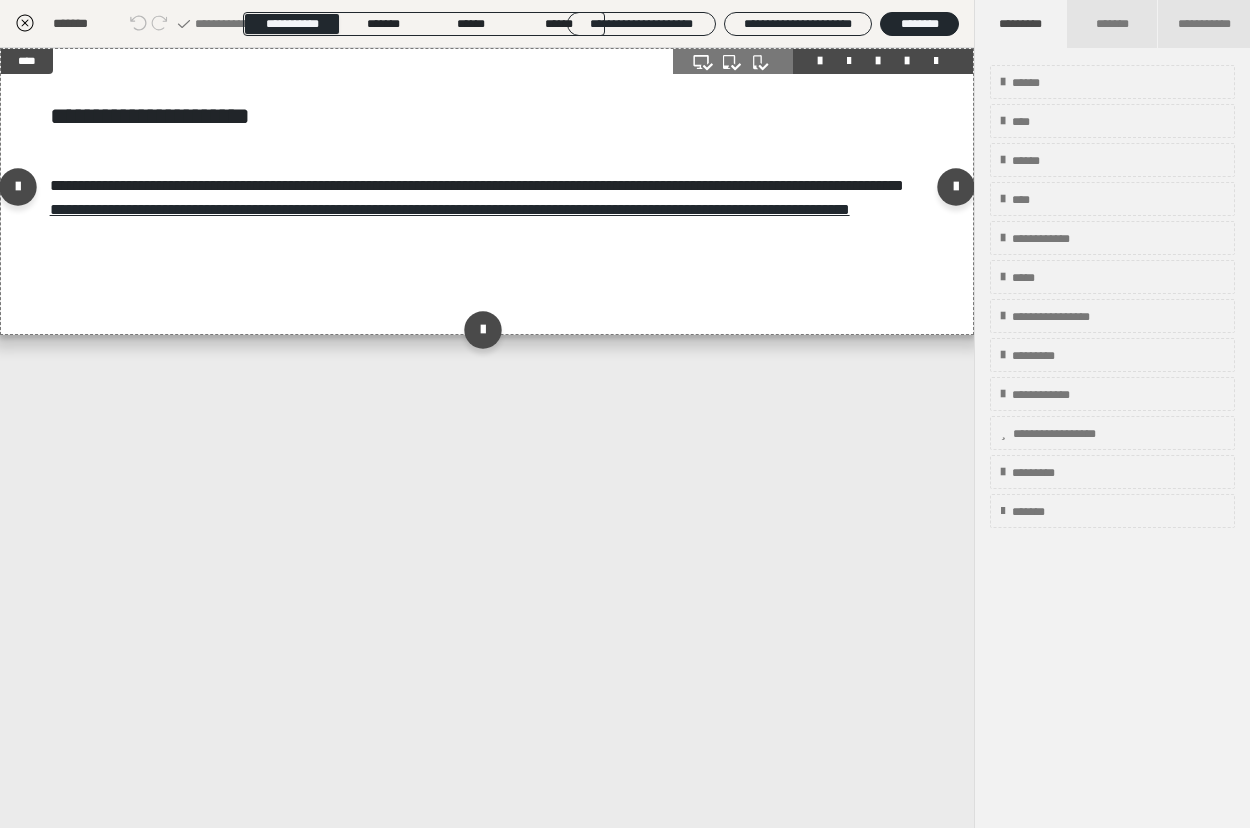 click on "**********" at bounding box center (487, 191) 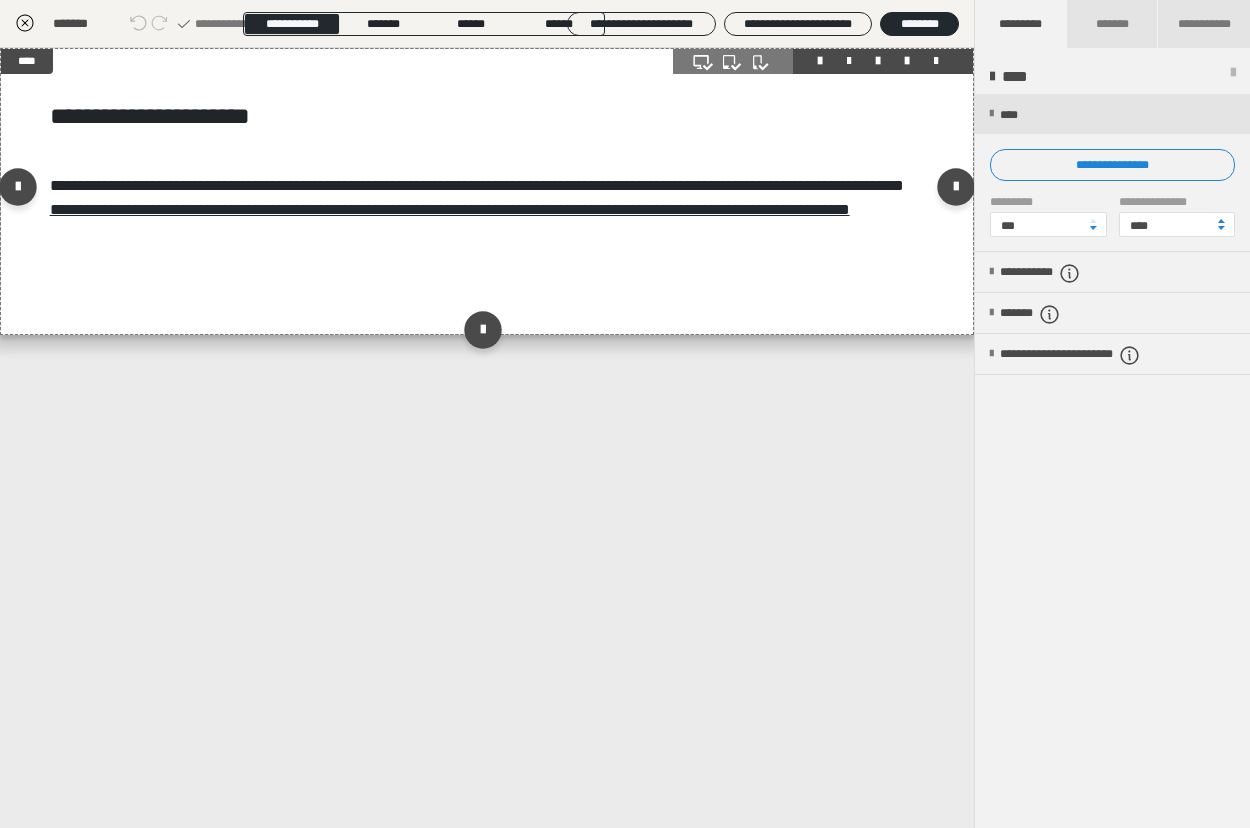 click on "**********" at bounding box center [487, 191] 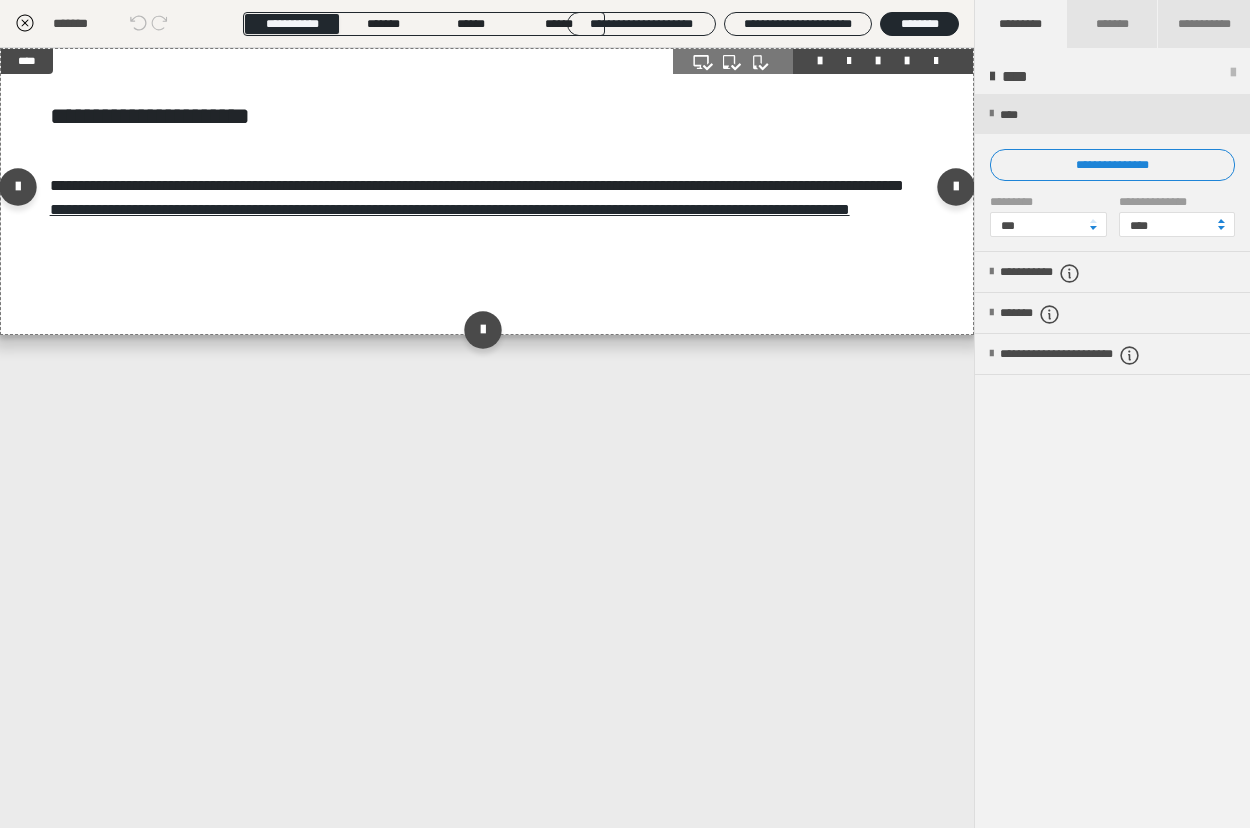 click on "**********" at bounding box center [487, 191] 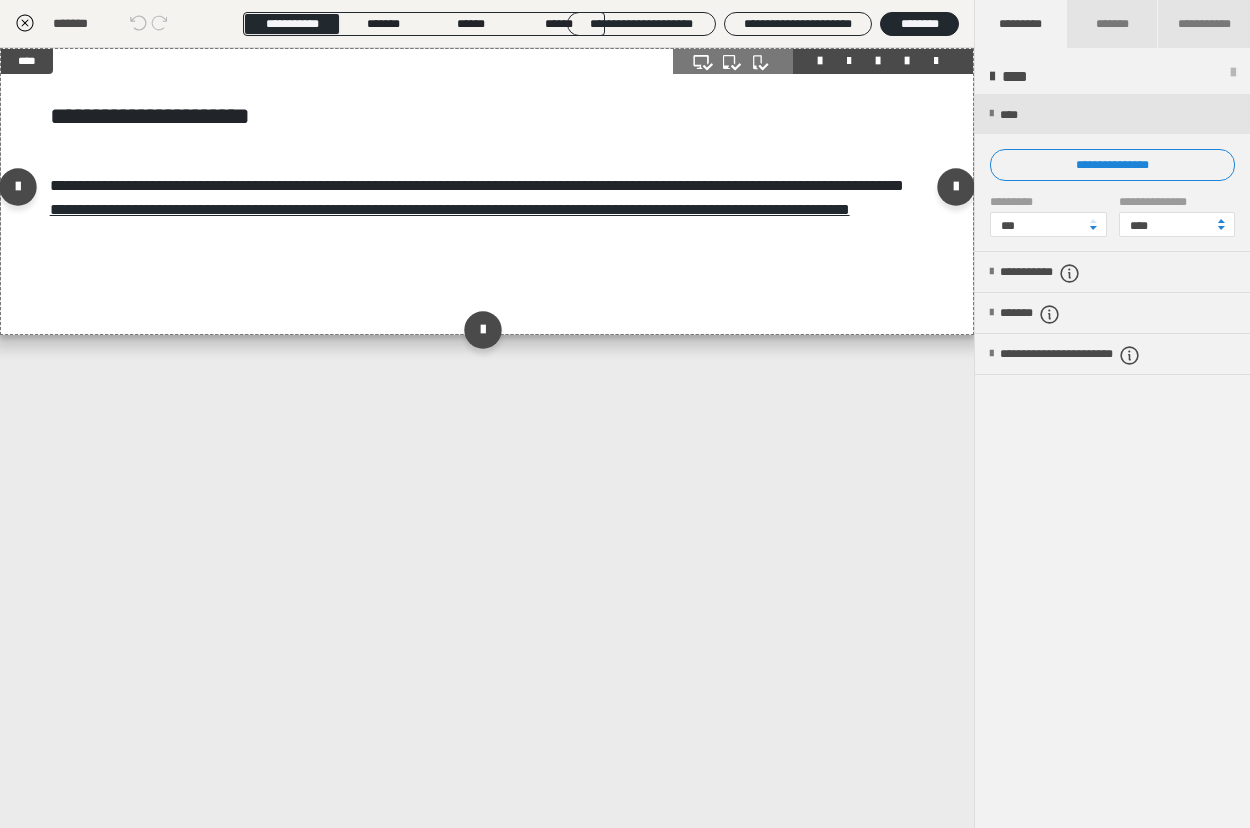 click on "**********" at bounding box center [487, 191] 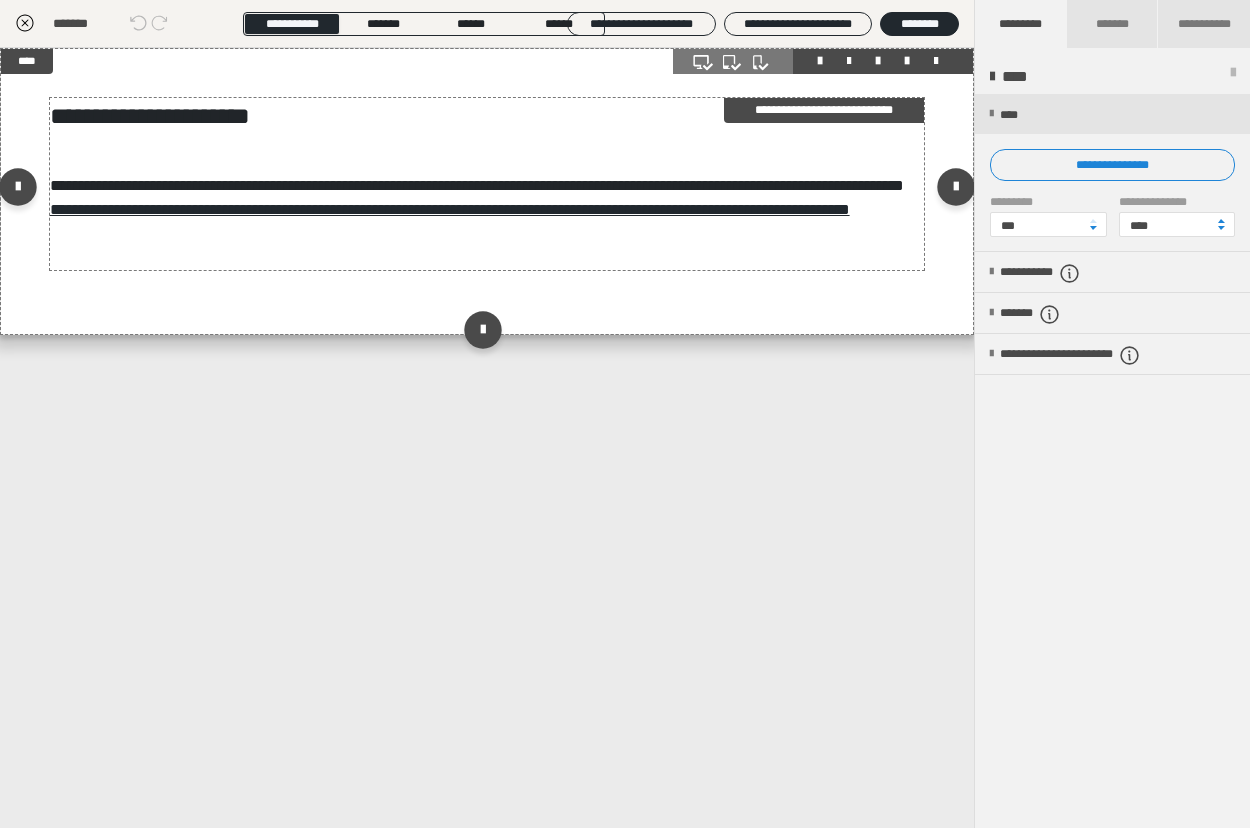 click on "**********" at bounding box center (487, 222) 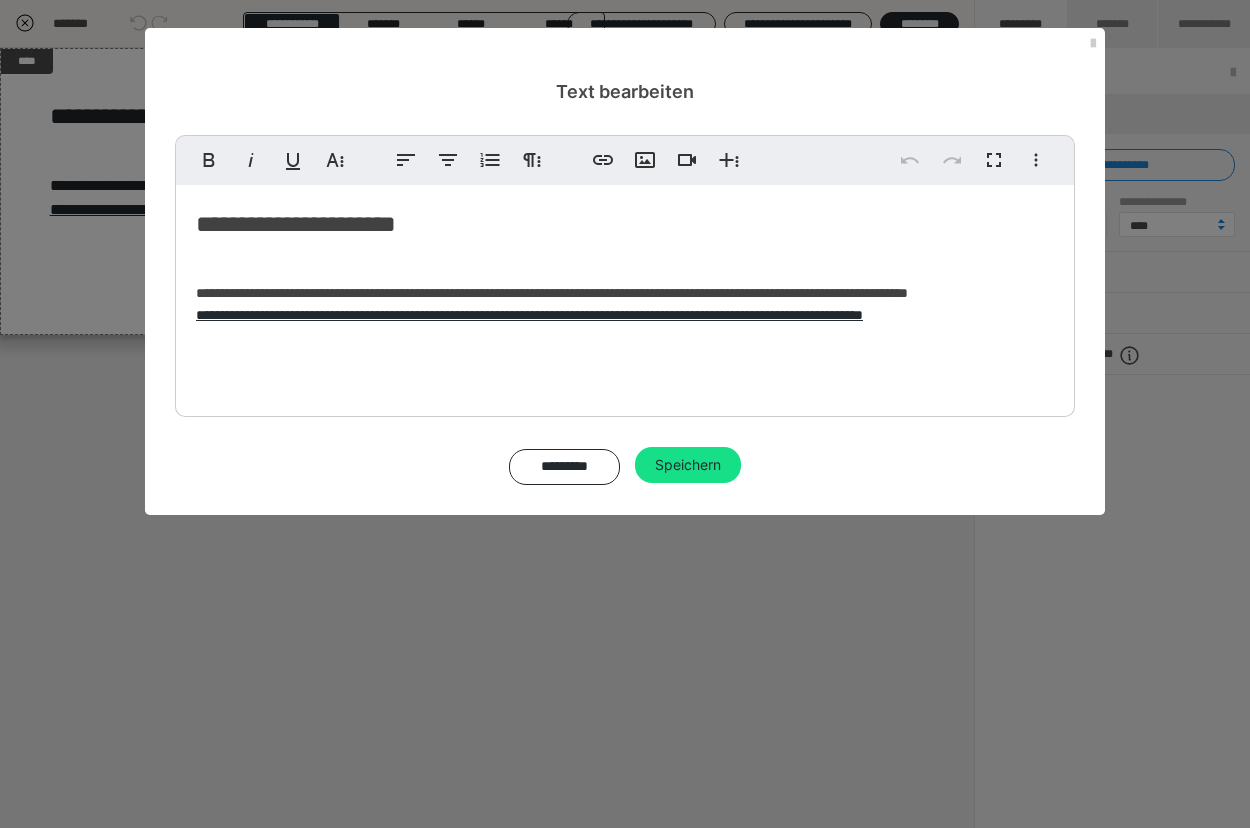 click on "**********" at bounding box center (625, 296) 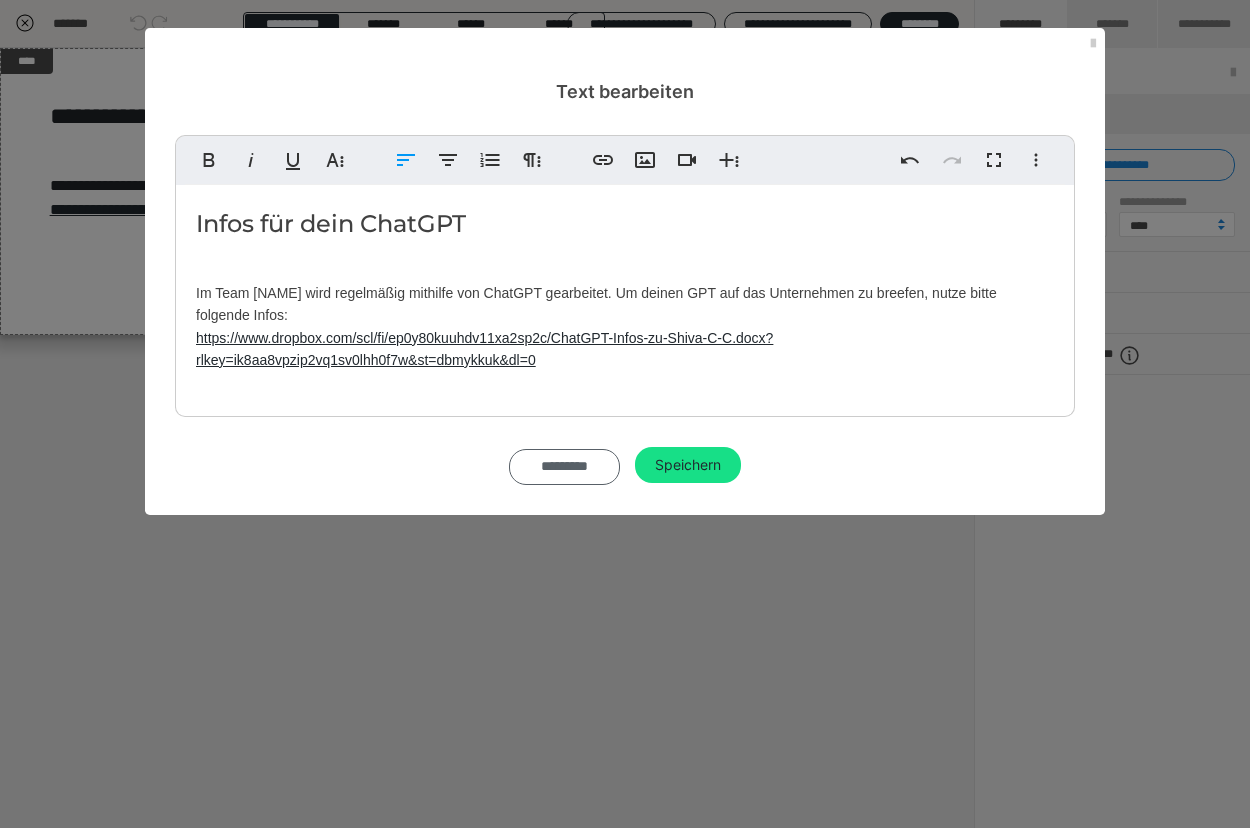 click on "*********" at bounding box center [564, 467] 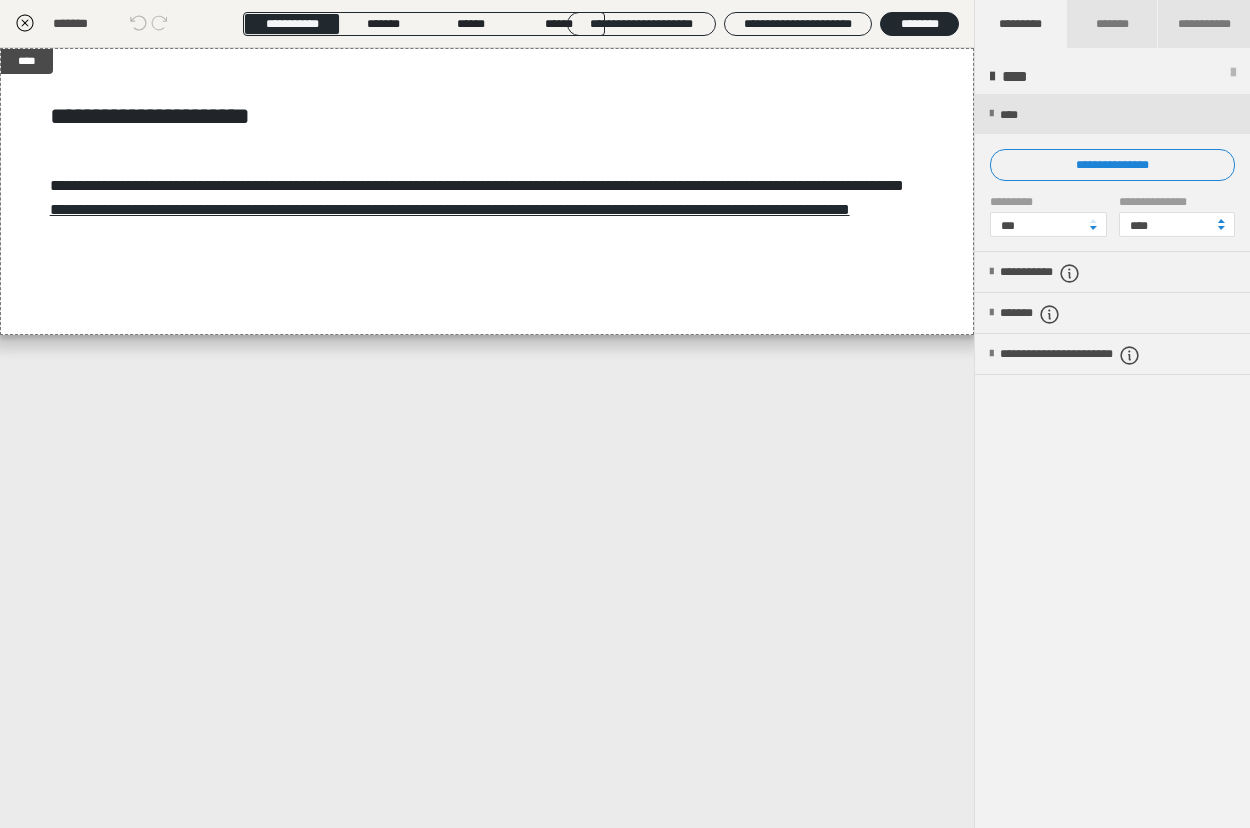 click 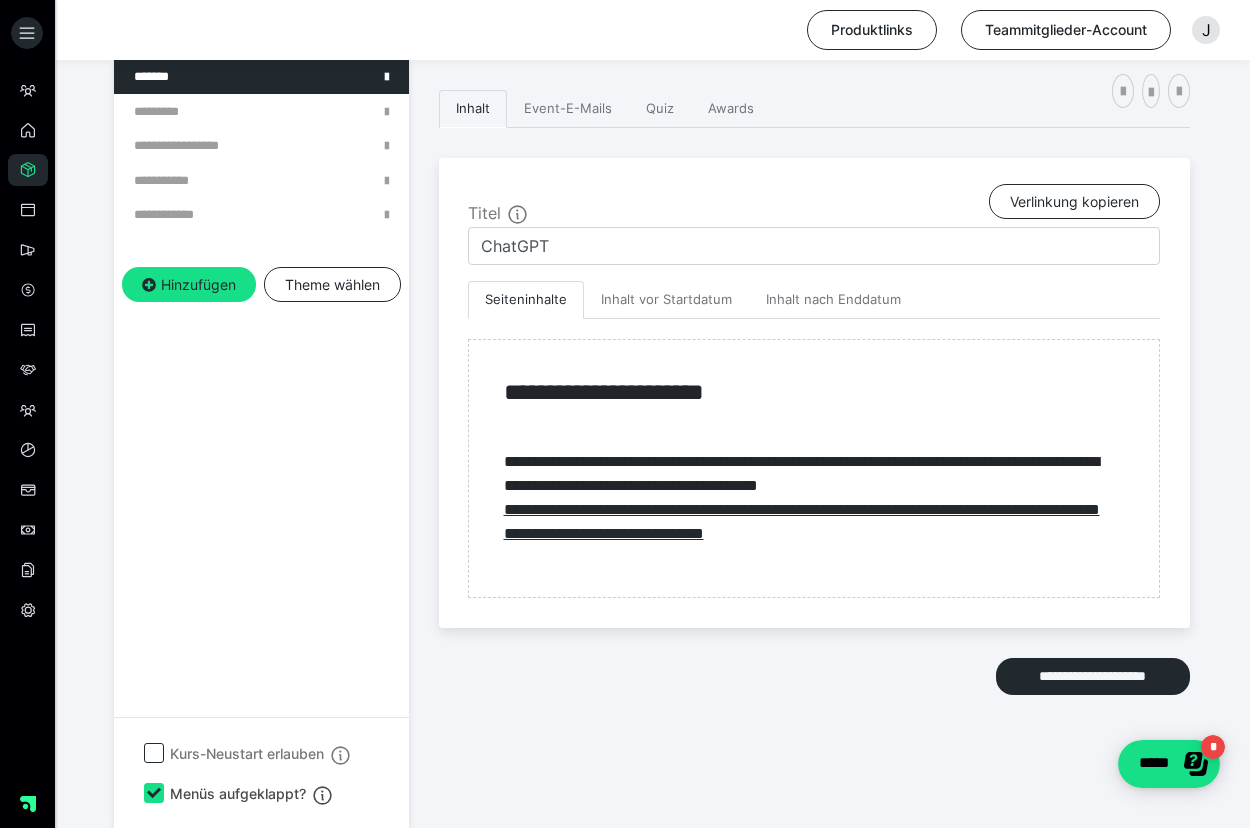 scroll, scrollTop: 0, scrollLeft: 0, axis: both 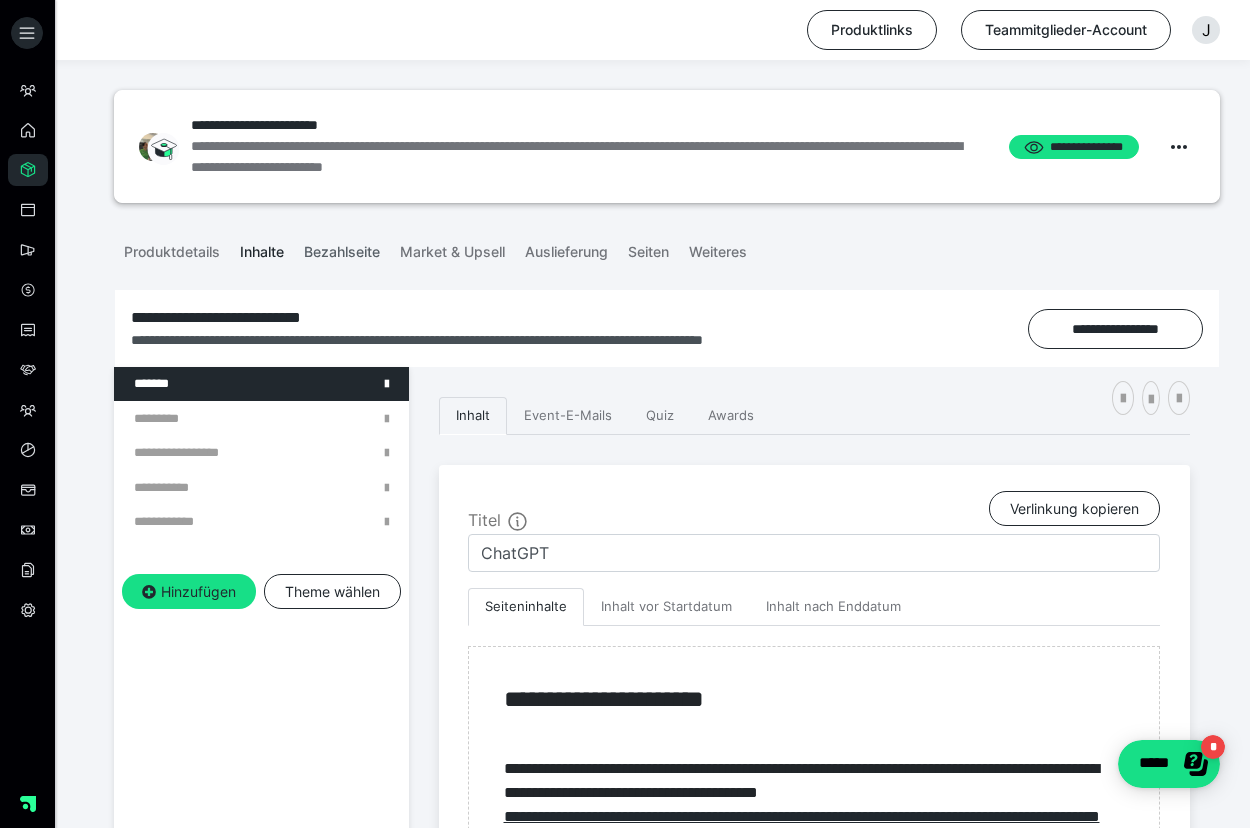 click on "Bezahlseite" at bounding box center [342, 248] 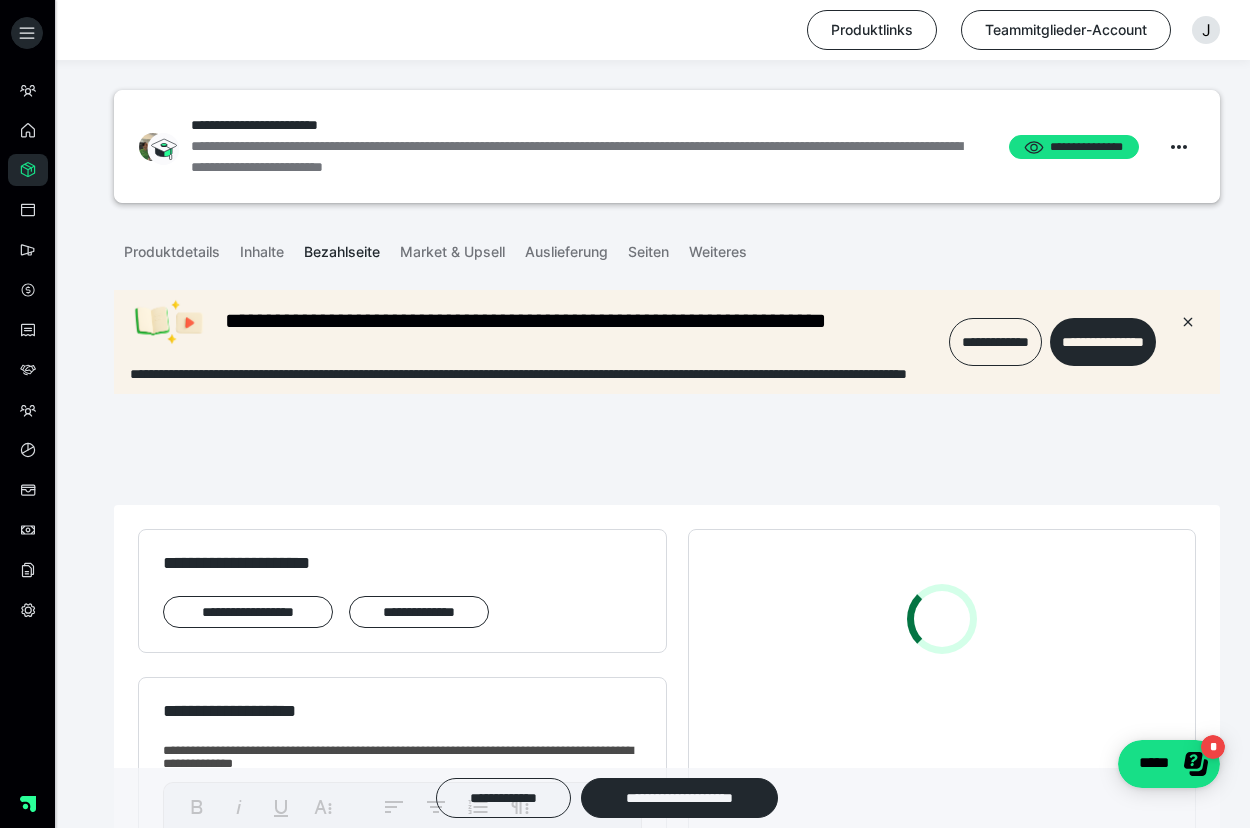 scroll, scrollTop: 0, scrollLeft: 0, axis: both 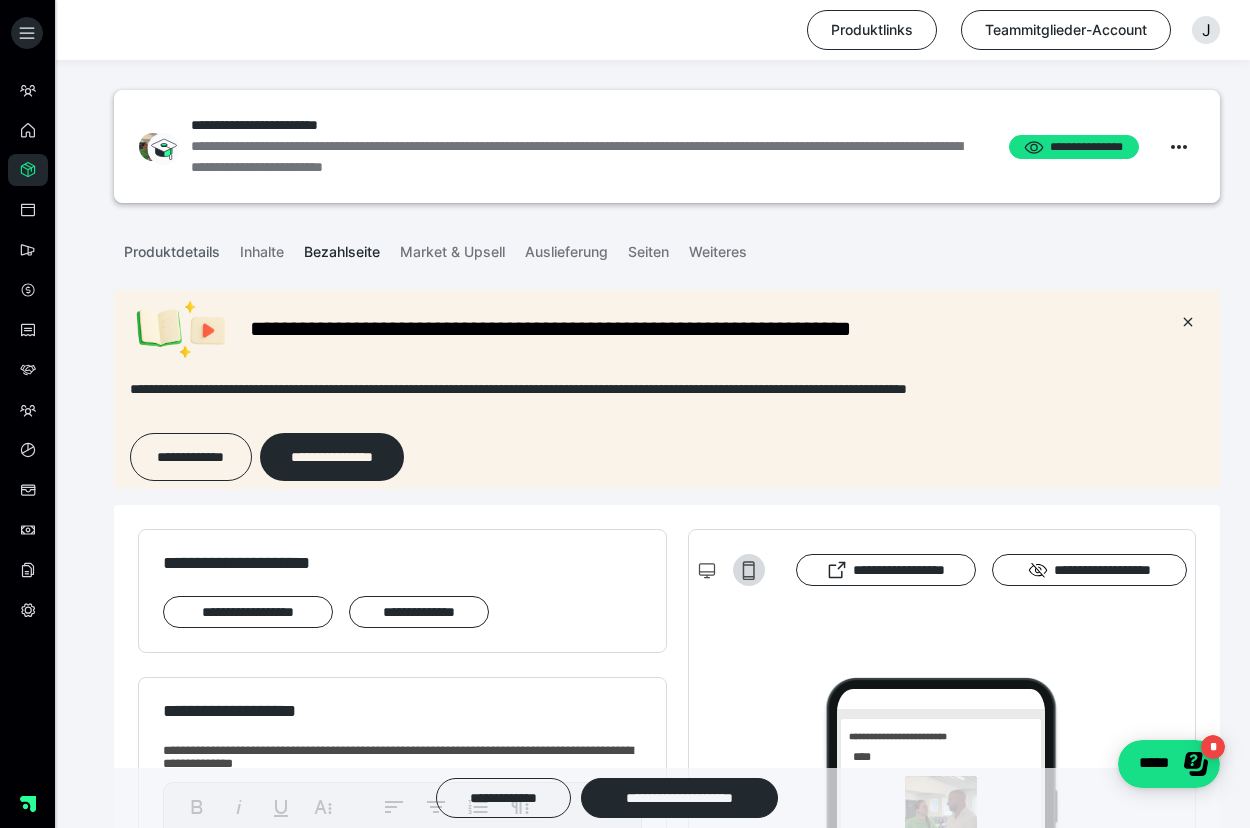 click on "Produktdetails" at bounding box center [172, 248] 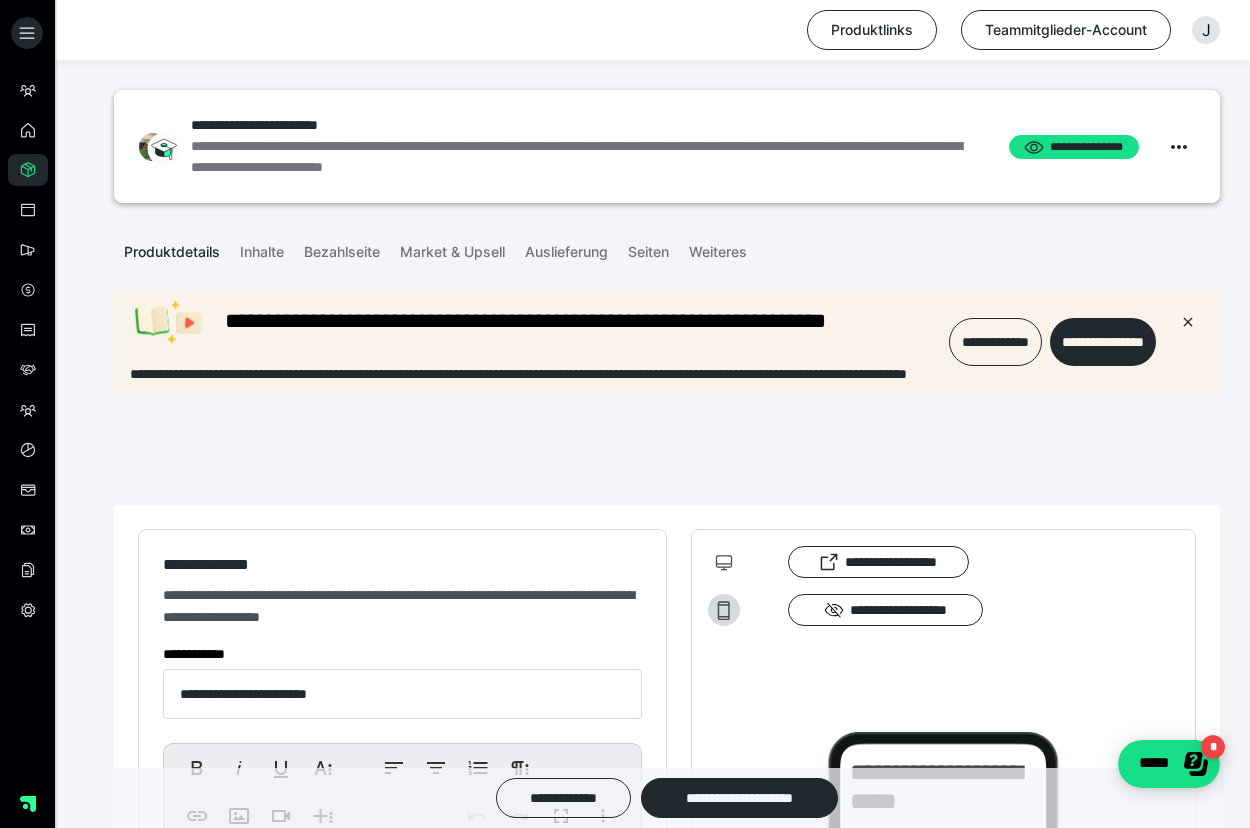 scroll, scrollTop: 0, scrollLeft: 0, axis: both 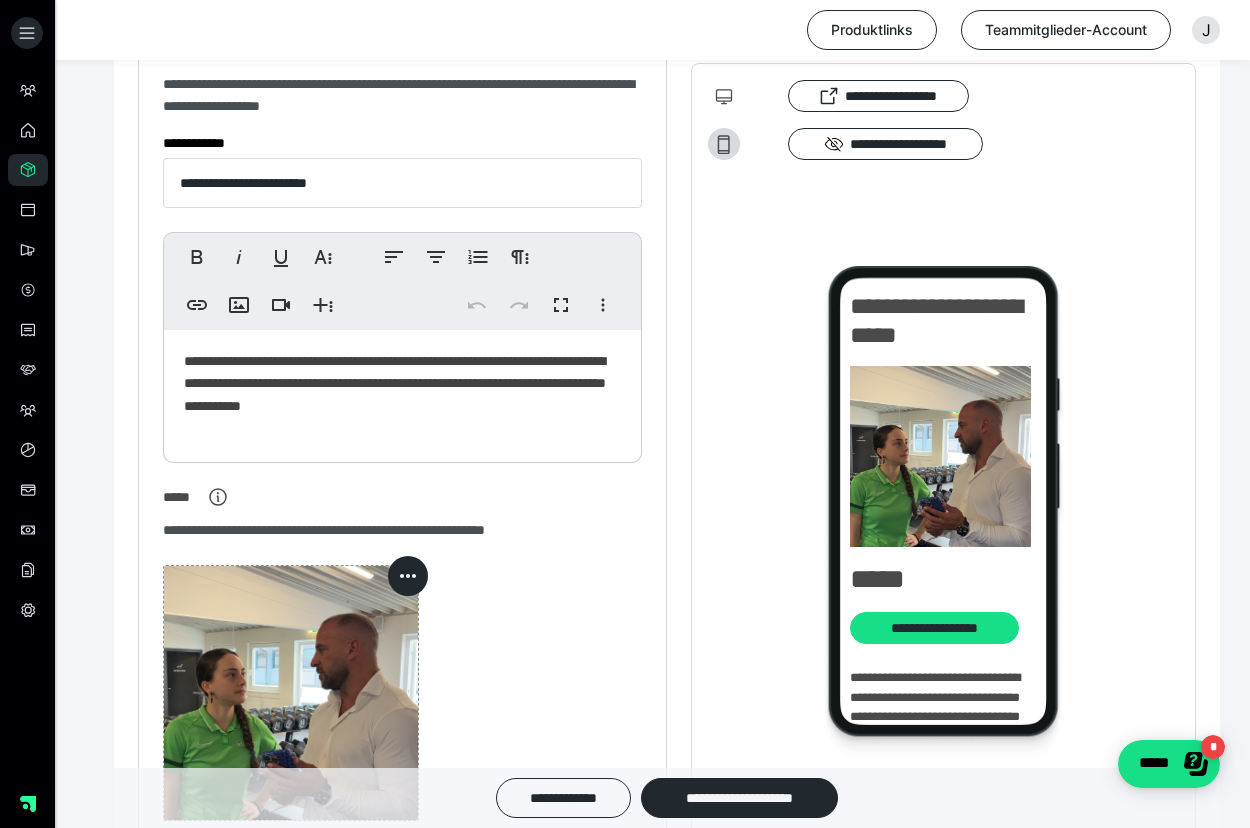 click at bounding box center (940, 456) 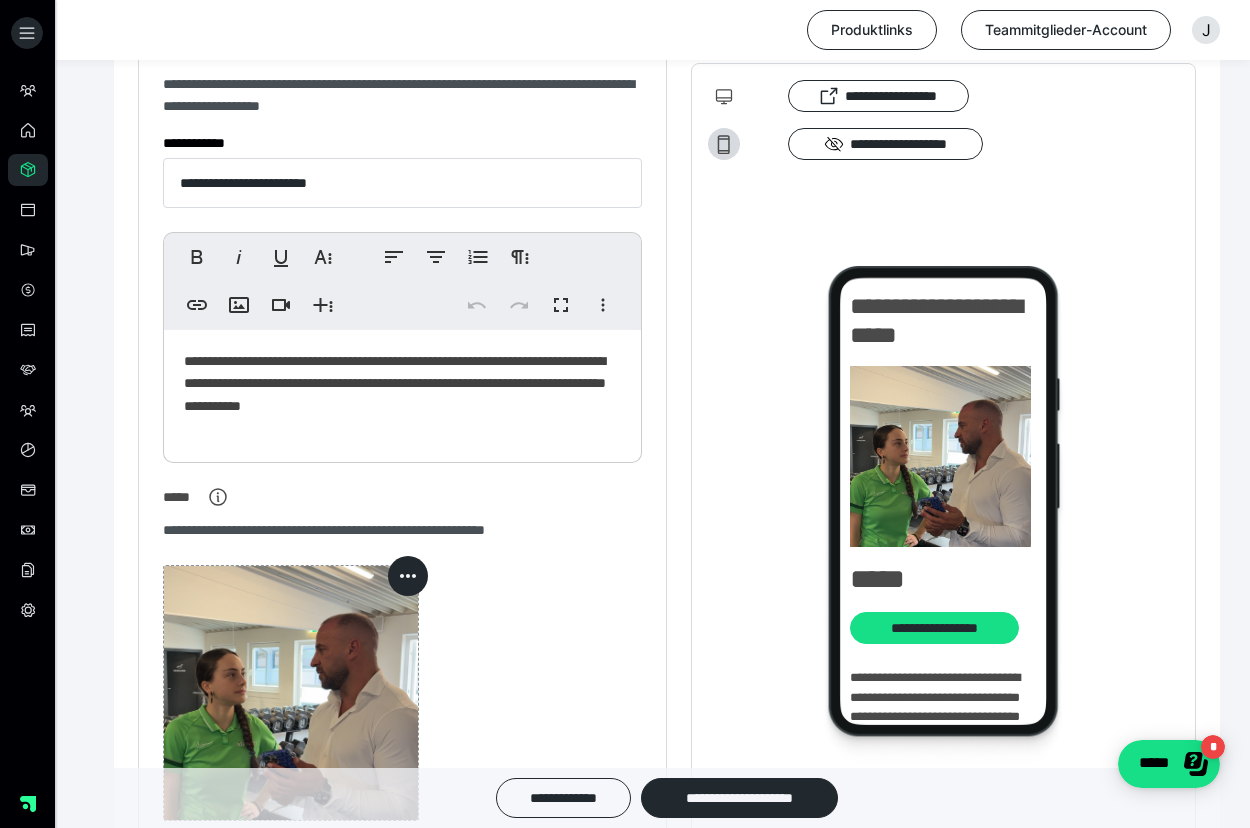 click at bounding box center [940, 456] 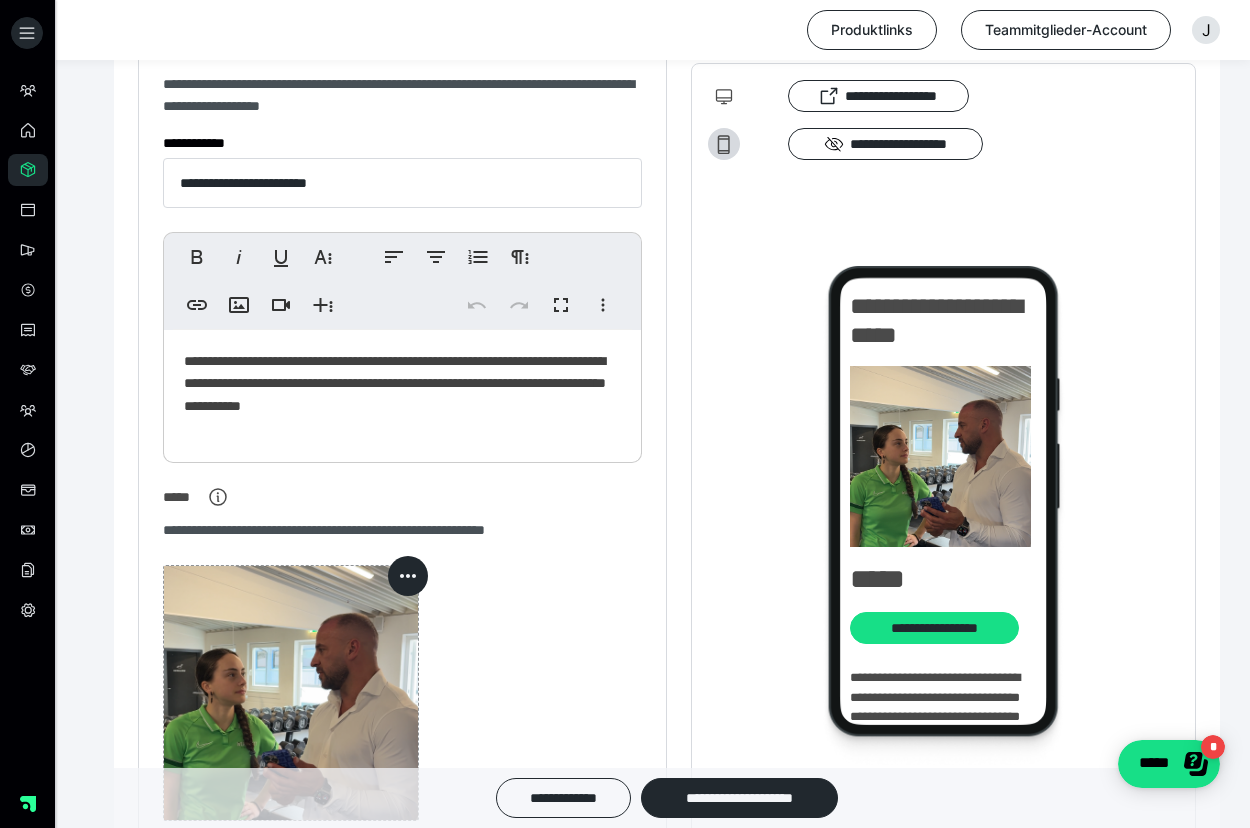 click on "**********" at bounding box center (940, 321) 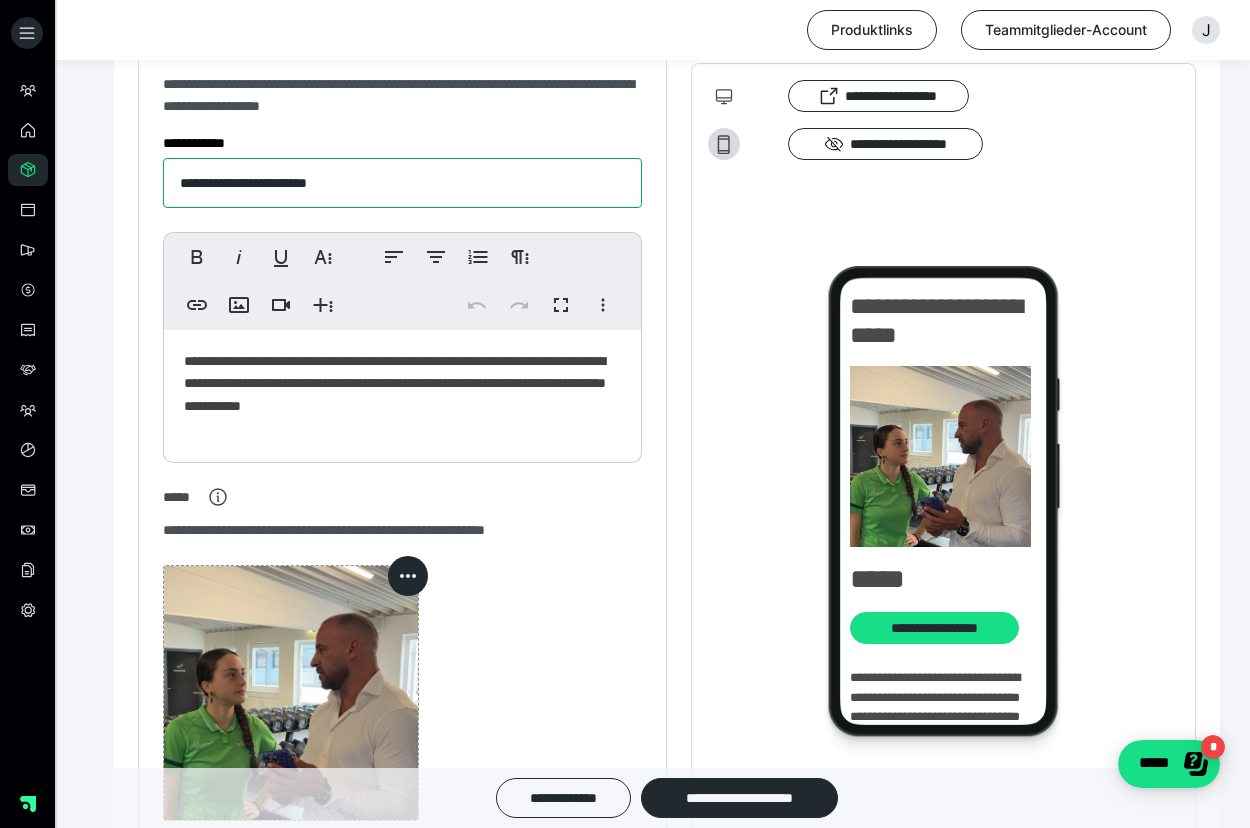 click on "**********" at bounding box center (402, 183) 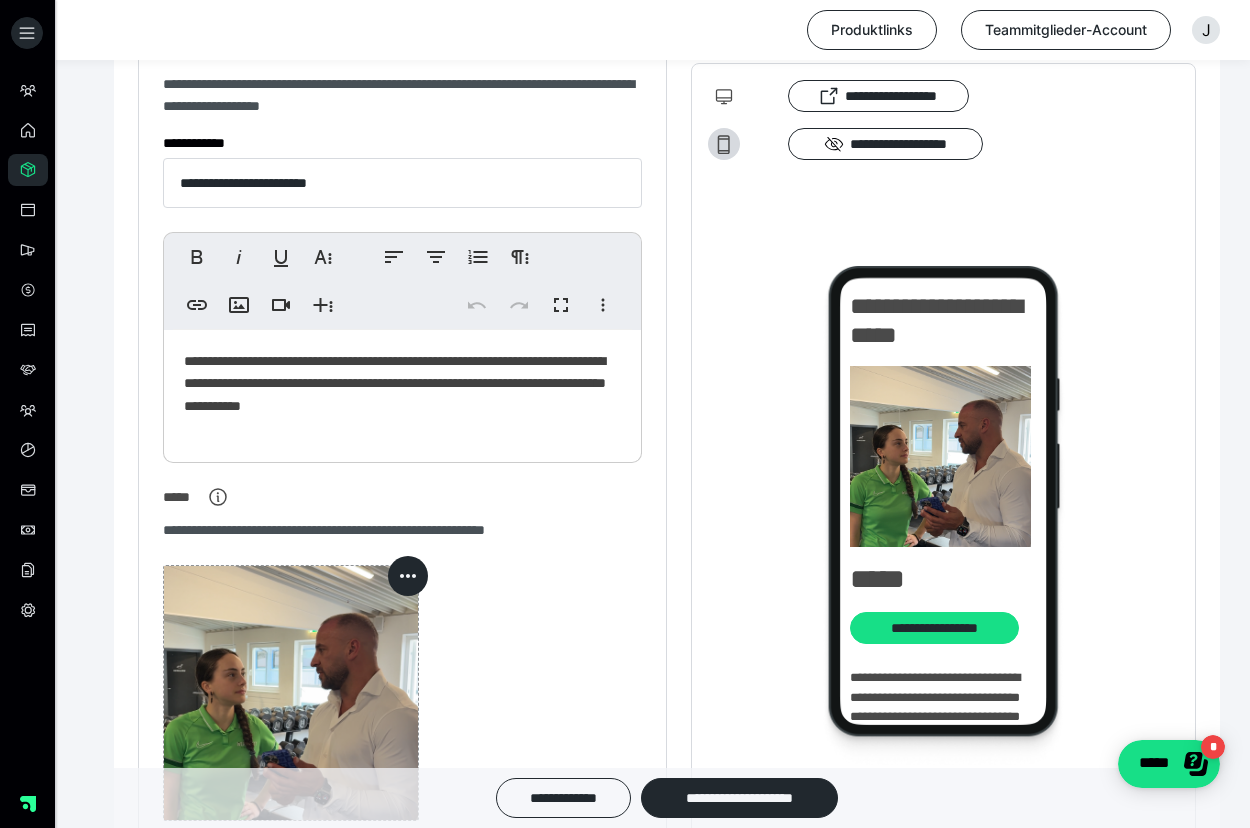 click on "**********" at bounding box center (943, 477) 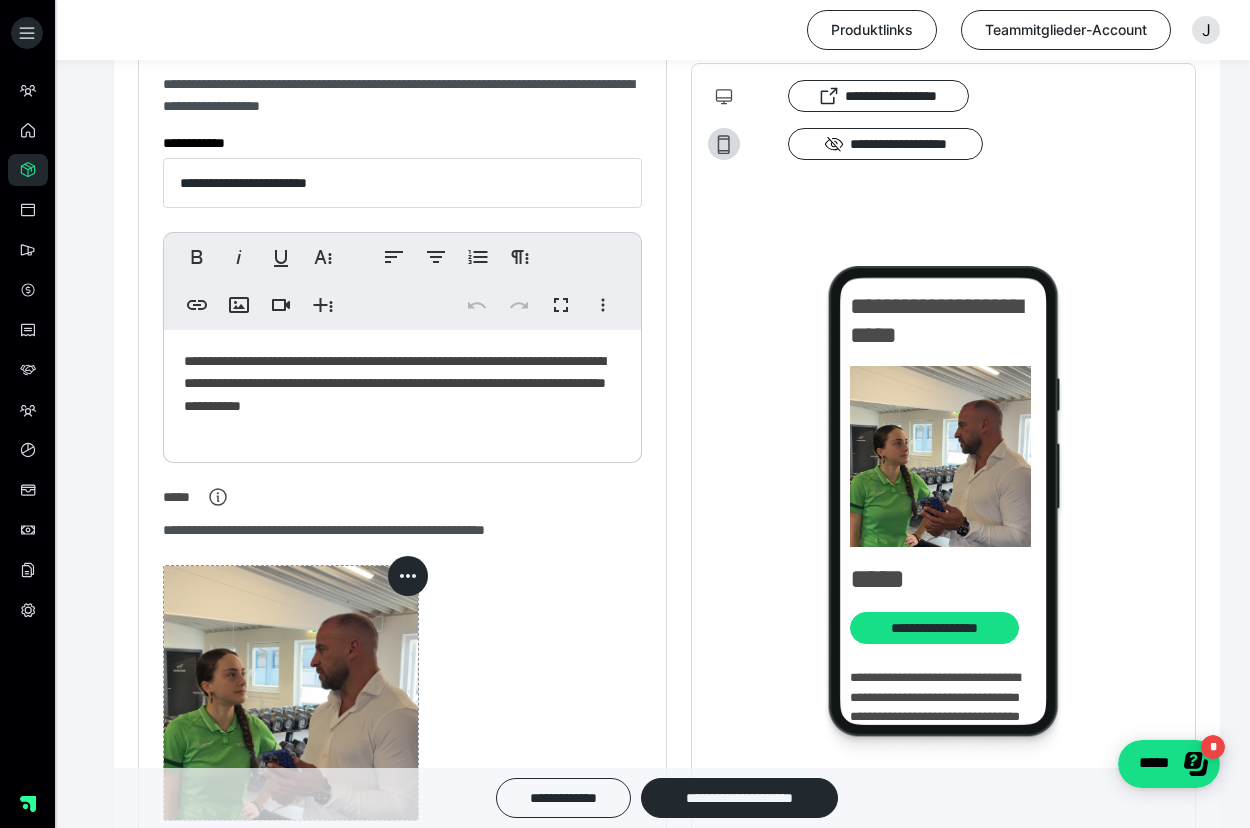 click on "**********" at bounding box center (943, 477) 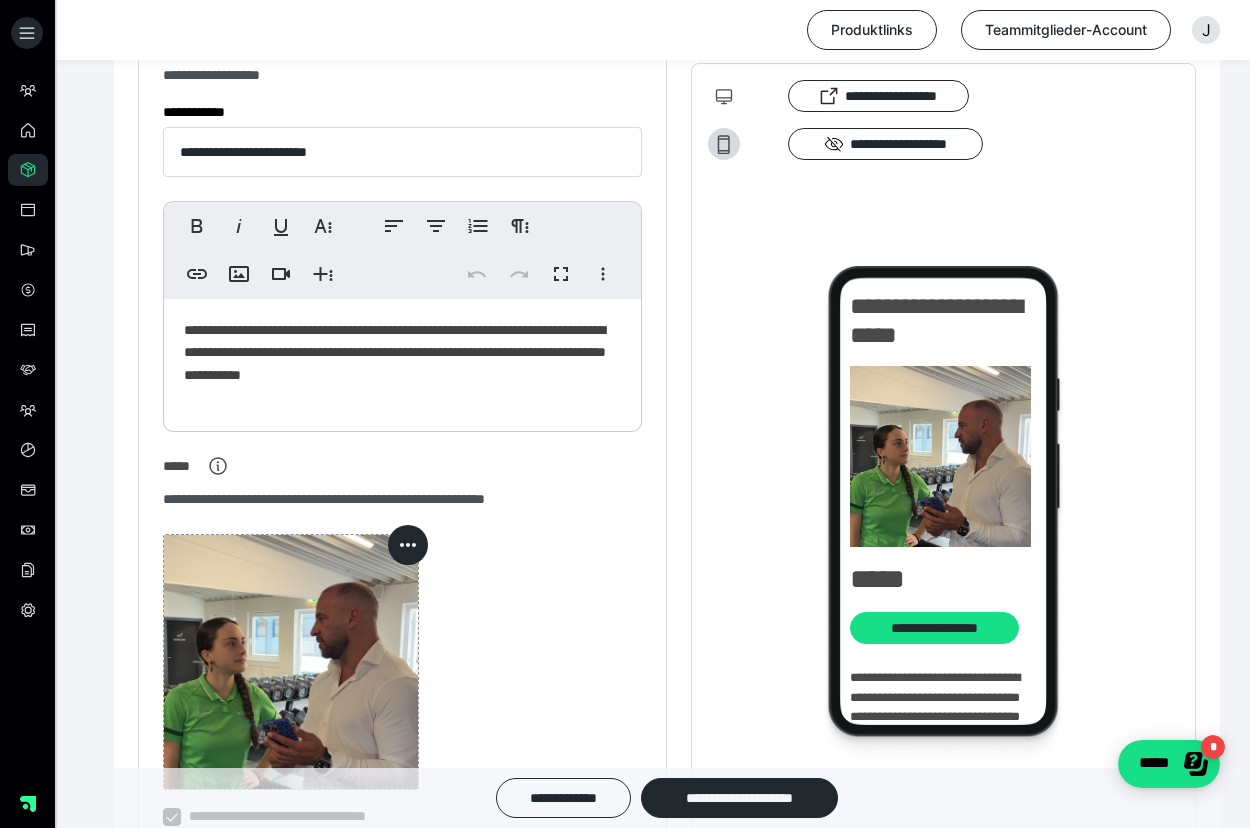 scroll, scrollTop: 0, scrollLeft: 0, axis: both 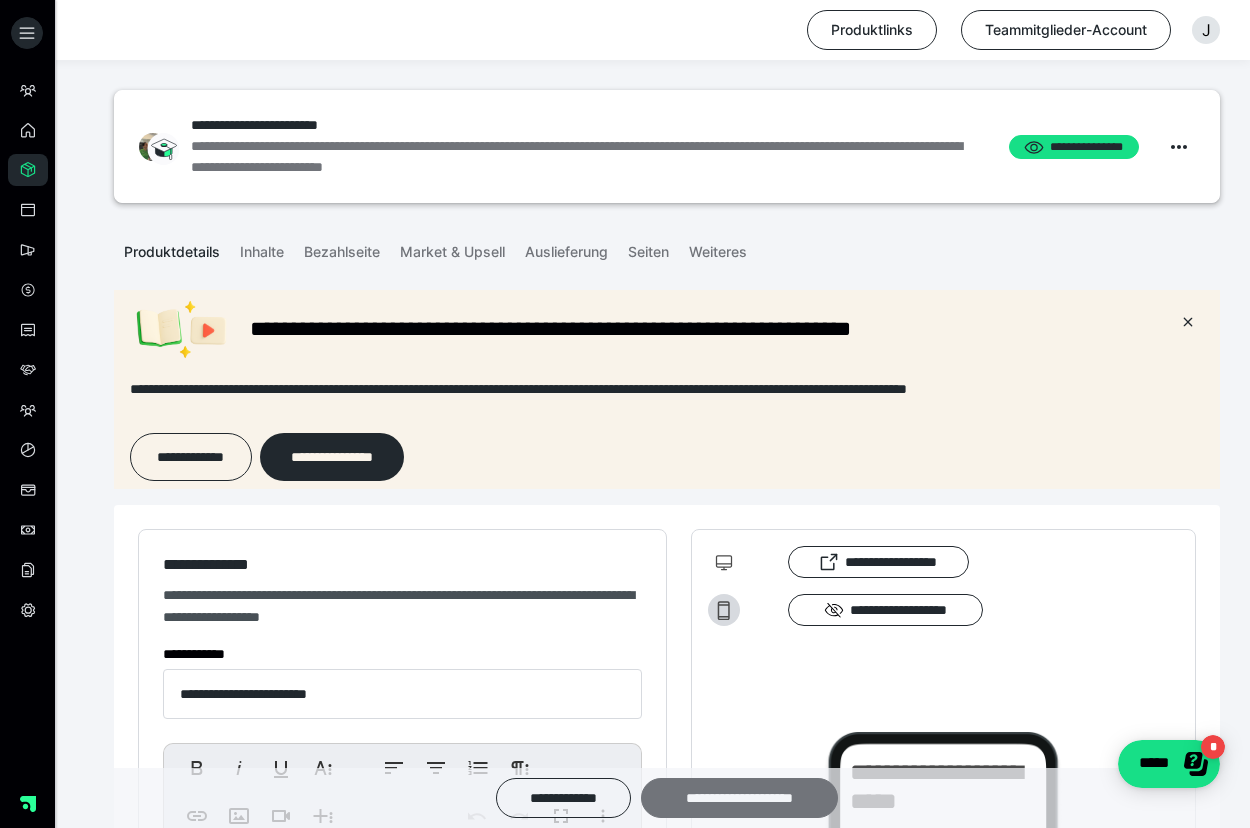 click on "**********" at bounding box center [739, 798] 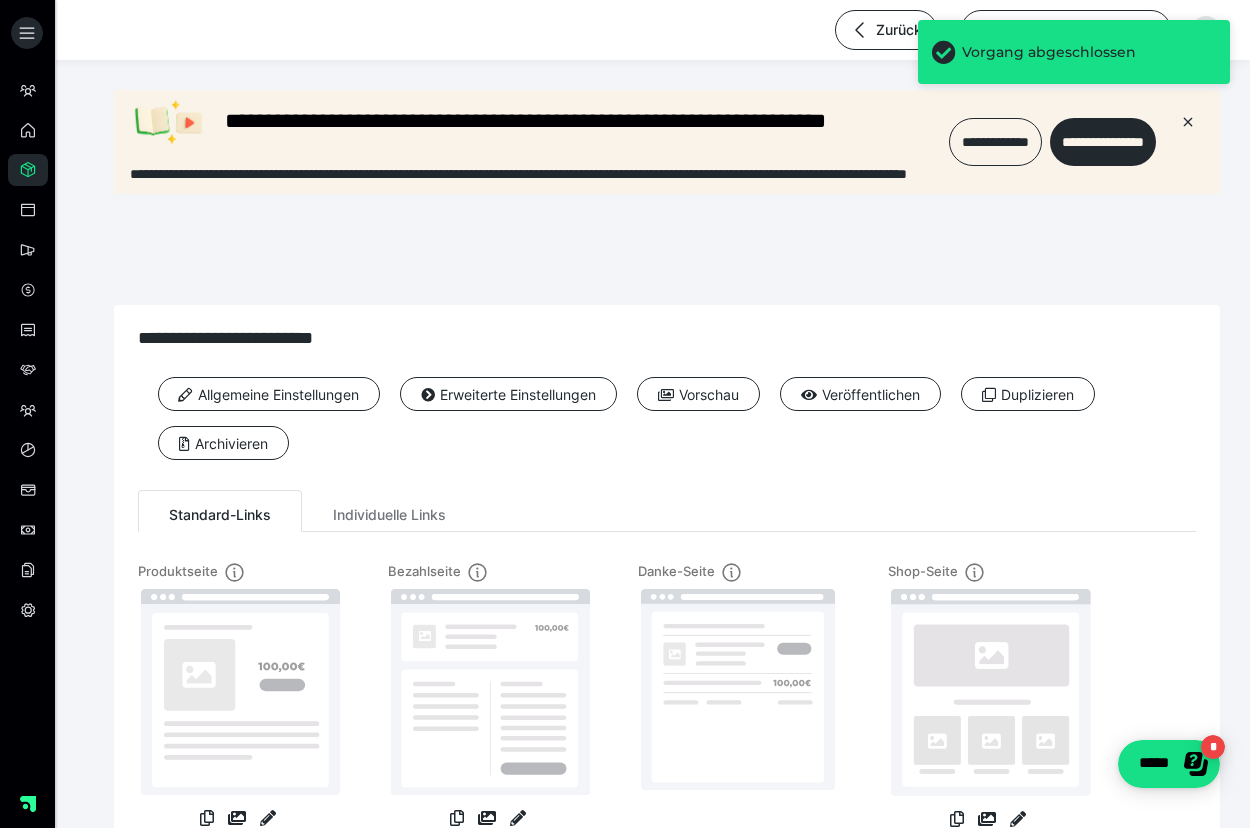 scroll, scrollTop: 0, scrollLeft: 0, axis: both 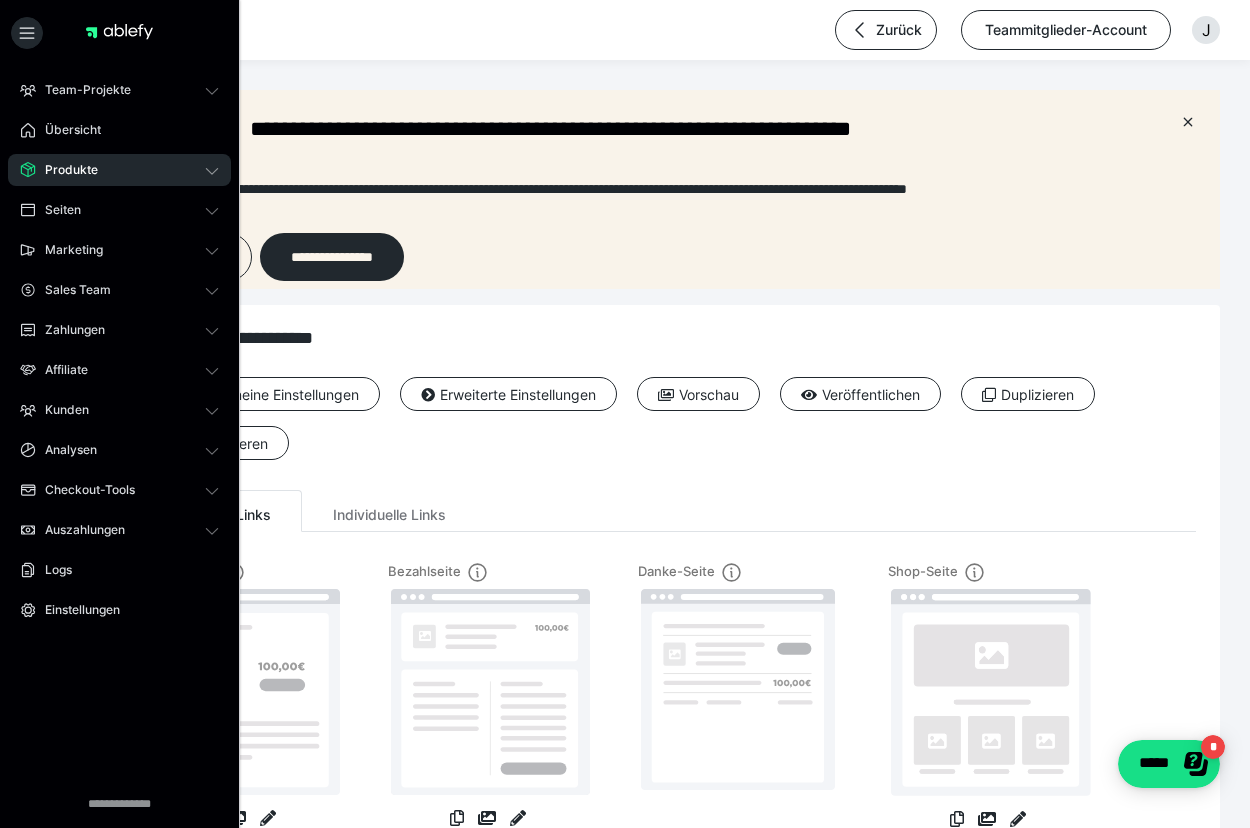 click on "Produkte" at bounding box center [64, 170] 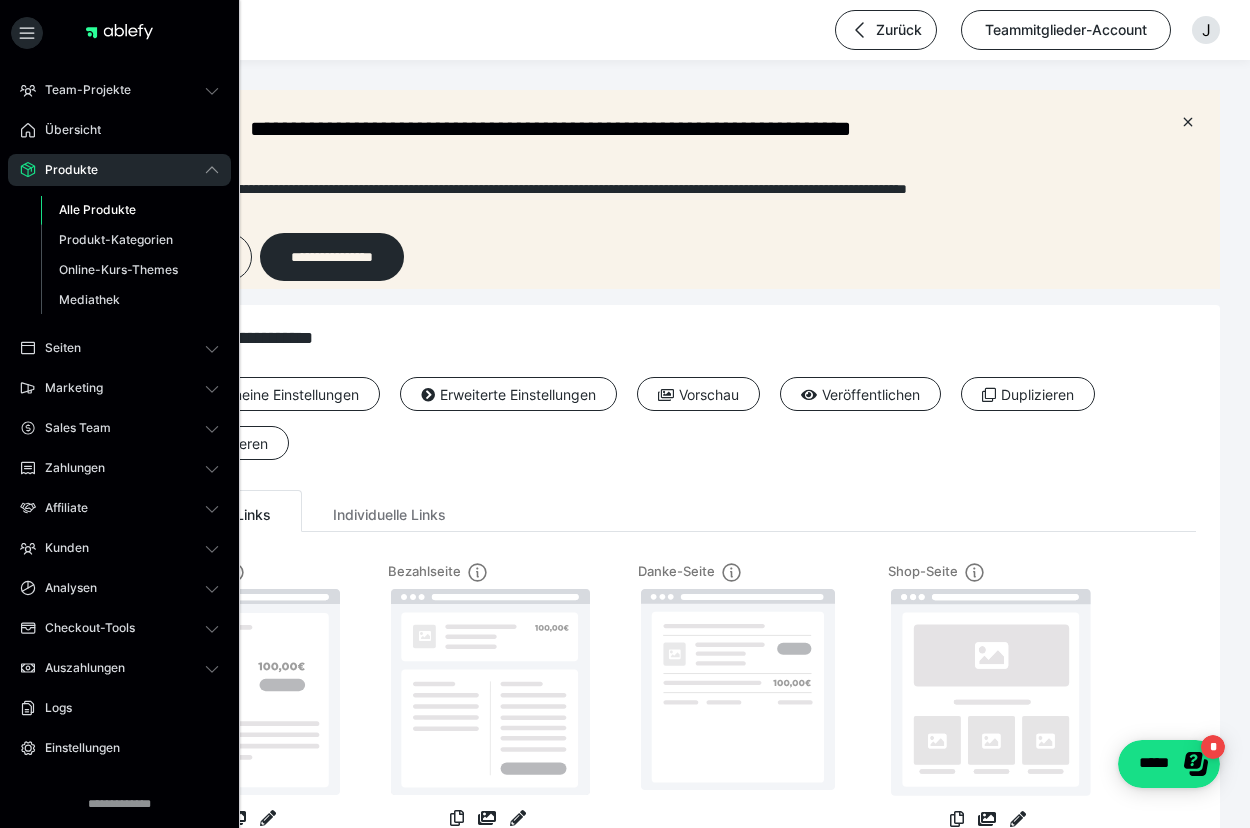 click on "Alle Produkte" at bounding box center [97, 209] 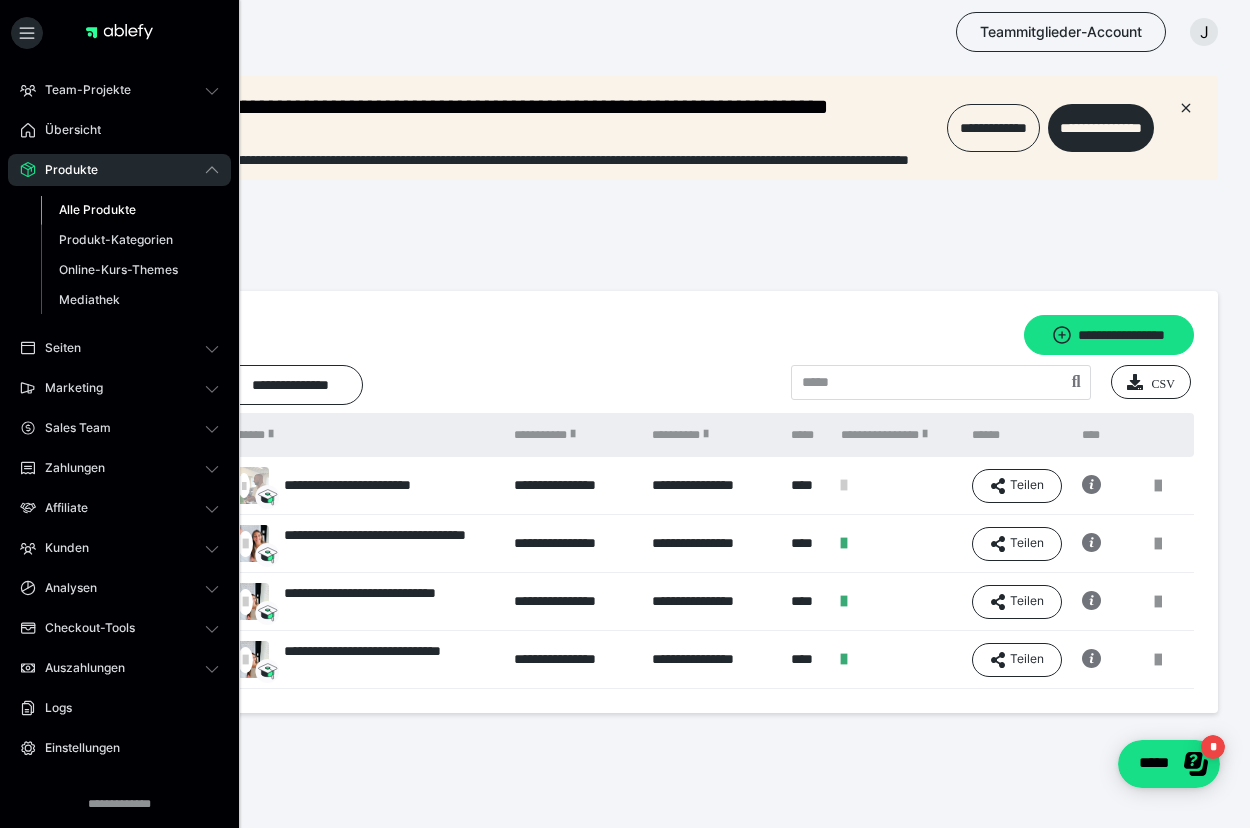 scroll, scrollTop: 0, scrollLeft: 0, axis: both 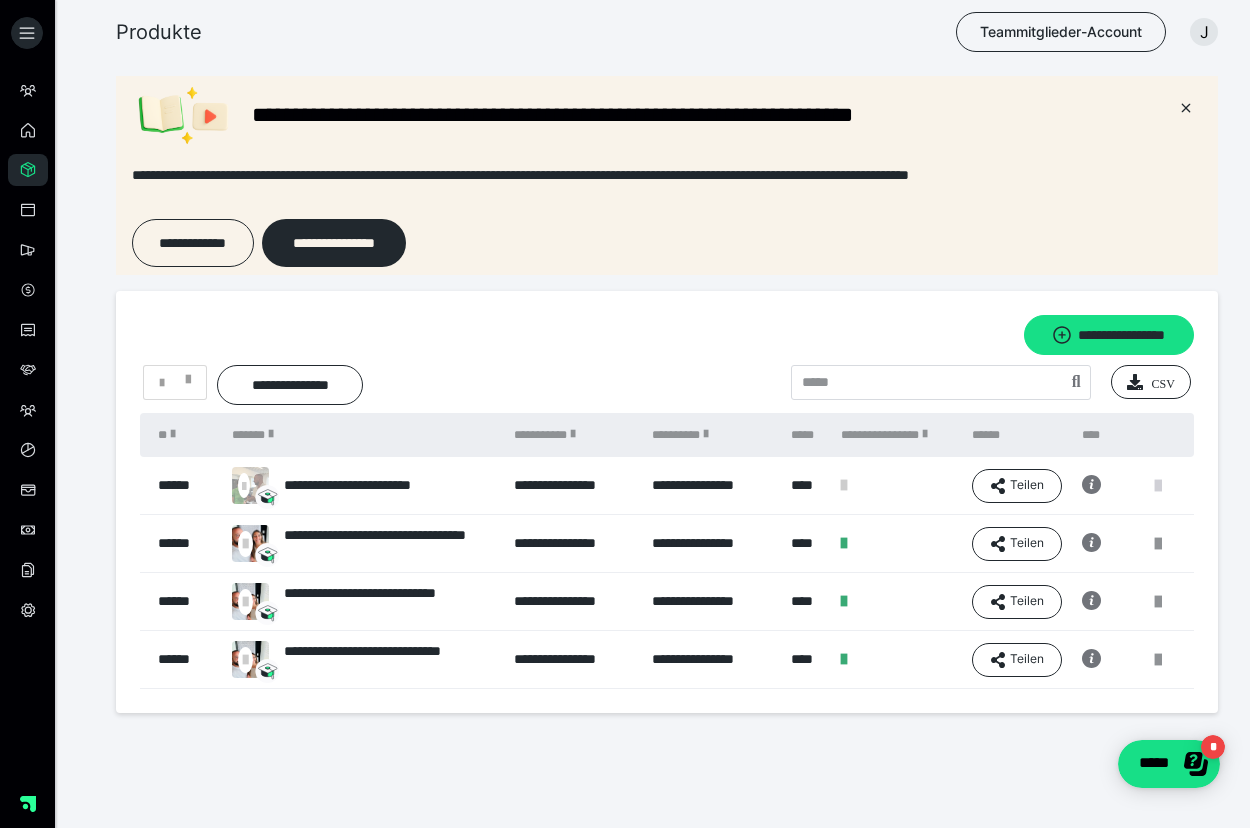 click at bounding box center (1158, 486) 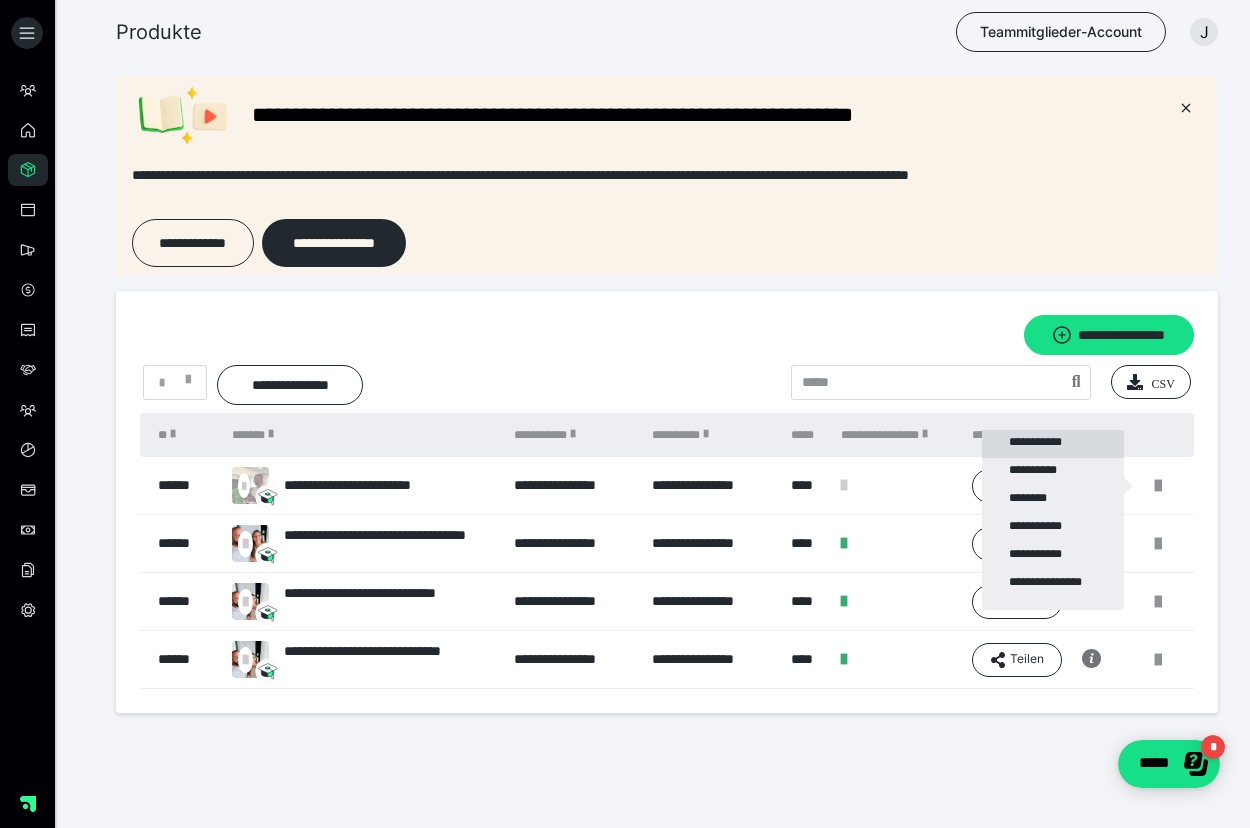 click on "**********" at bounding box center [1053, 444] 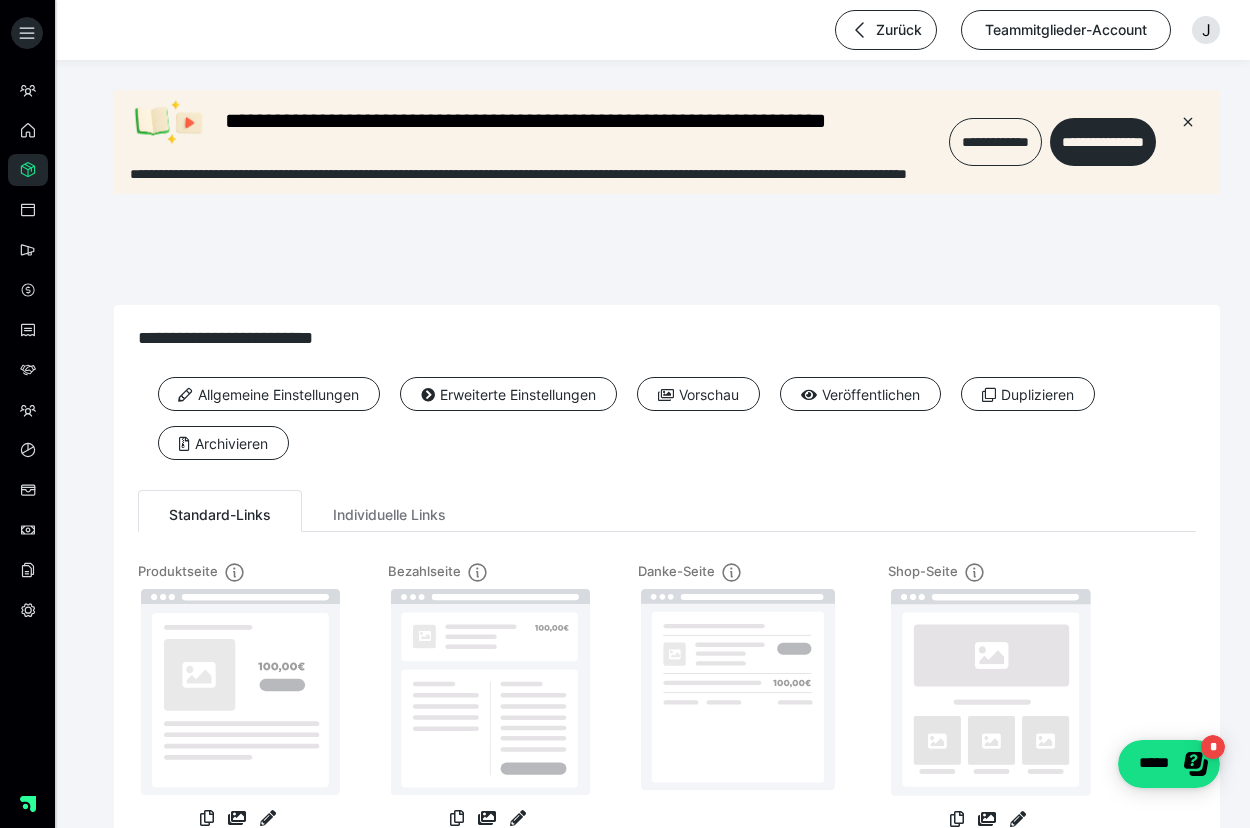 scroll, scrollTop: 0, scrollLeft: 0, axis: both 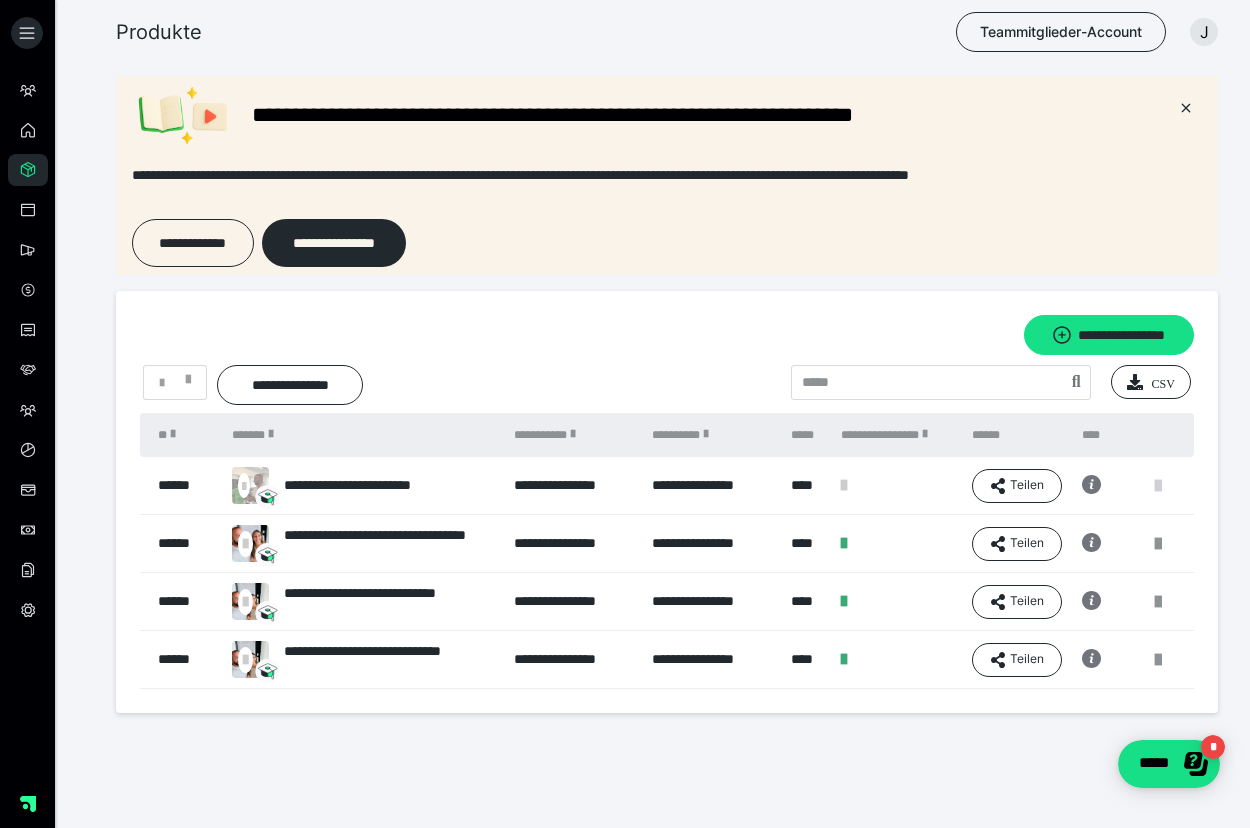 click at bounding box center (1158, 486) 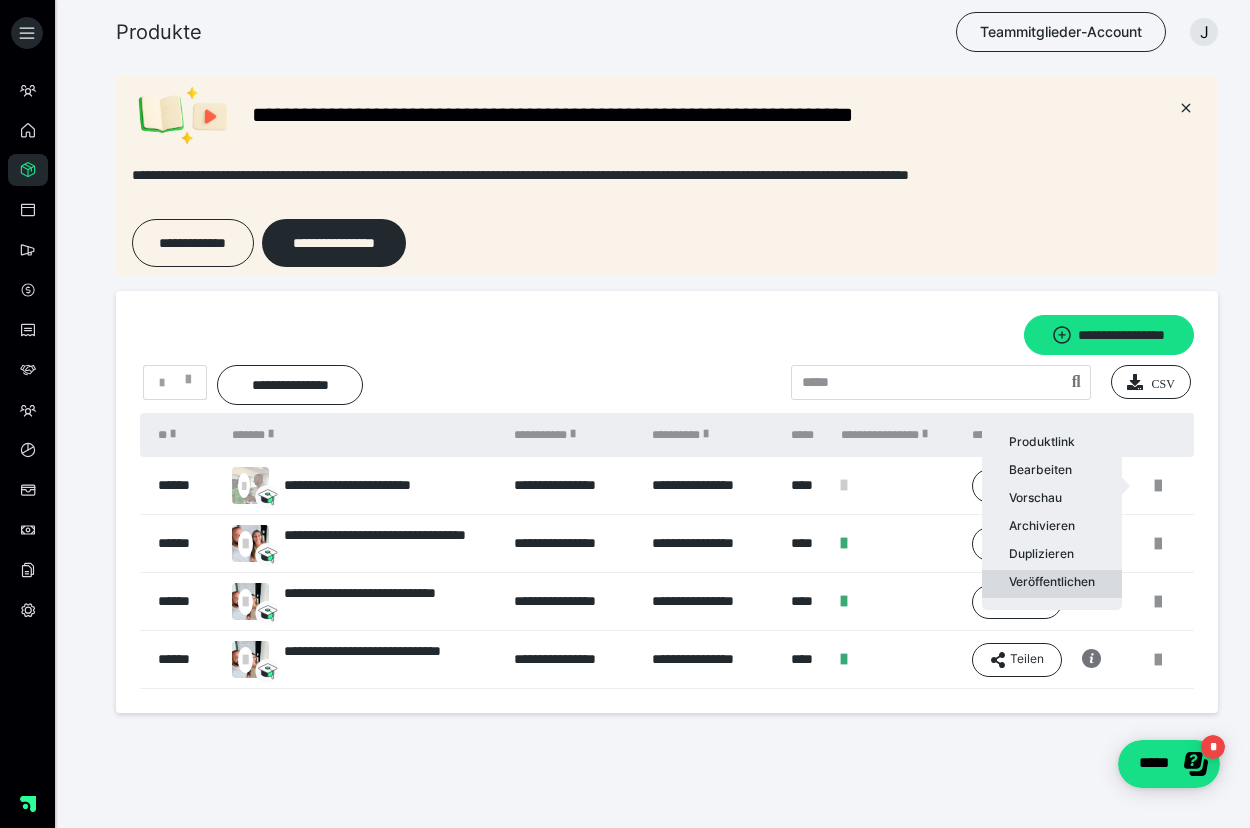 click on "Veröffentlichen" at bounding box center (1052, 584) 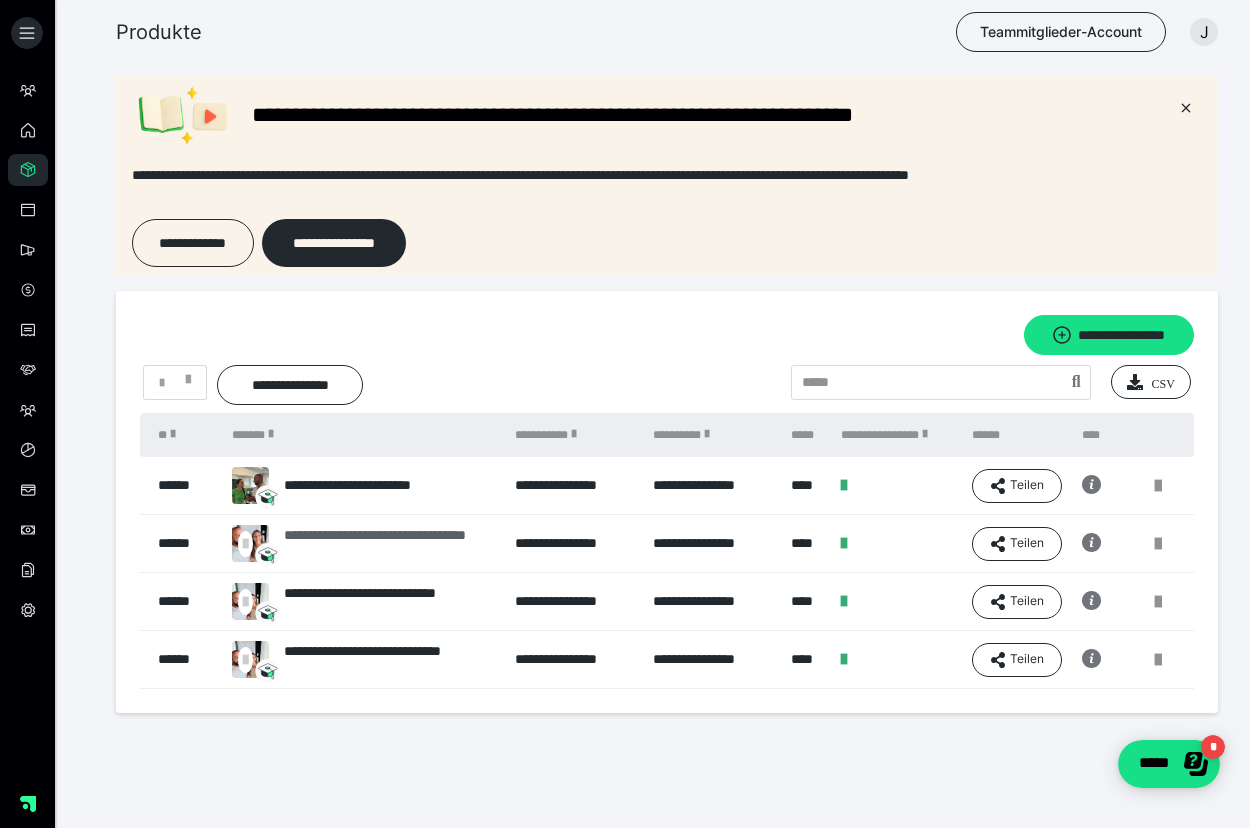 click at bounding box center (245, 544) 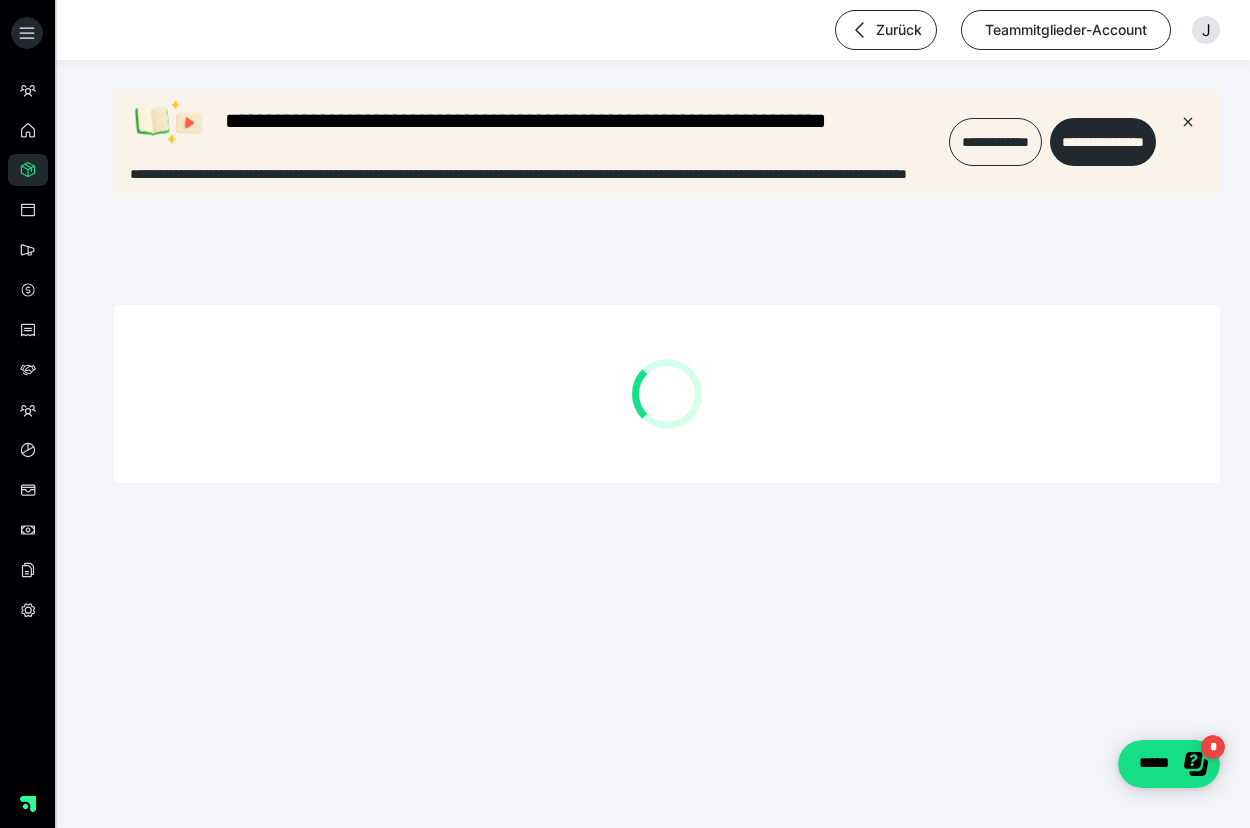 scroll, scrollTop: 0, scrollLeft: 0, axis: both 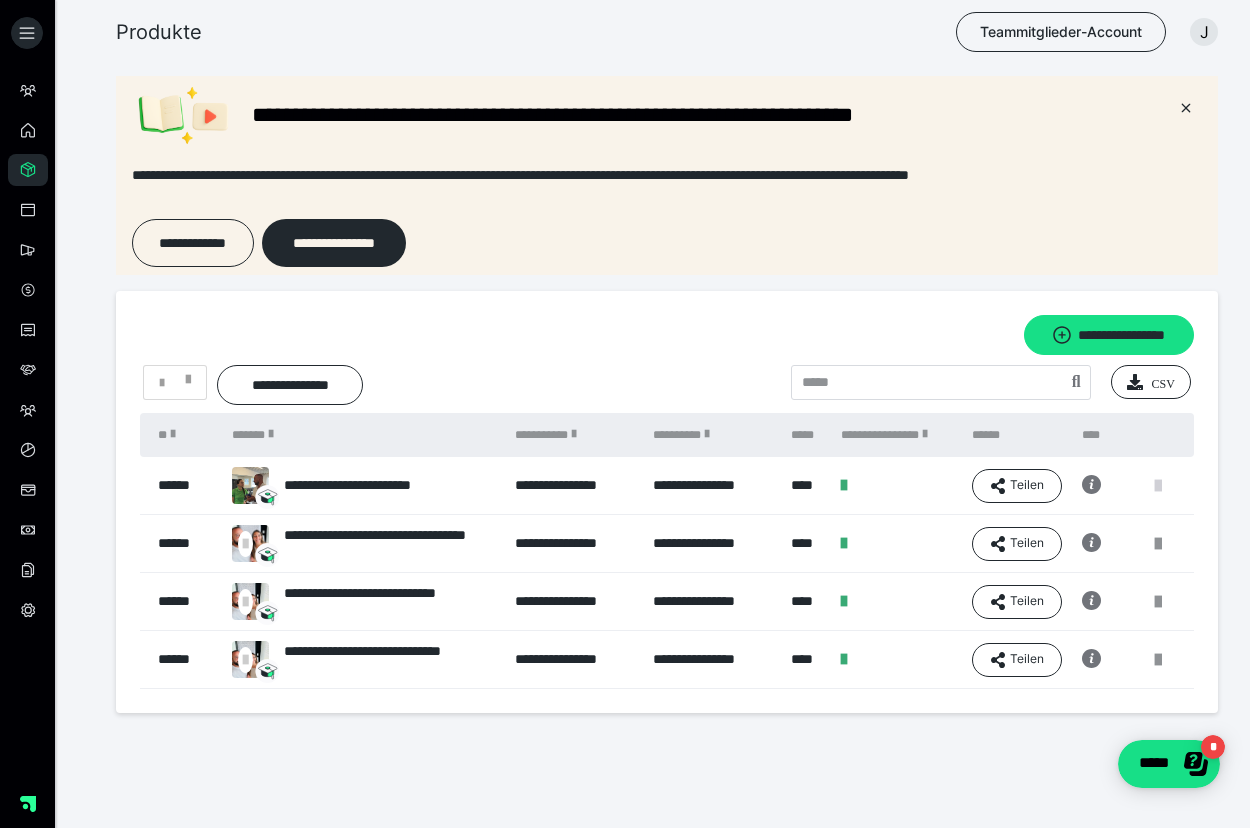 click at bounding box center [1158, 486] 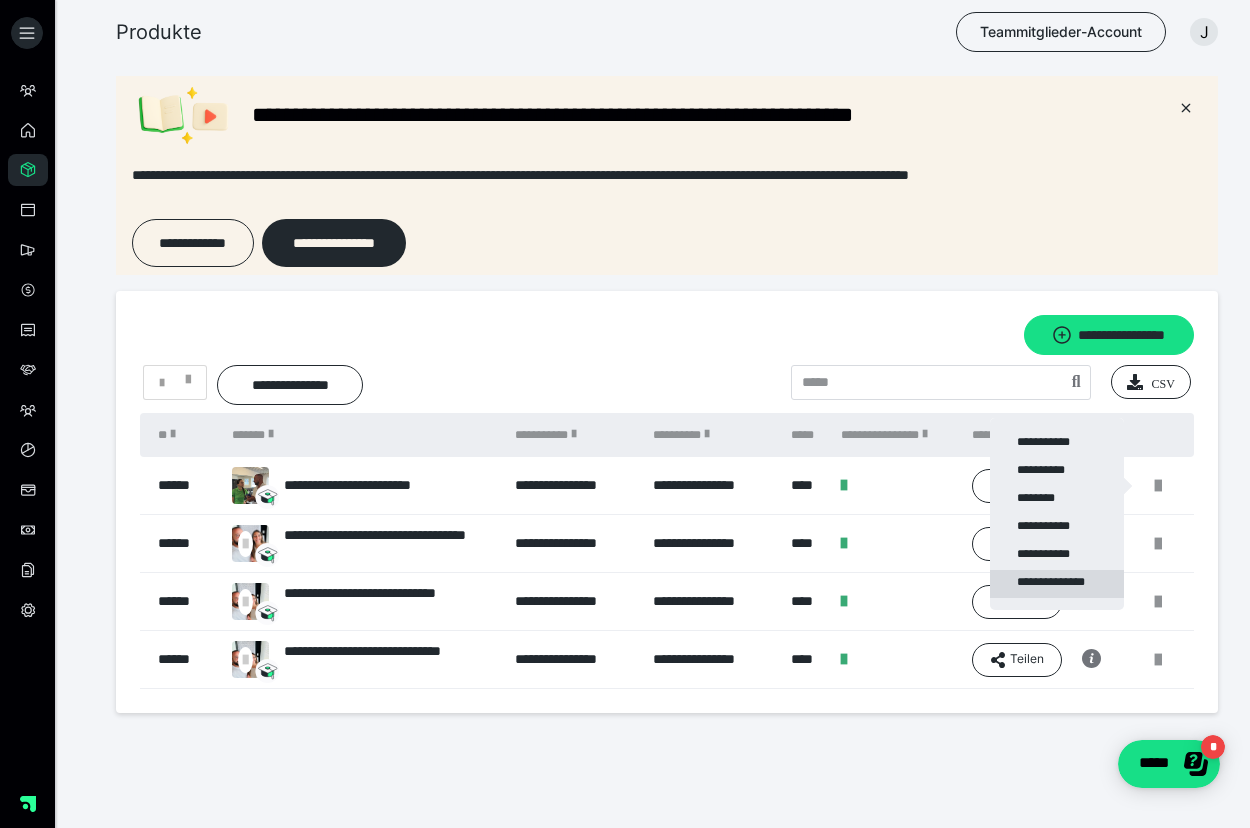 click on "**********" at bounding box center (1057, 584) 